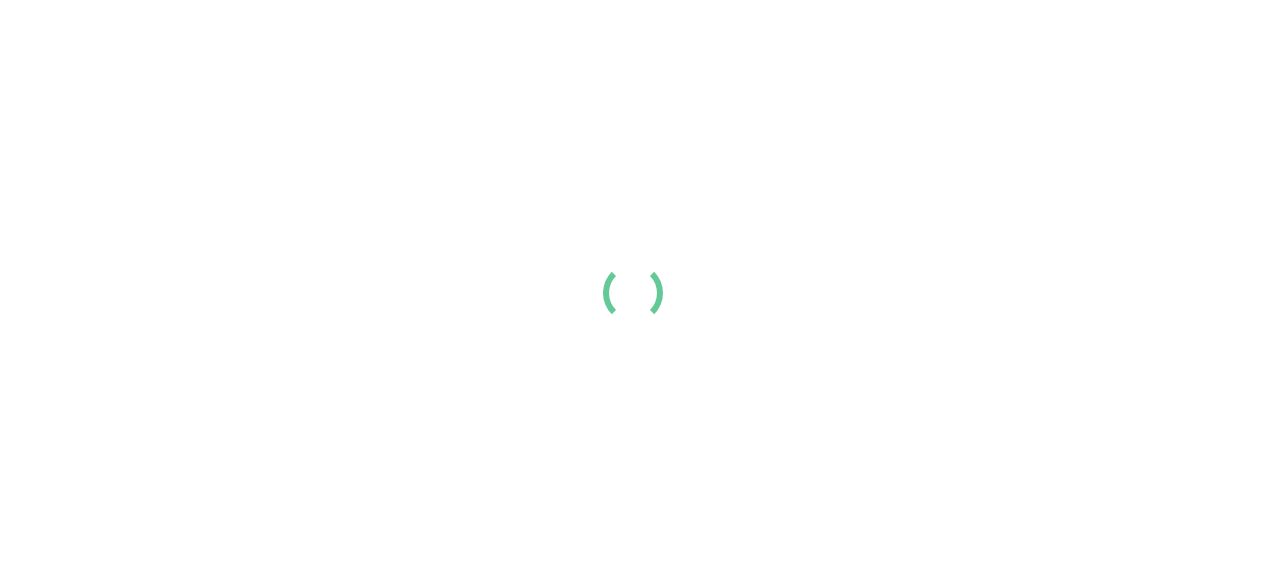 scroll, scrollTop: 0, scrollLeft: 0, axis: both 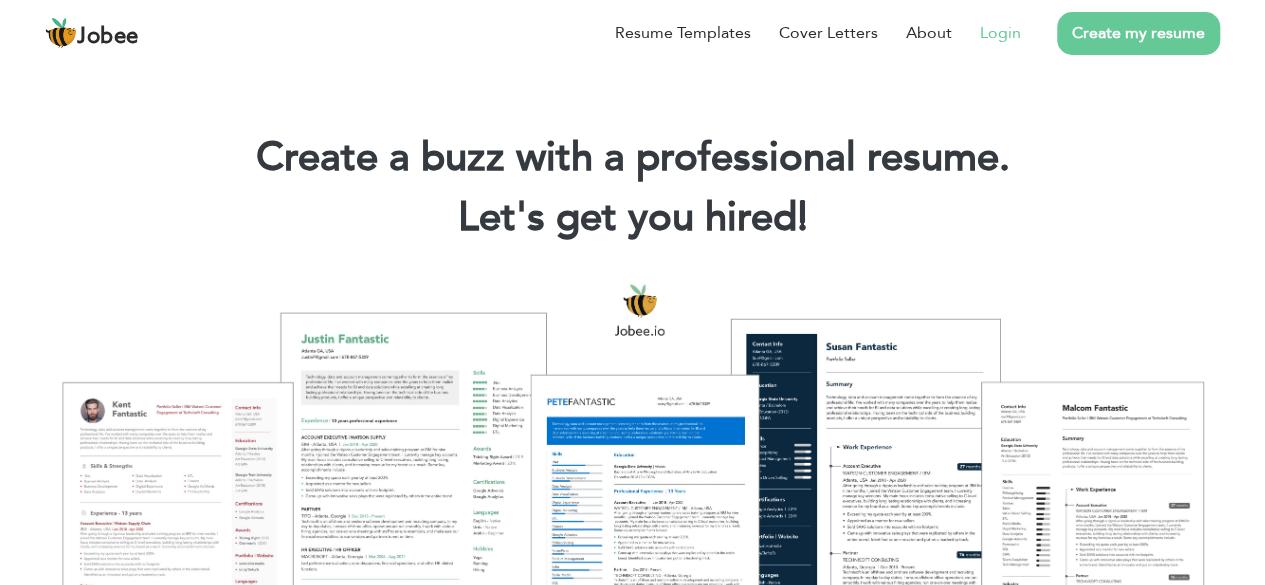 click on "Login" at bounding box center [1000, 33] 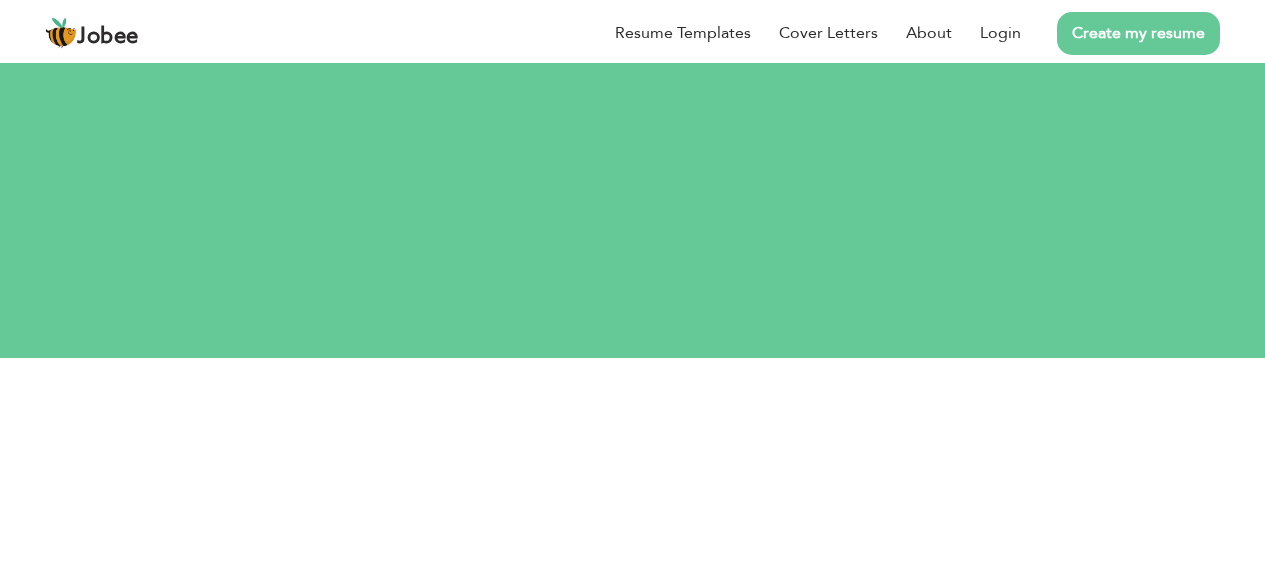 scroll, scrollTop: 0, scrollLeft: 0, axis: both 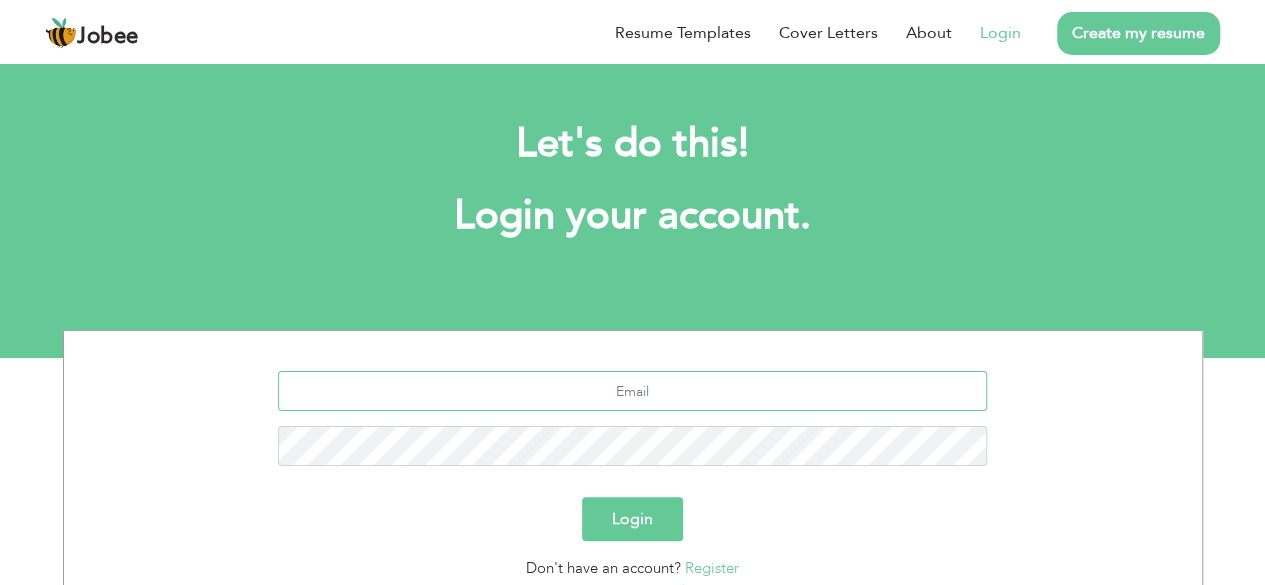 click at bounding box center [632, 391] 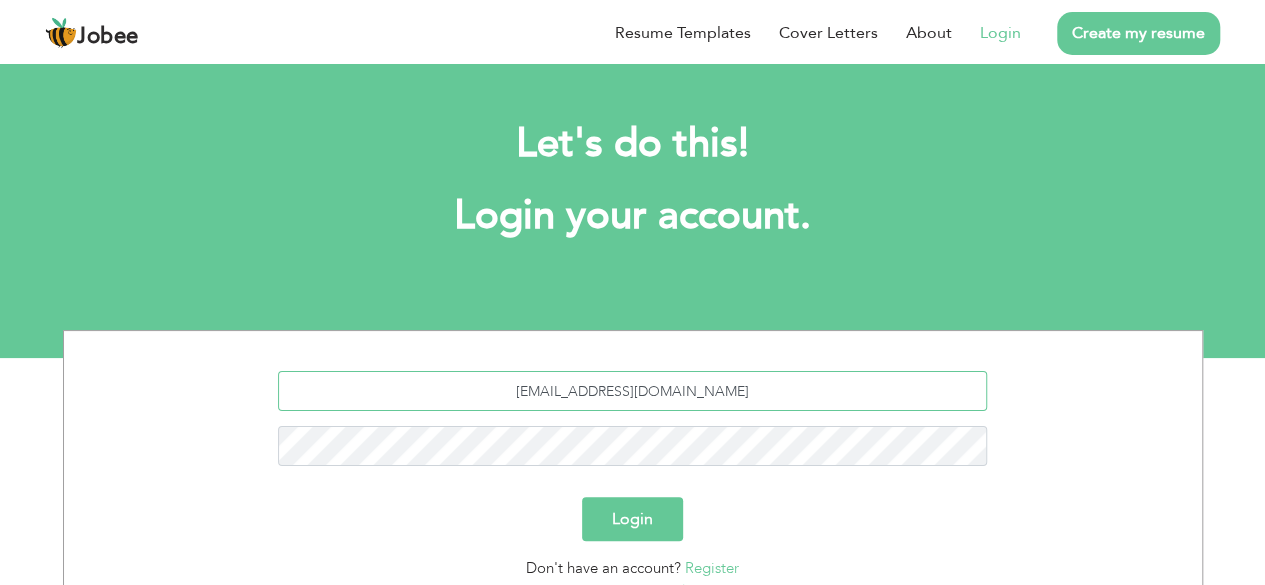 type on "nomanghagoor7511@gmail.com" 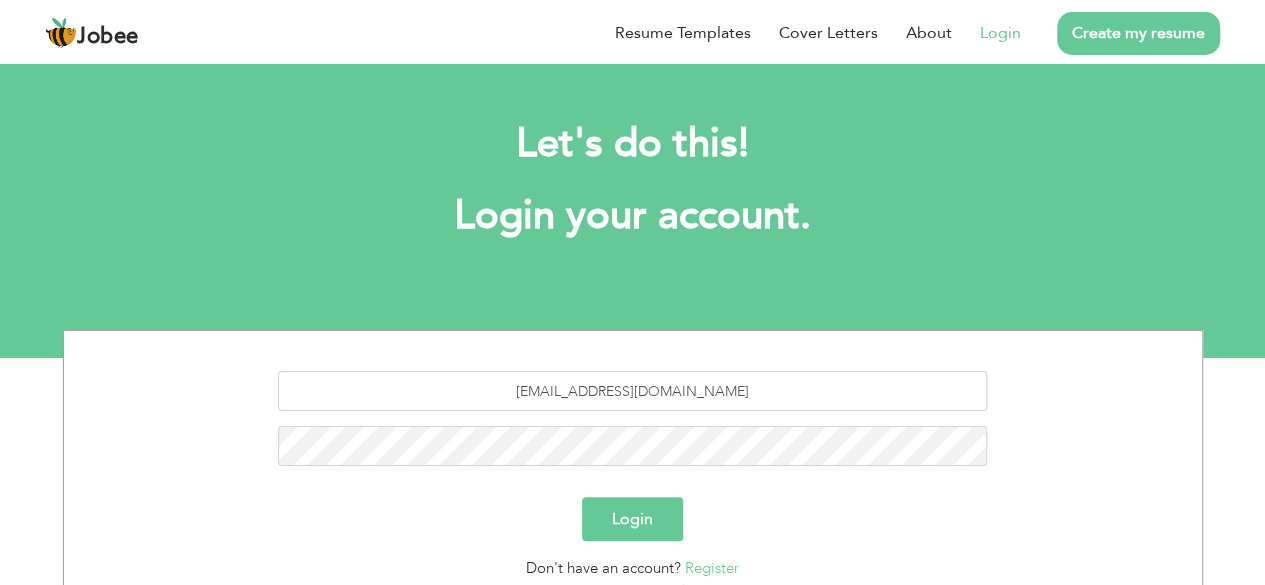 click on "Login" at bounding box center [632, 519] 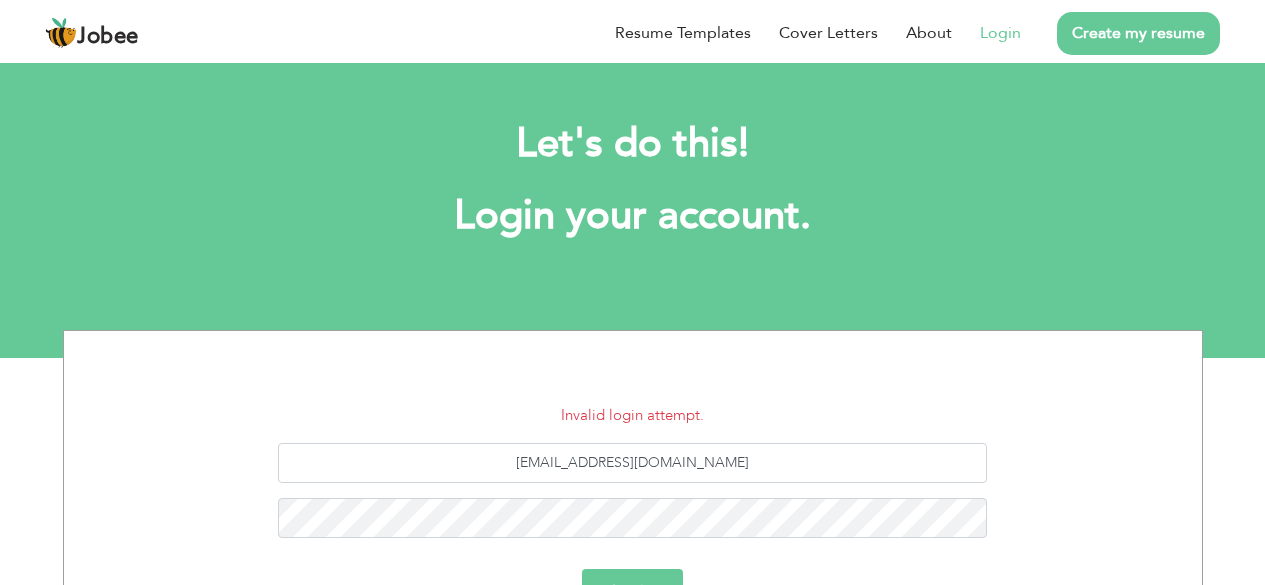 scroll, scrollTop: 0, scrollLeft: 0, axis: both 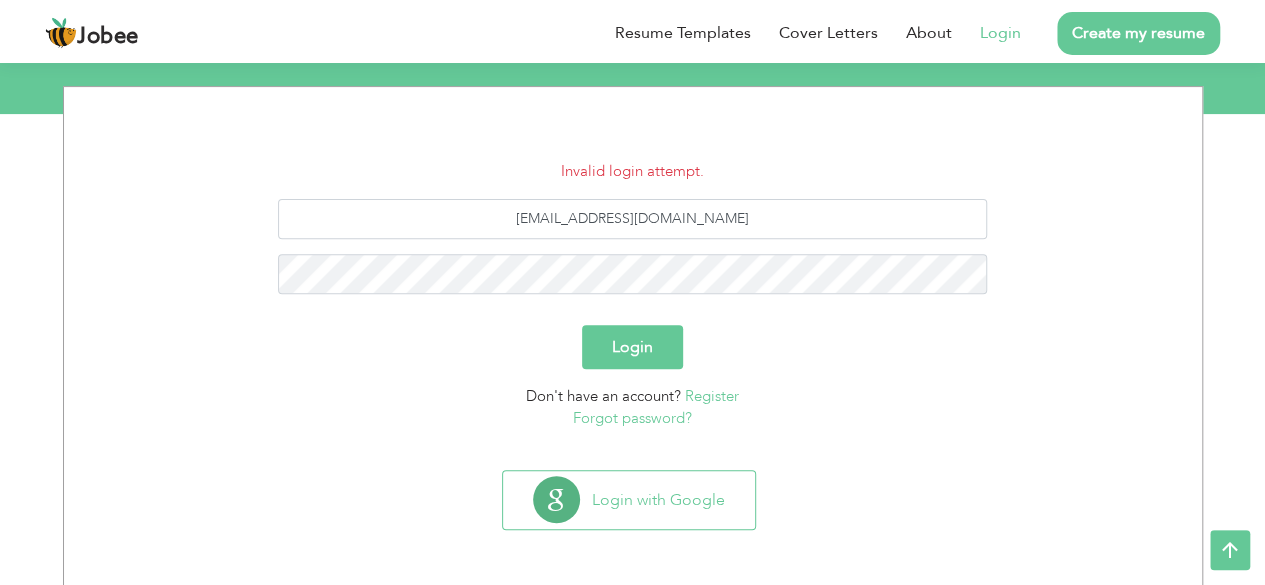 click on "Forgot password?" at bounding box center (632, 418) 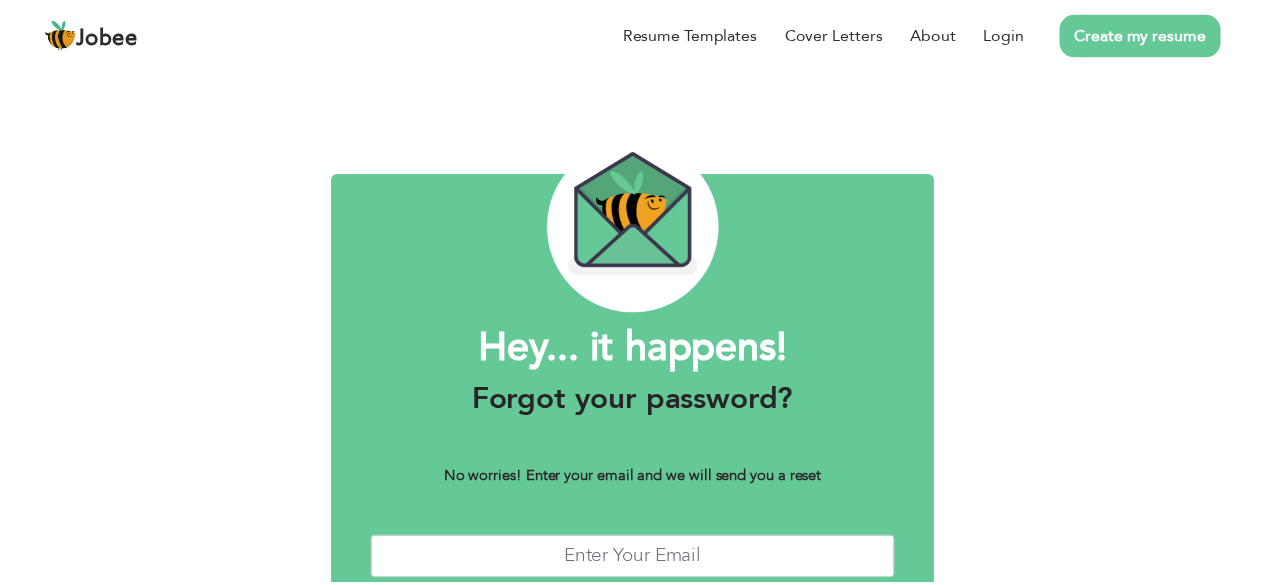 scroll, scrollTop: 0, scrollLeft: 0, axis: both 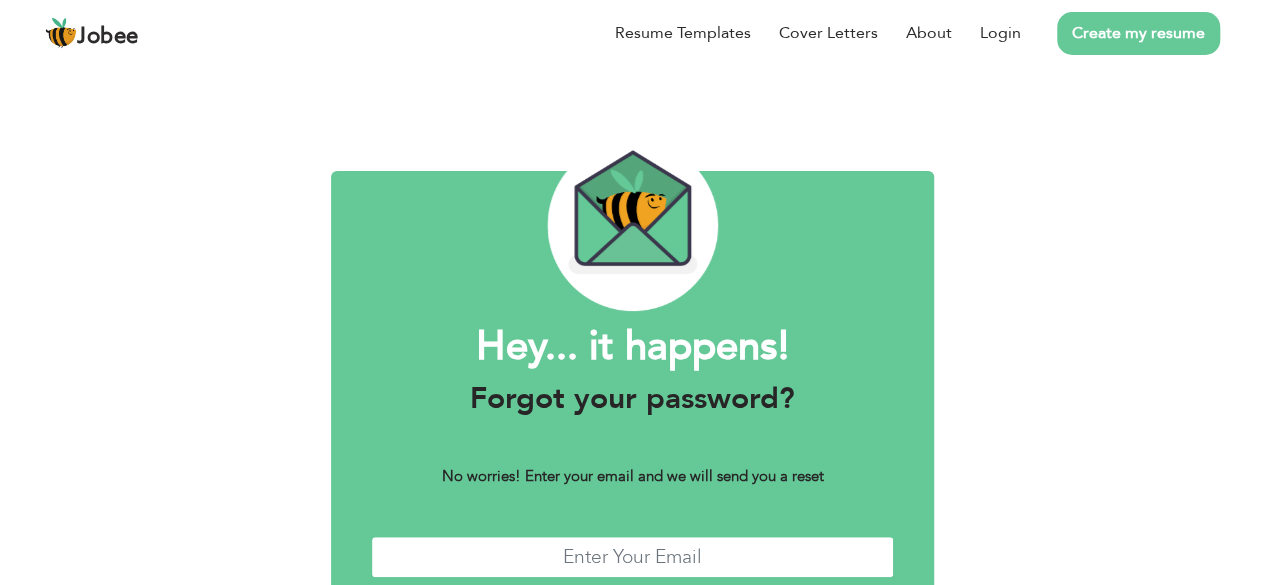 click at bounding box center [632, 557] 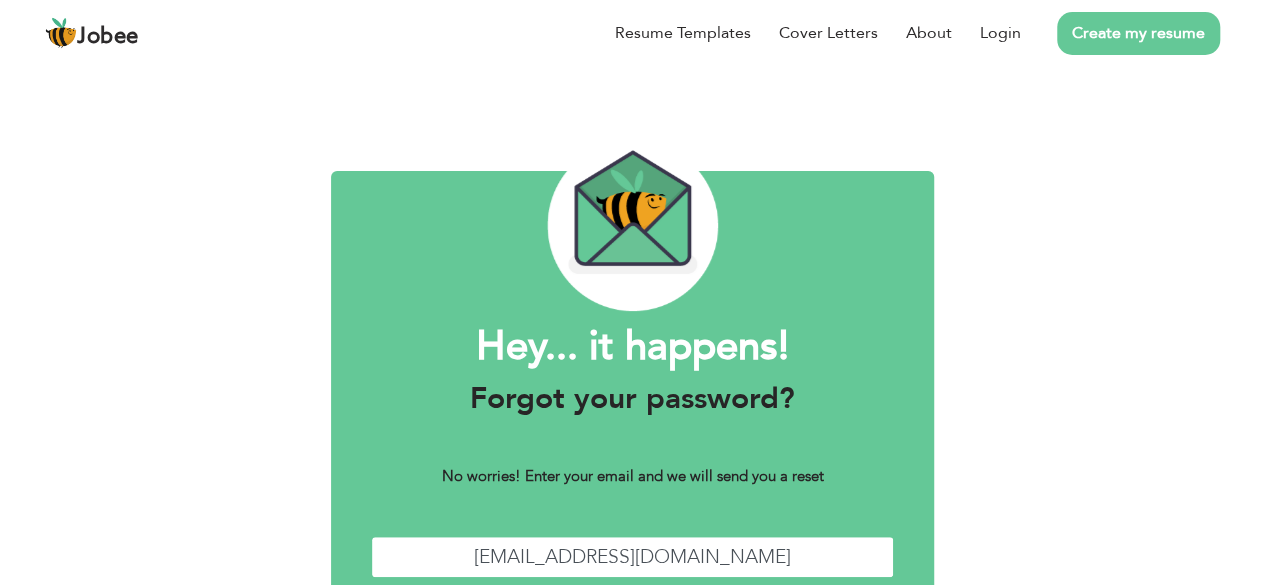 scroll, scrollTop: 122, scrollLeft: 0, axis: vertical 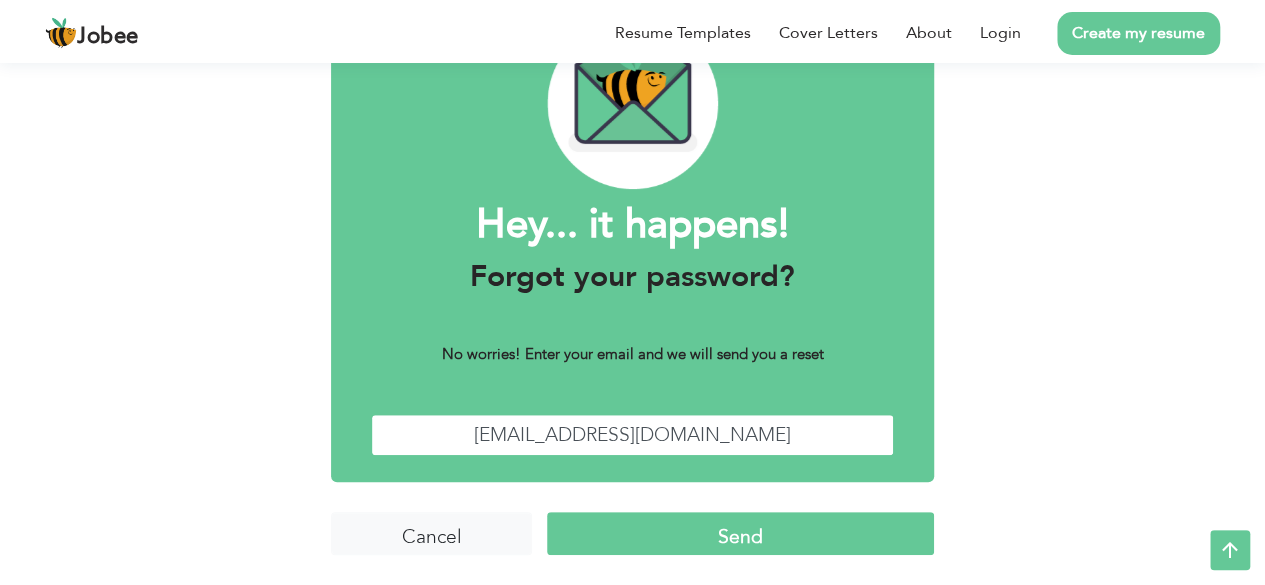 type on "nomanghafoor7511@gmail.com" 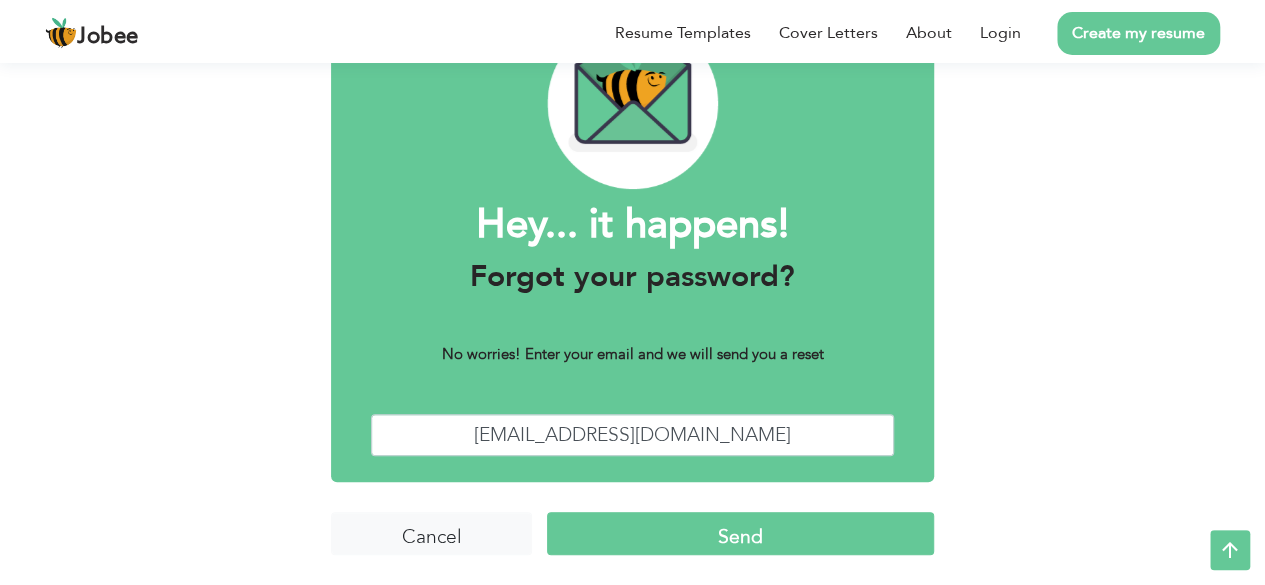 click on "Send" at bounding box center [740, 533] 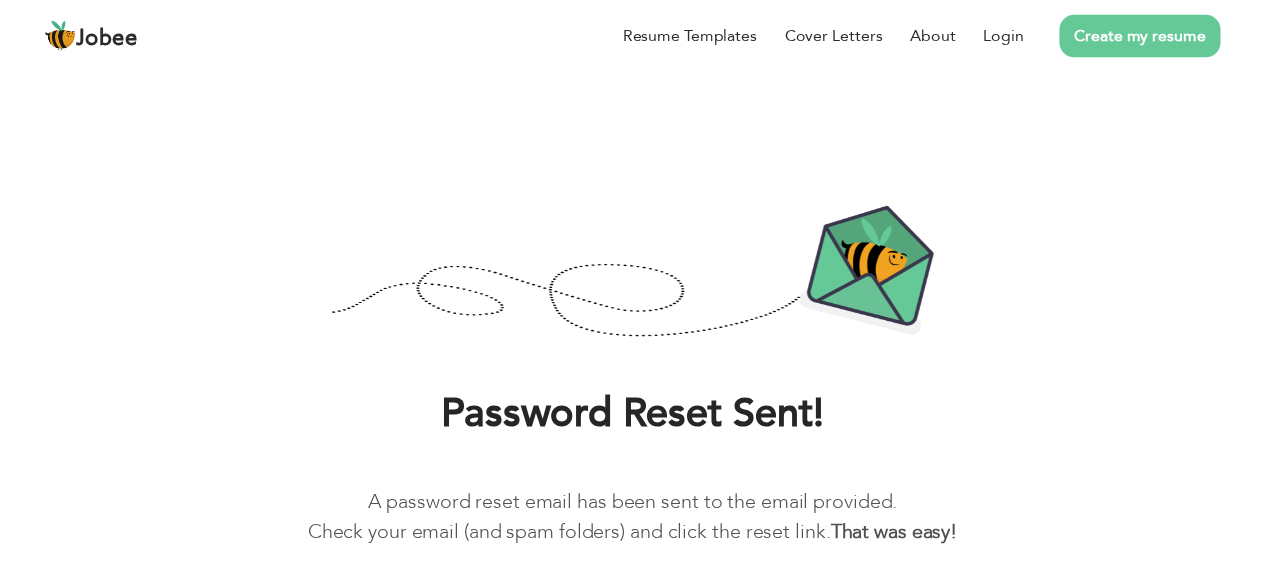 scroll, scrollTop: 0, scrollLeft: 0, axis: both 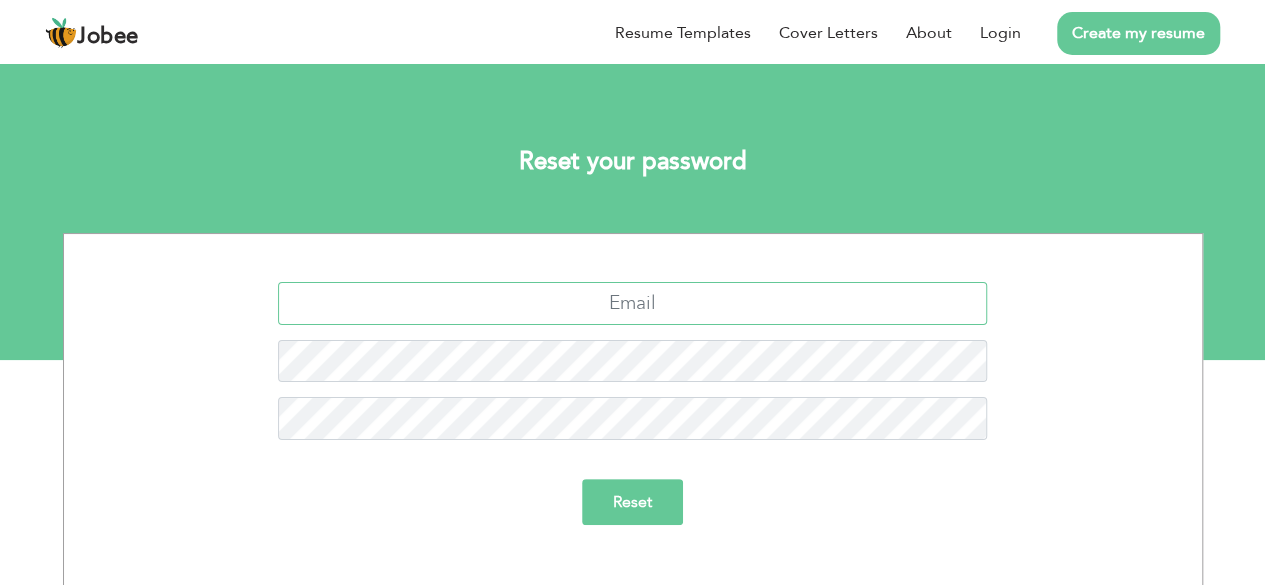 click at bounding box center (632, 303) 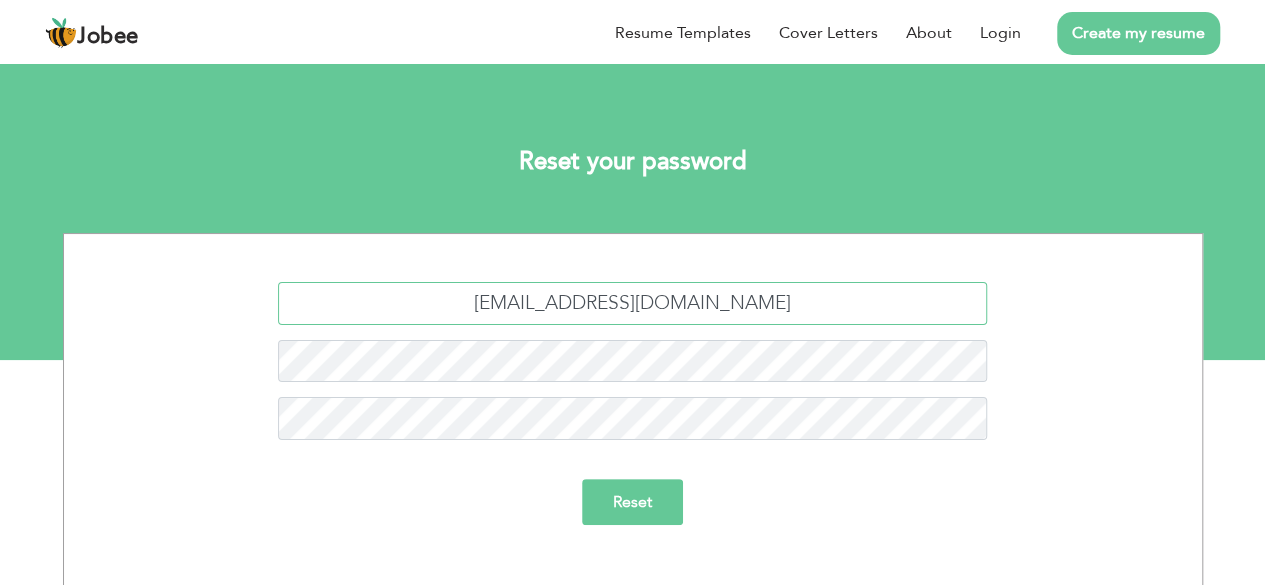 type on "[EMAIL_ADDRESS][DOMAIN_NAME]" 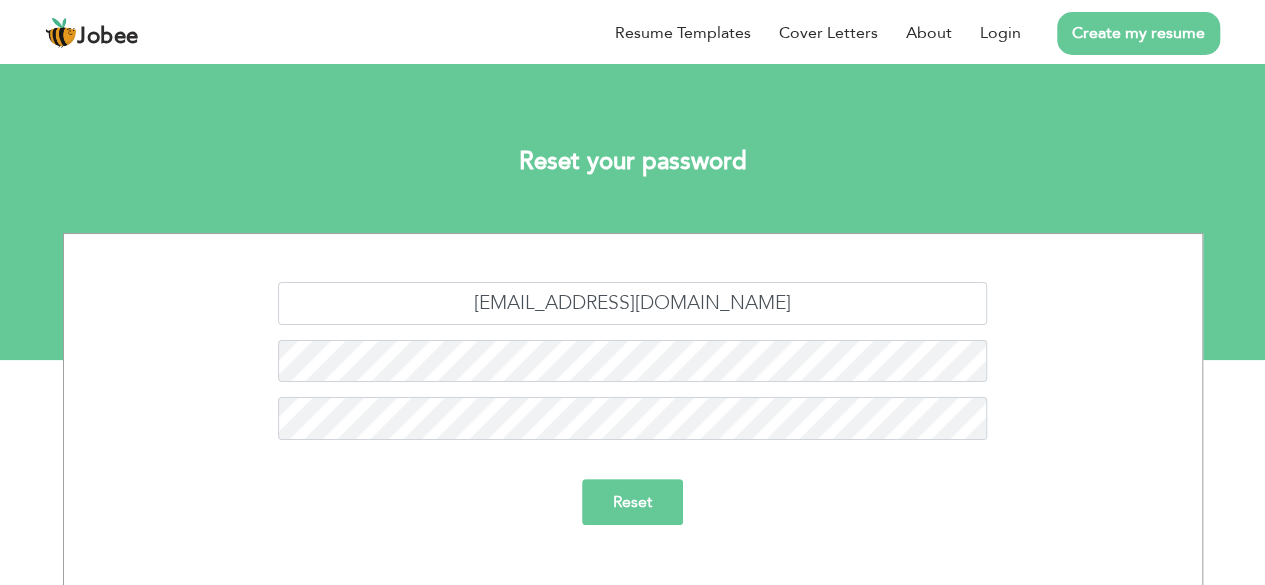 click on "Reset" at bounding box center [632, 502] 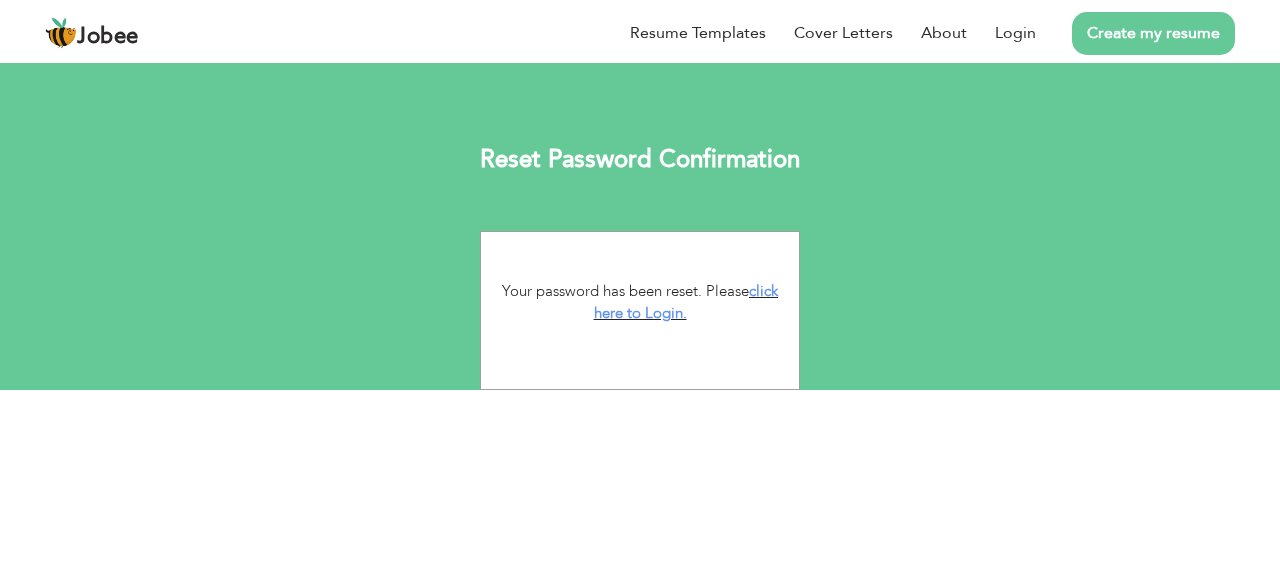 scroll, scrollTop: 0, scrollLeft: 0, axis: both 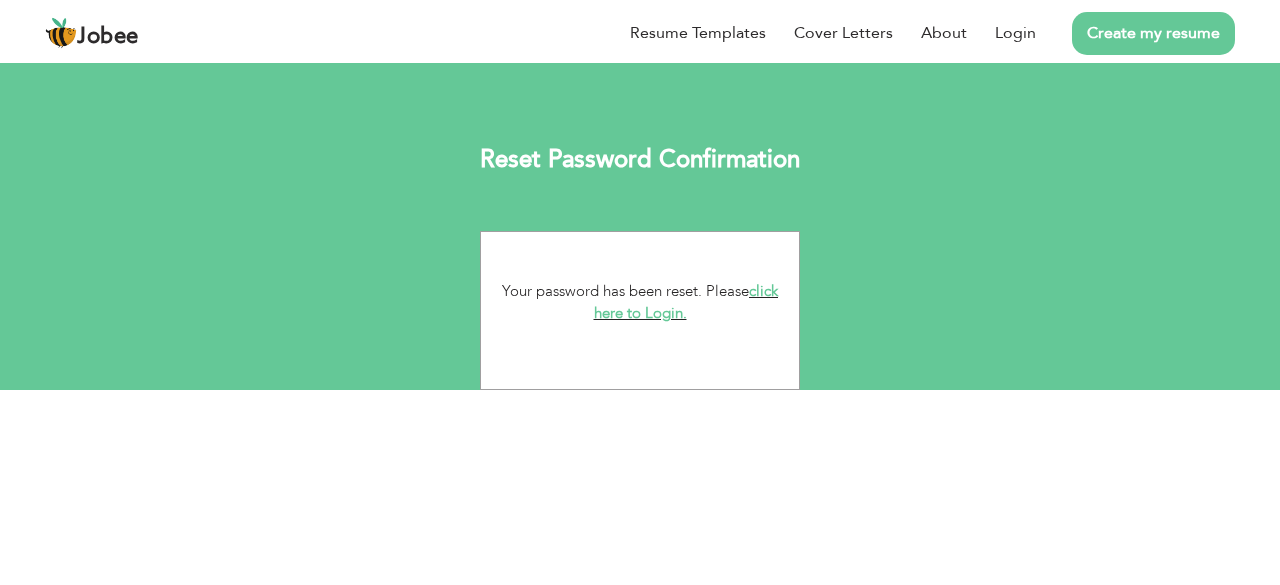 click on "click here to Login." at bounding box center (686, 302) 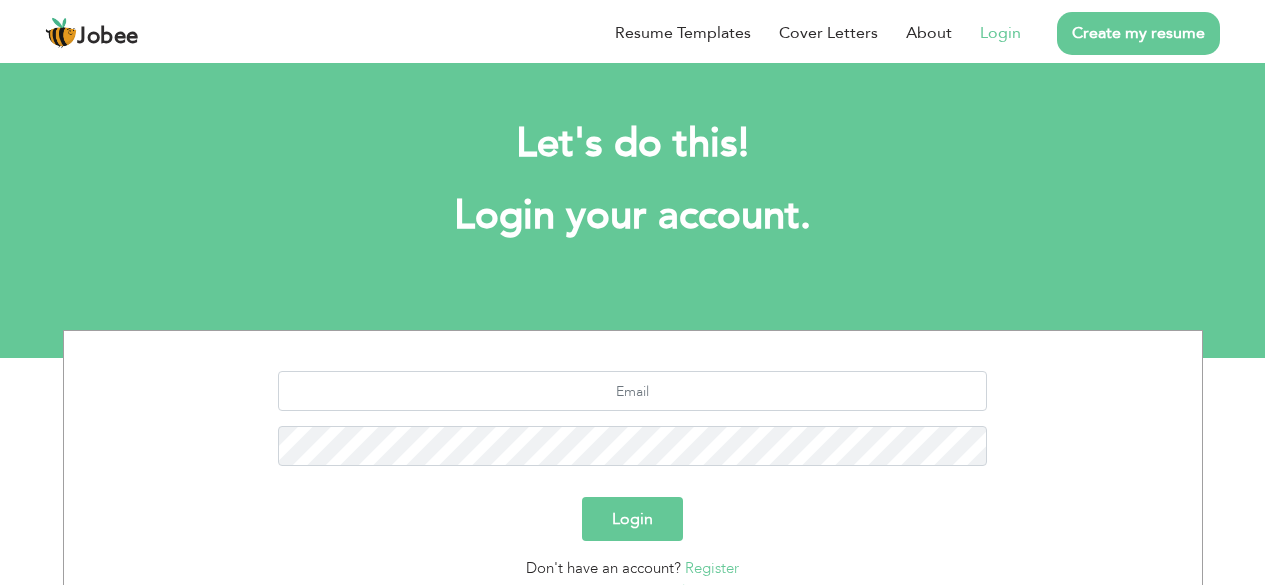 scroll, scrollTop: 0, scrollLeft: 0, axis: both 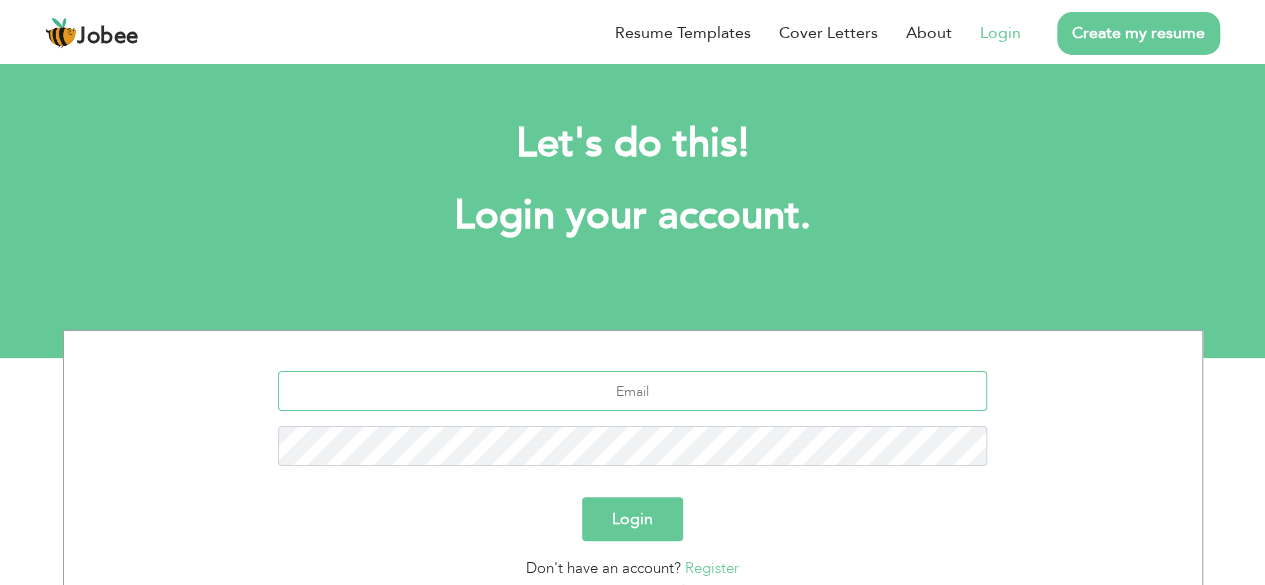 type on "nomanghafoor7511@gmail.com" 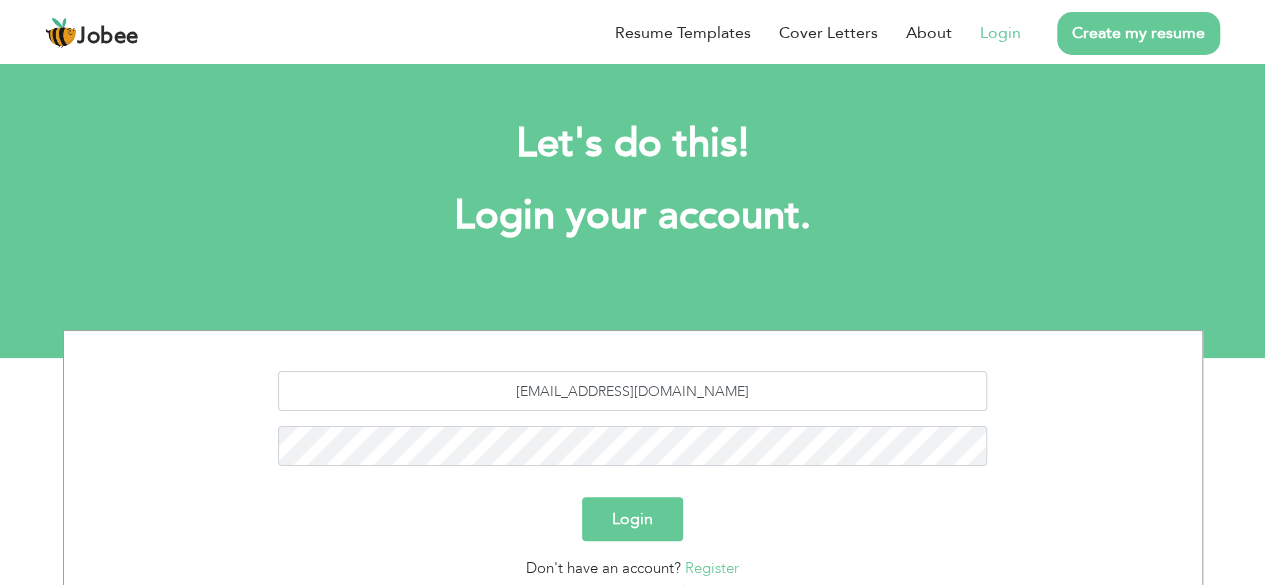 click on "Login" at bounding box center (632, 519) 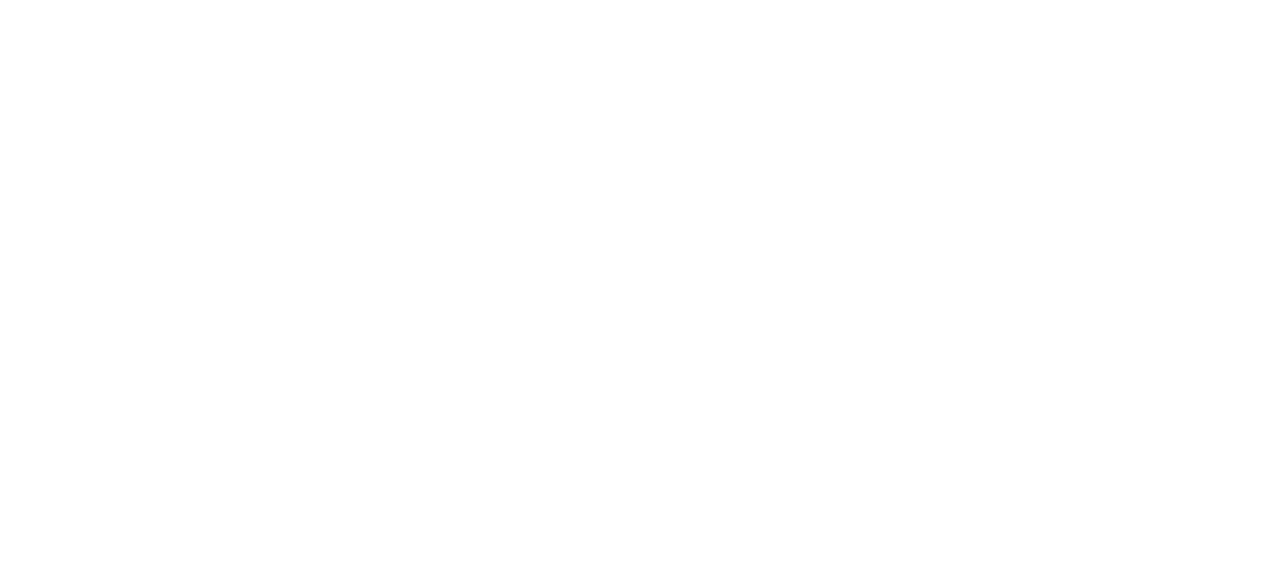 scroll, scrollTop: 0, scrollLeft: 0, axis: both 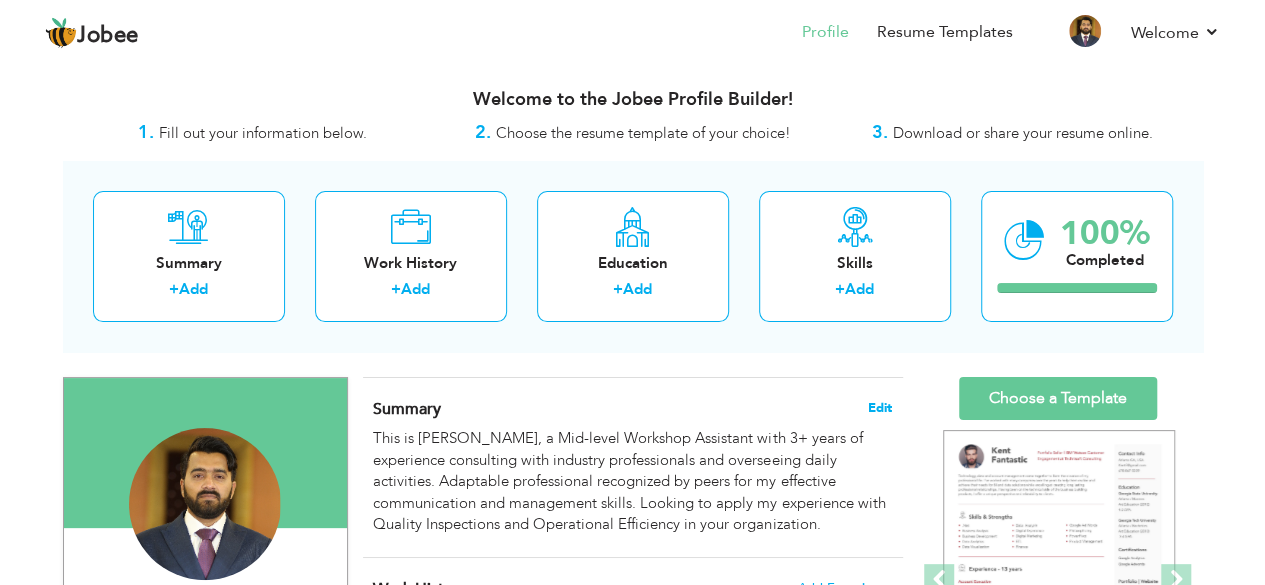 click on "Edit" at bounding box center [880, 408] 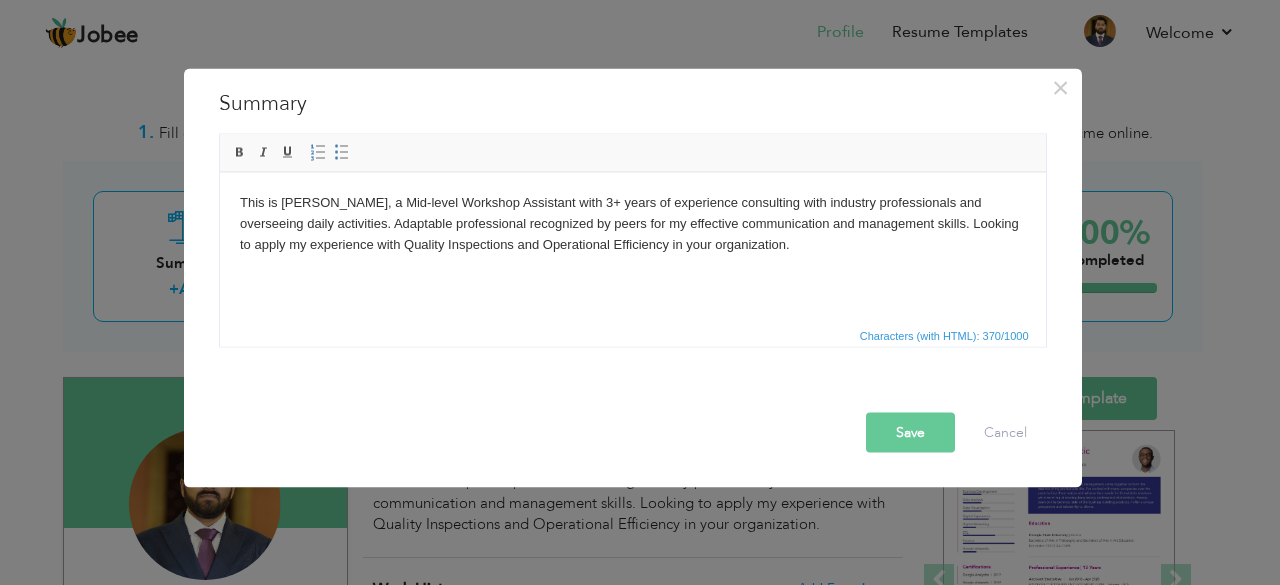 click on "This is Muhammad Noman Ghafoor, a Mid-level Workshop Assistant with 3+ years of experience consulting with industry professionals and overseeing daily activities. Adaptable professional recognized by peers for my effective communication and management skills. Looking to apply my experience with Quality Inspections and Operational Efficiency in your organization." at bounding box center [632, 223] 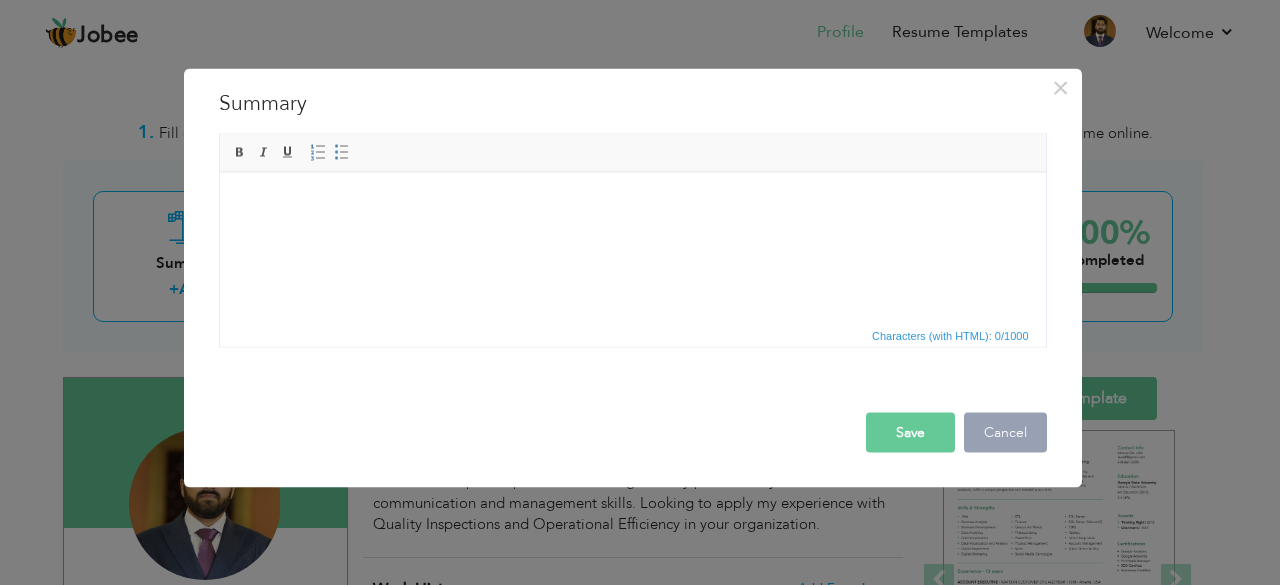 click on "Cancel" at bounding box center (1005, 432) 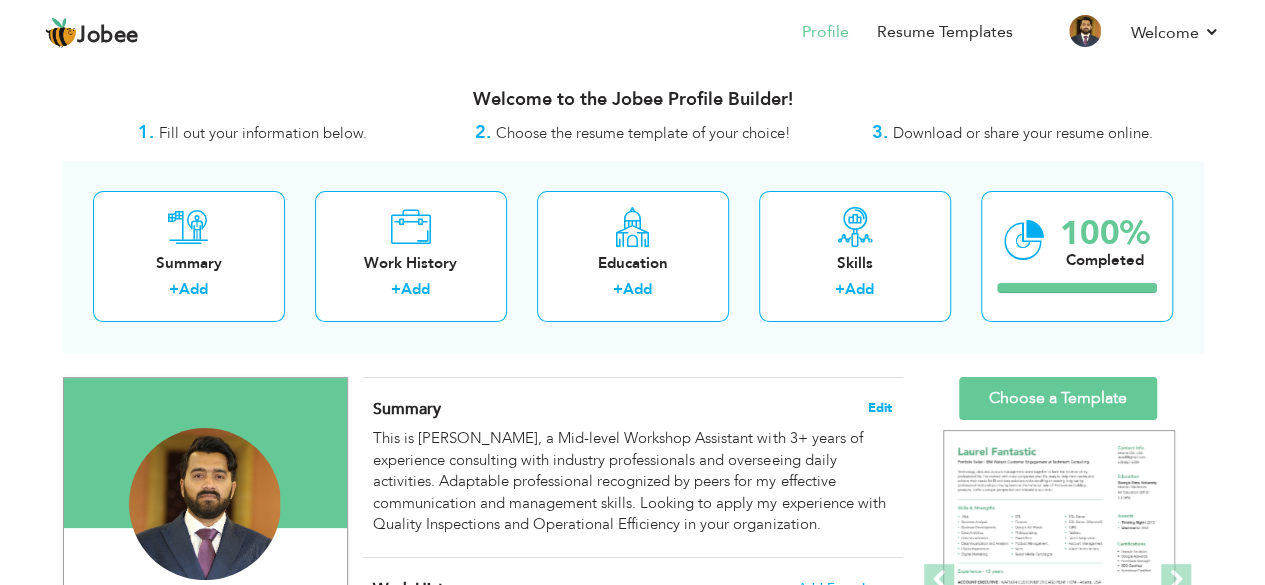 click on "Edit" at bounding box center [880, 408] 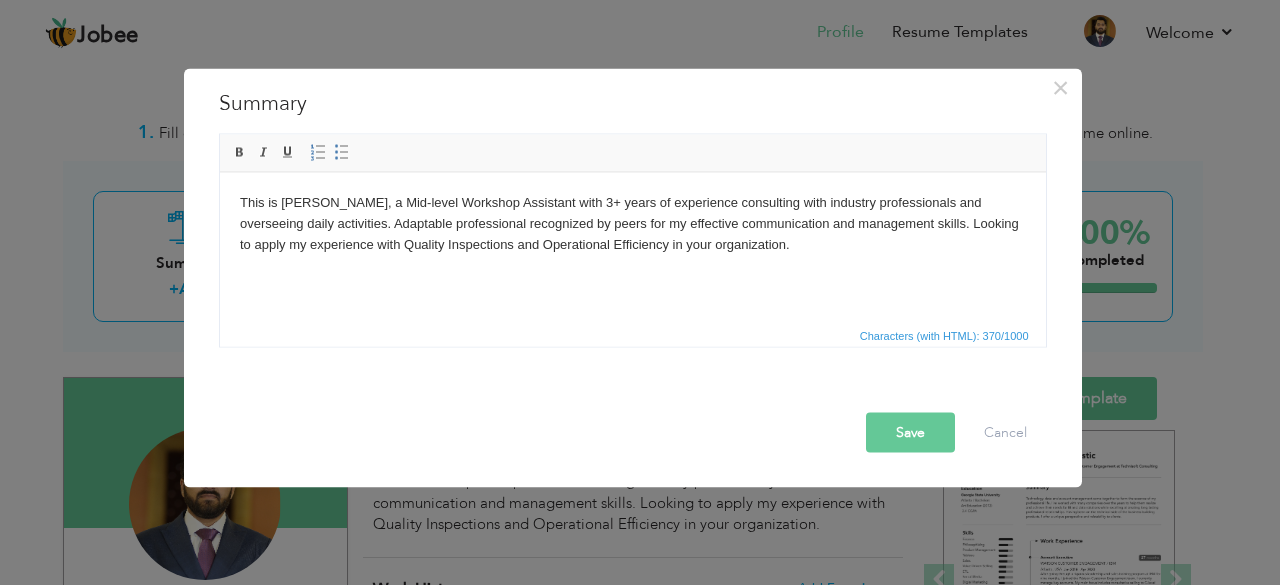drag, startPoint x: 854, startPoint y: 242, endPoint x: 451, endPoint y: 205, distance: 404.69495 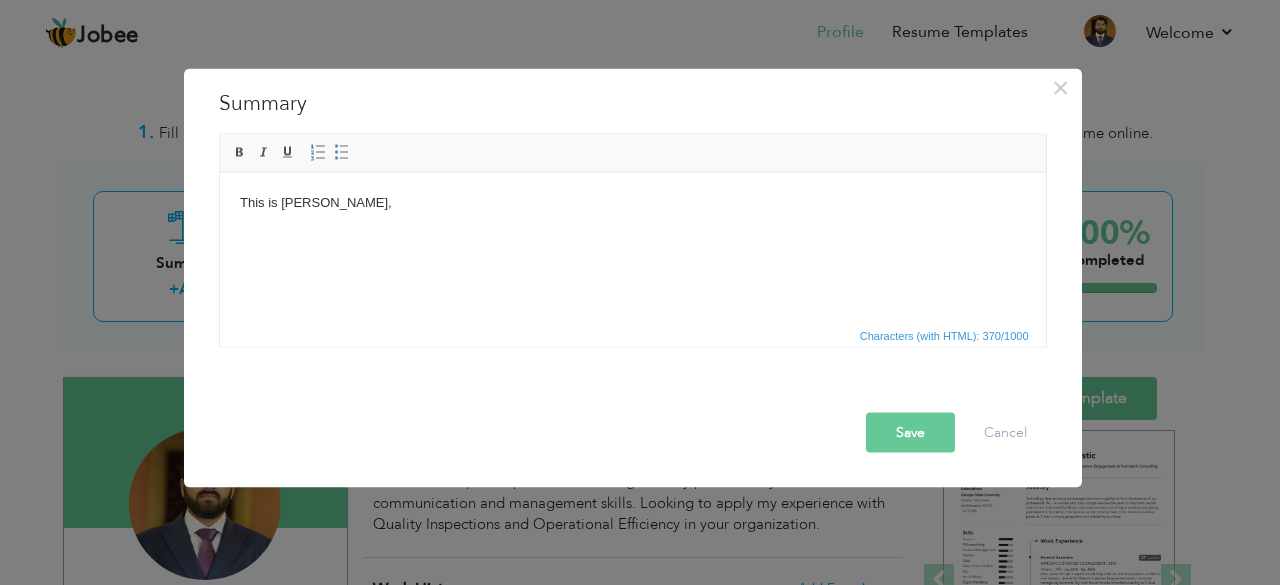 scroll, scrollTop: 54, scrollLeft: 0, axis: vertical 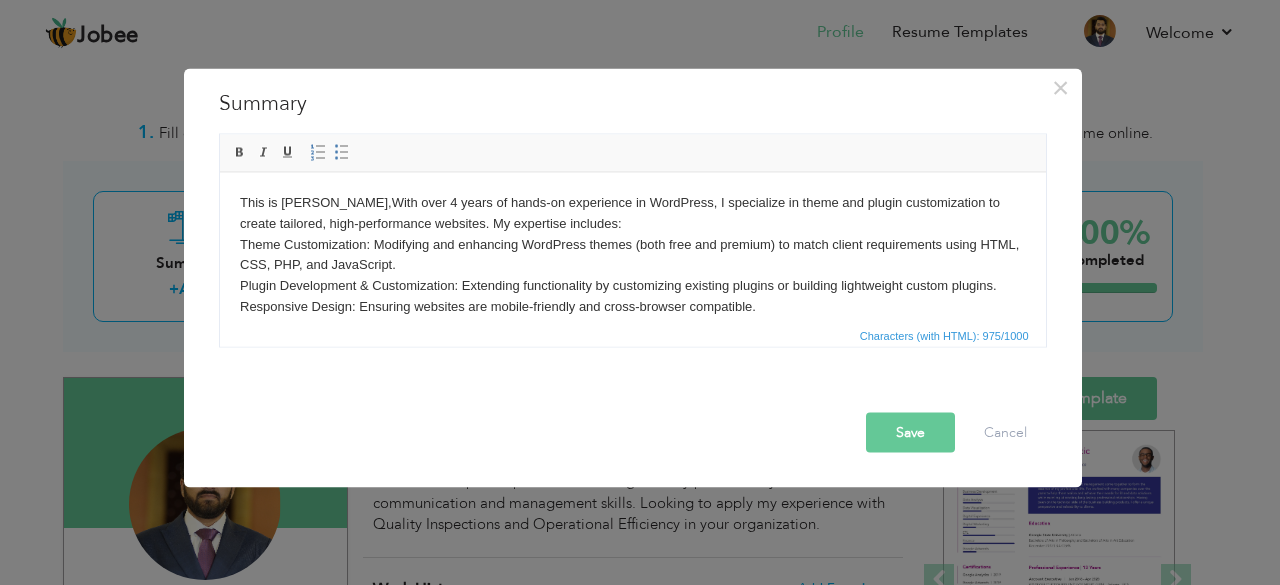 click on "This is Muhammad Noman Ghafoor,  With over 4 years of hands-on experience in WordPress, I specialize in theme and plugin customization to create tailored, high-performance websites. My expertise includes: Theme Customization: Modifying and enhancing WordPress themes (both free and premium) to match client requirements using HTML, CSS, PHP, and JavaScript. Plugin Development & Customization: Extending functionality by customizing existing plugins or building lightweight custom plugins. Responsive Design: Ensuring websites are mobile-friendly and cross-browser compatible. Performance Optimization: Improving site speed, security, and SEO best practices. Troubleshooting & Debugging: Fixing compatibility issues, PHP errors, and other WordPress-related problems. I have worked on diverse projects, from business websites to eCommerce stores, delivering clean, efficient, and scalable solutions." at bounding box center (632, 285) 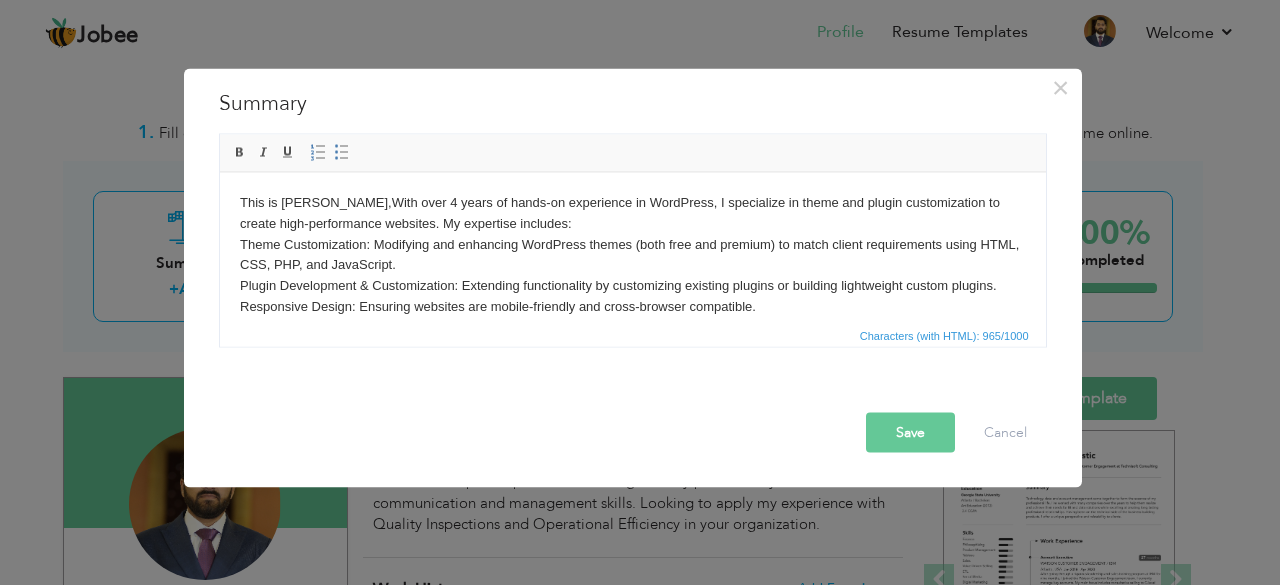 click on "This is Muhammad Noman Ghafoor,  With over 4 years of hands-on experience in WordPress, I specialize in theme and plugin customization to create high-performance websites. My expertise includes: Theme Customization: Modifying and enhancing WordPress themes (both free and premium) to match client requirements using HTML, CSS, PHP, and JavaScript. Plugin Development & Customization: Extending functionality by customizing existing plugins or building lightweight custom plugins. Responsive Design: Ensuring websites are mobile-friendly and cross-browser compatible. Performance Optimization: Improving site speed, security, and SEO best practices. Troubleshooting & Debugging: Fixing compatibility issues, PHP errors, and other WordPress-related problems. I have worked on diverse projects, from business websites to eCommerce stores, delivering clean, efficient, and scalable solutions." at bounding box center [632, 285] 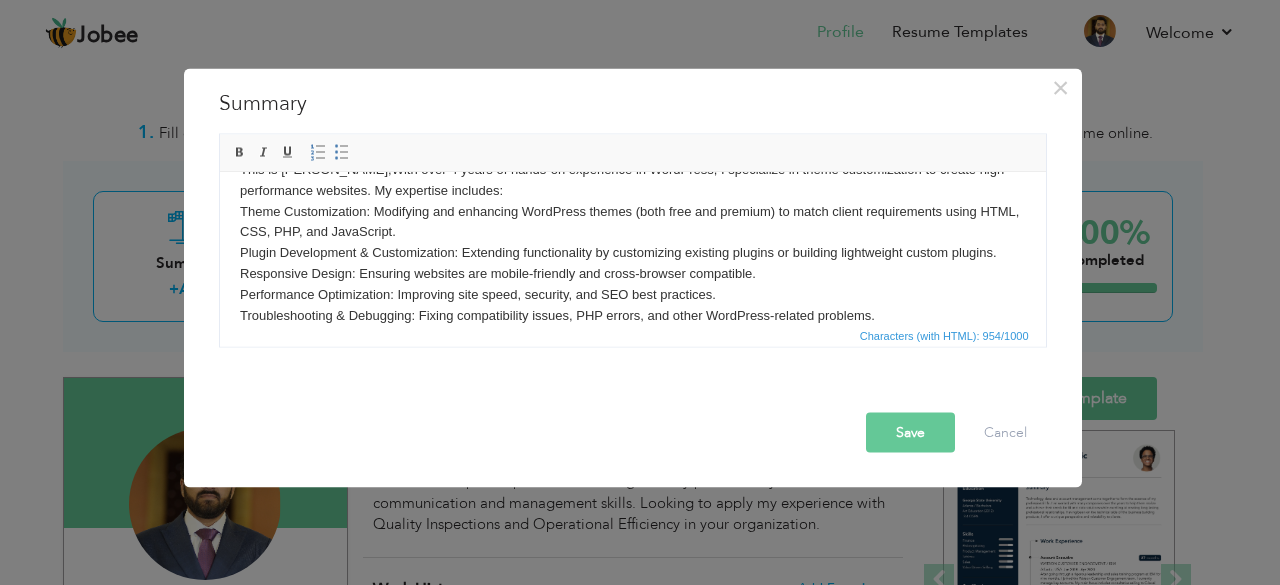 scroll, scrollTop: 54, scrollLeft: 0, axis: vertical 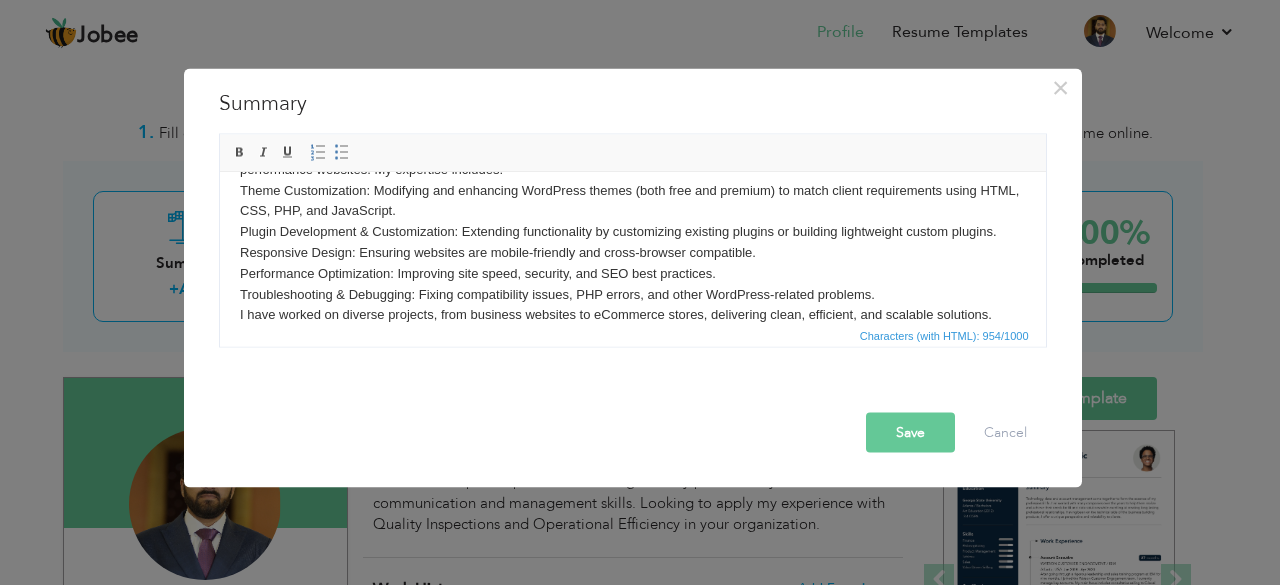 click on "Save" at bounding box center [910, 432] 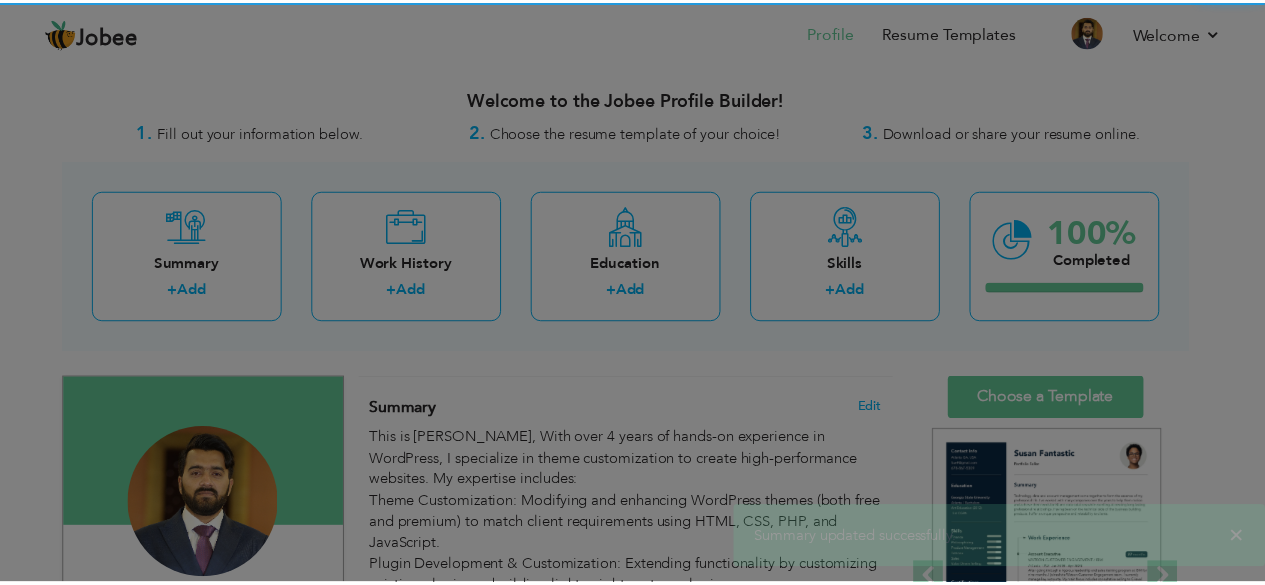 scroll, scrollTop: 0, scrollLeft: 0, axis: both 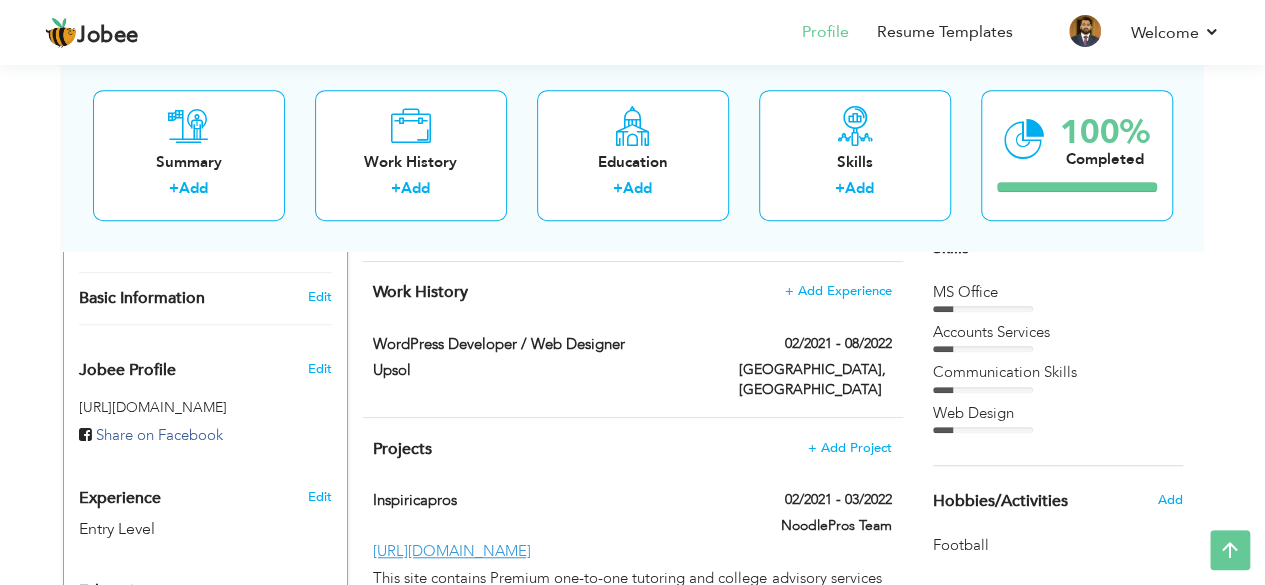 click on "02/2021 - 08/2022" at bounding box center [815, 346] 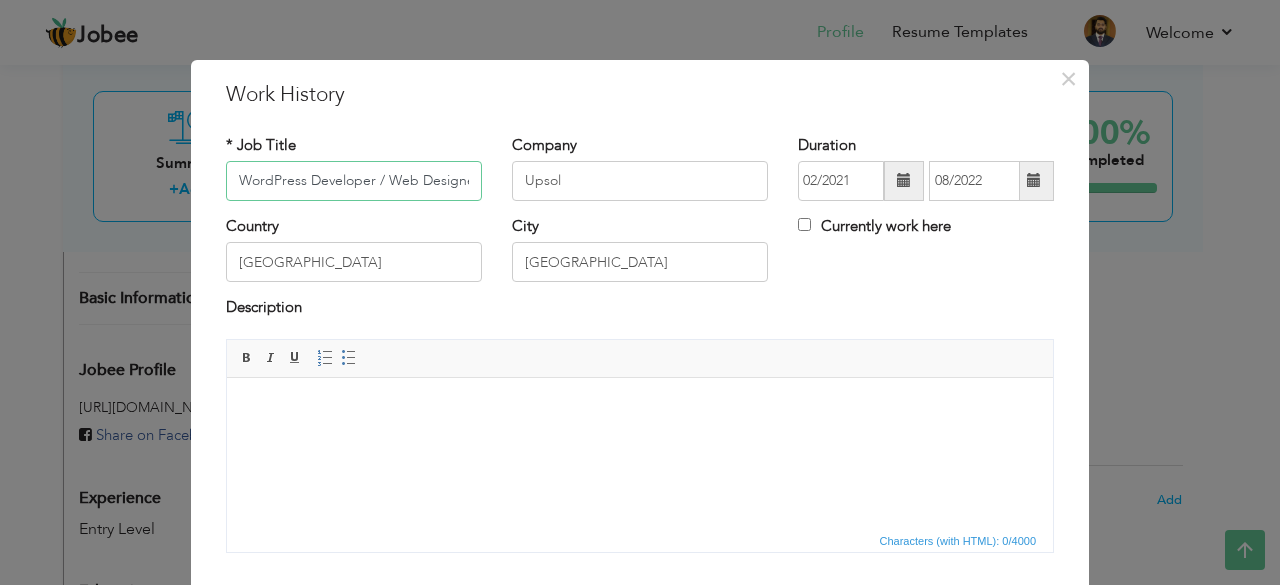 scroll, scrollTop: 0, scrollLeft: 6, axis: horizontal 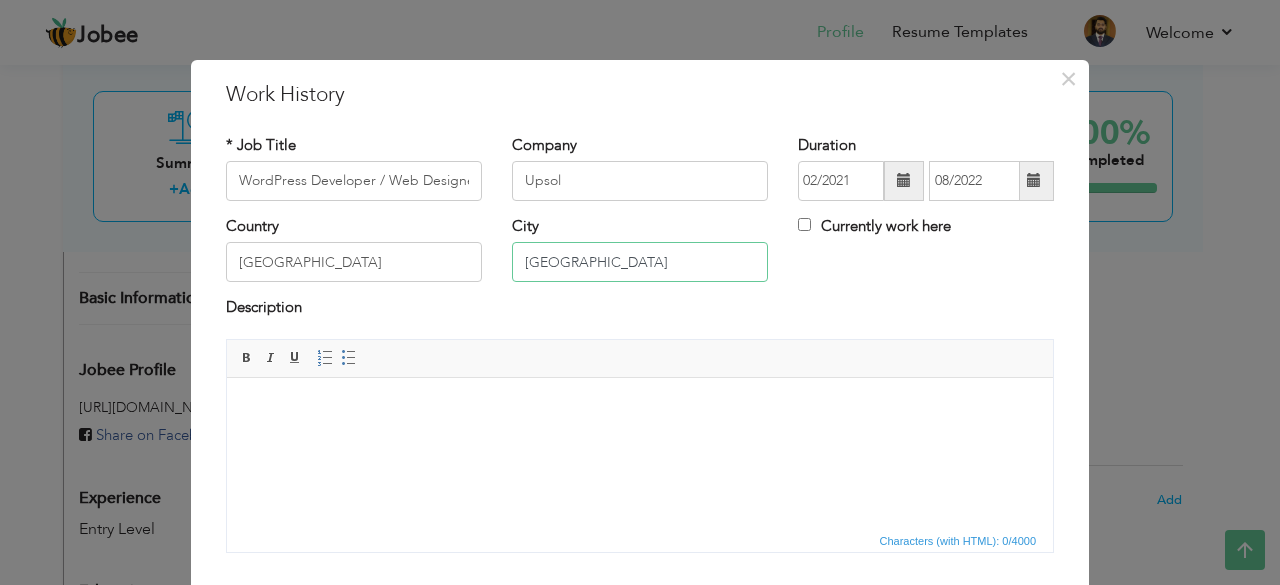 click on "Lahore" at bounding box center [640, 262] 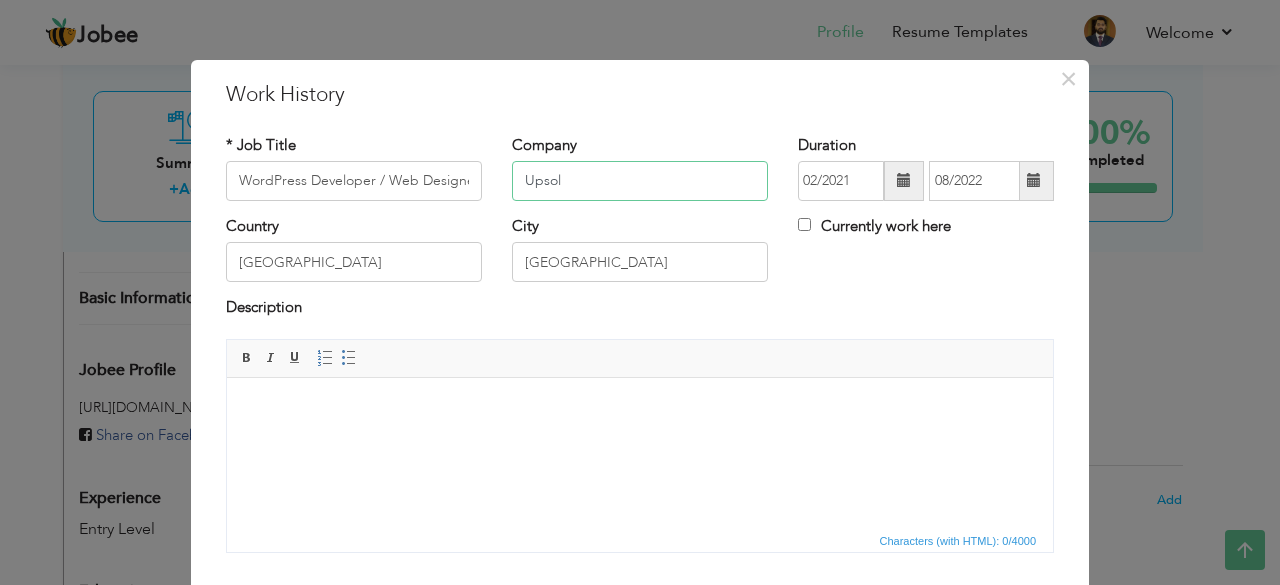 click on "Upsol" at bounding box center (640, 181) 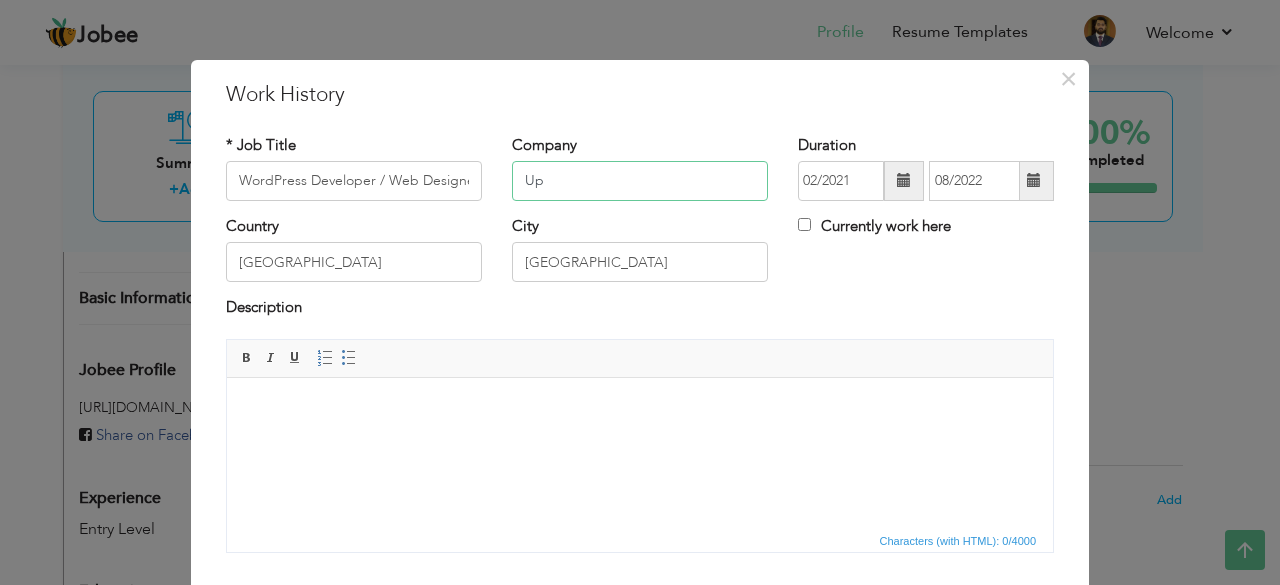 type on "U" 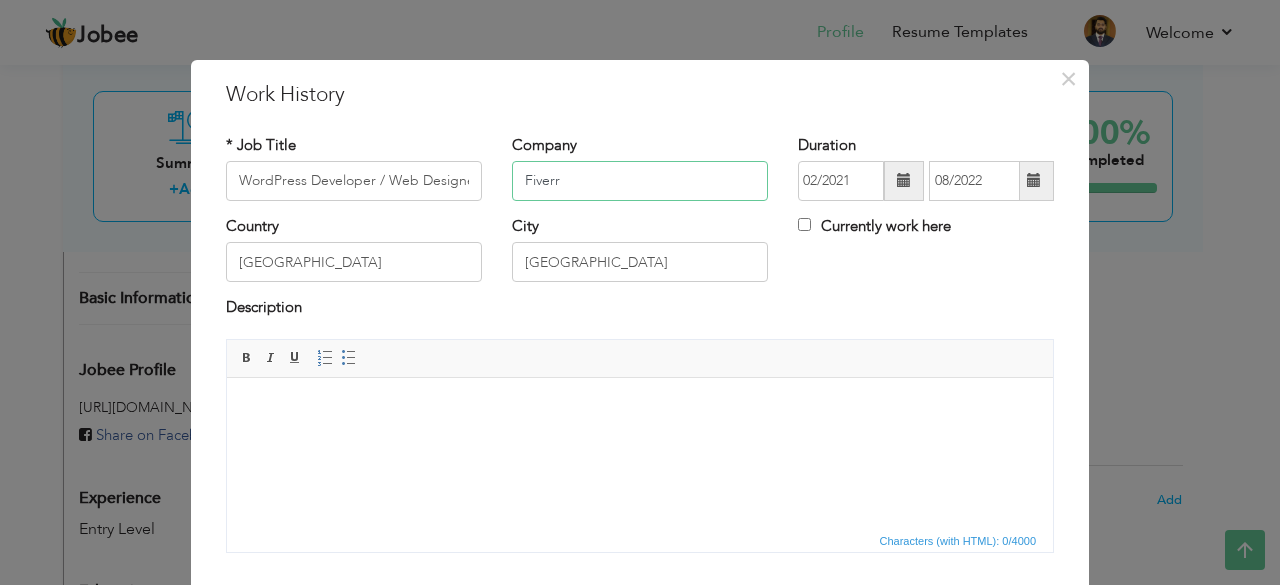 type on "Fiverr" 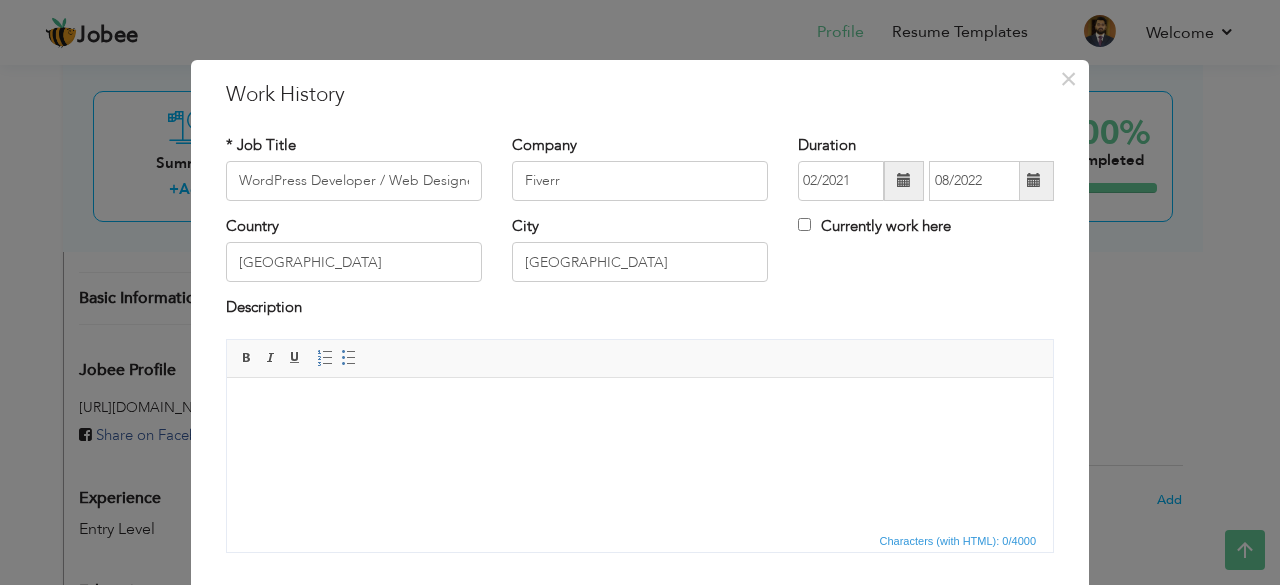 click at bounding box center [1034, 180] 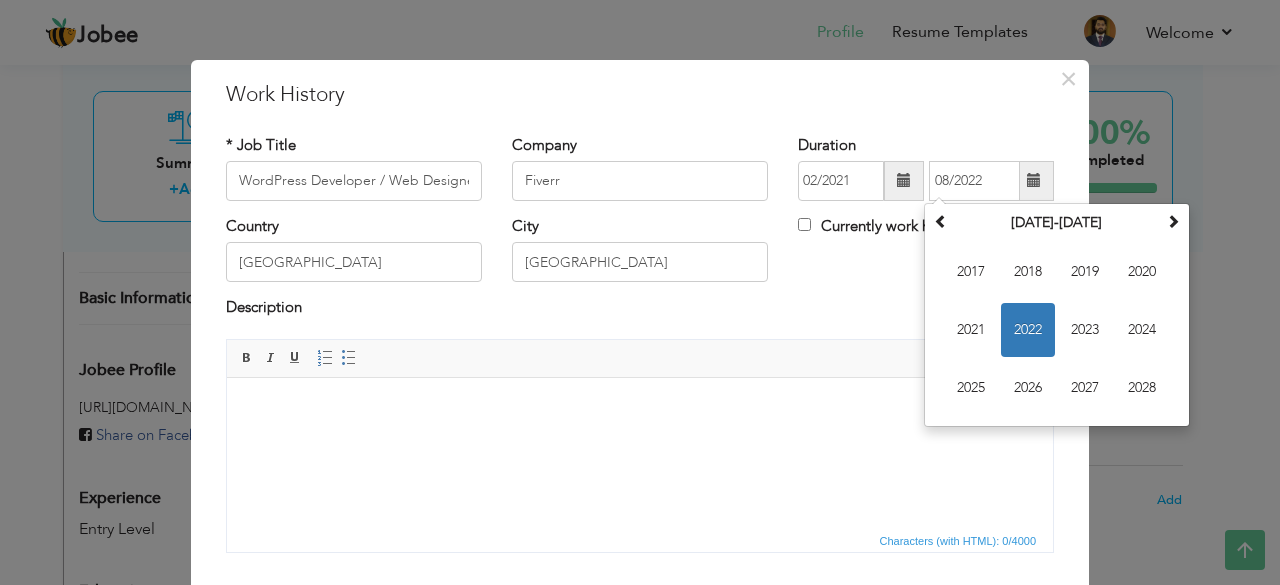 click at bounding box center [904, 181] 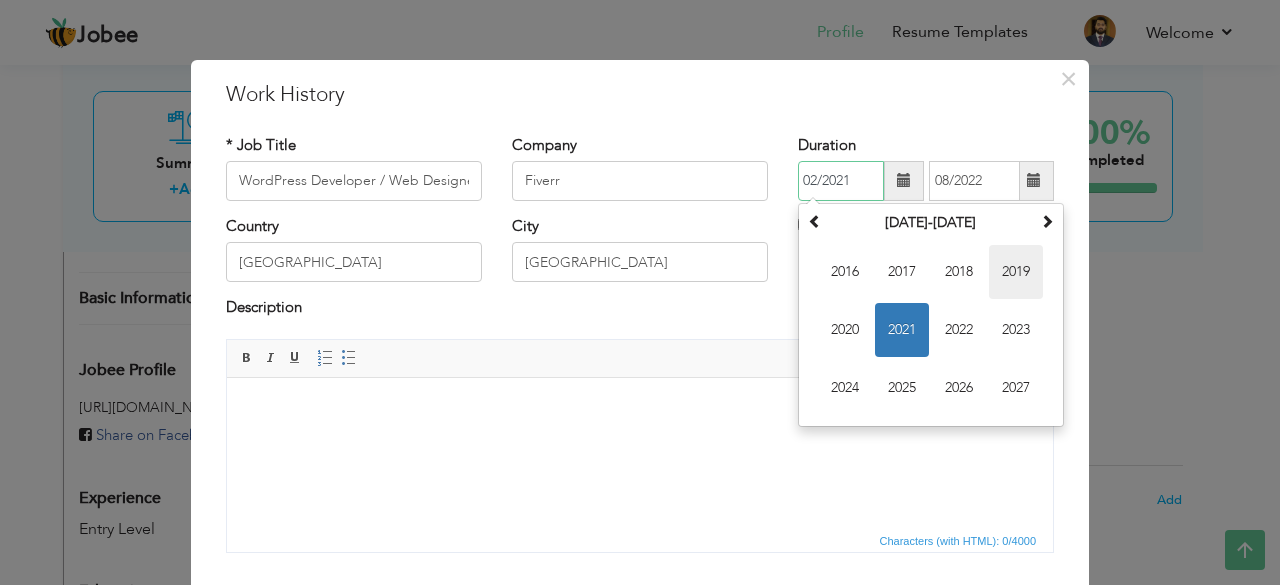 click on "2019" at bounding box center (1016, 272) 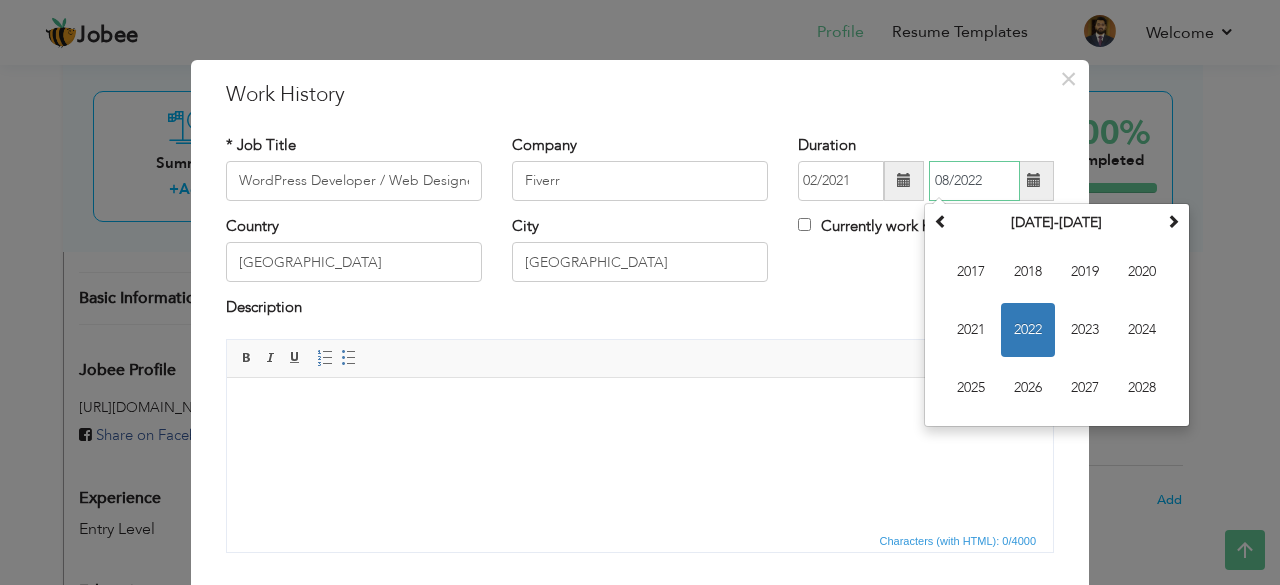click on "08/2022" at bounding box center [974, 181] 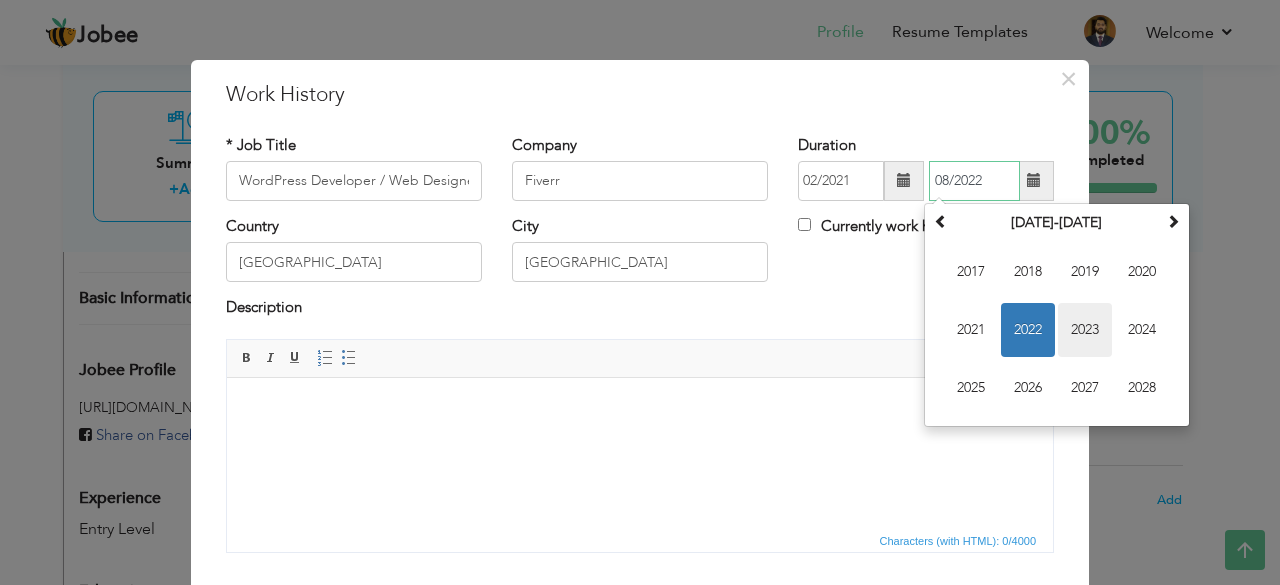 click on "2023" at bounding box center [1085, 330] 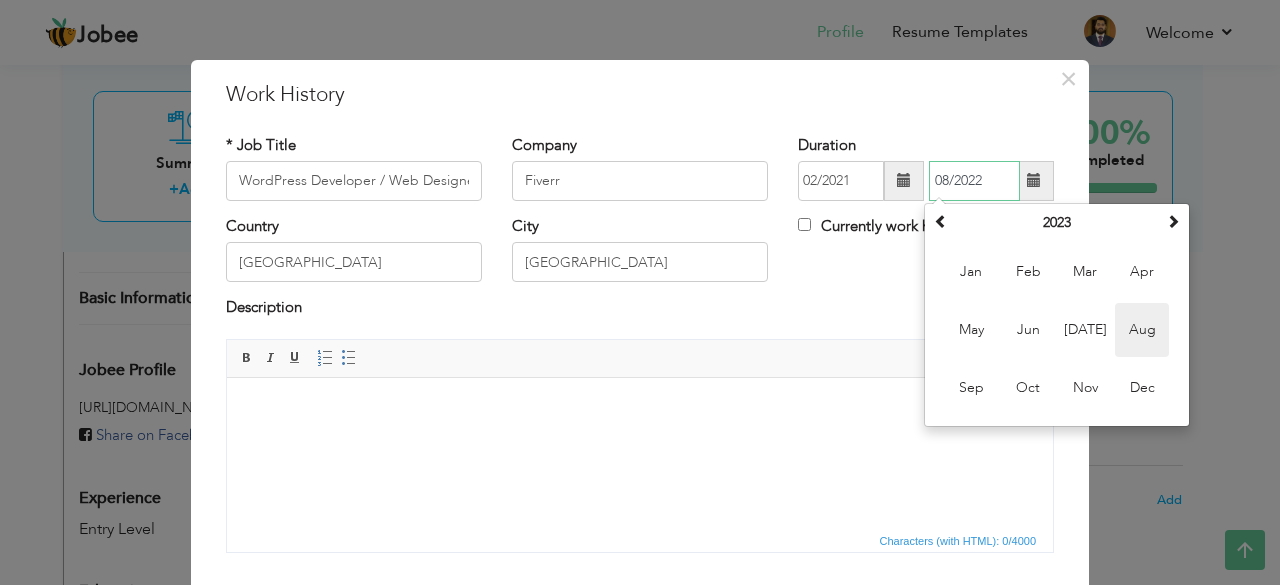 click on "Aug" at bounding box center (1142, 330) 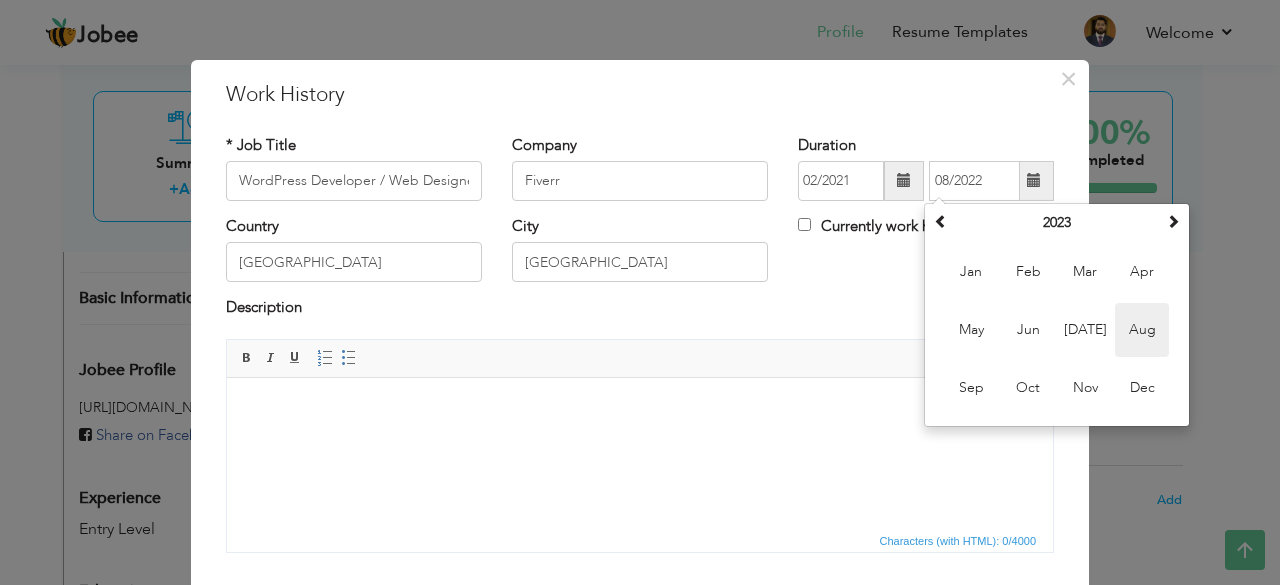 type on "08/2023" 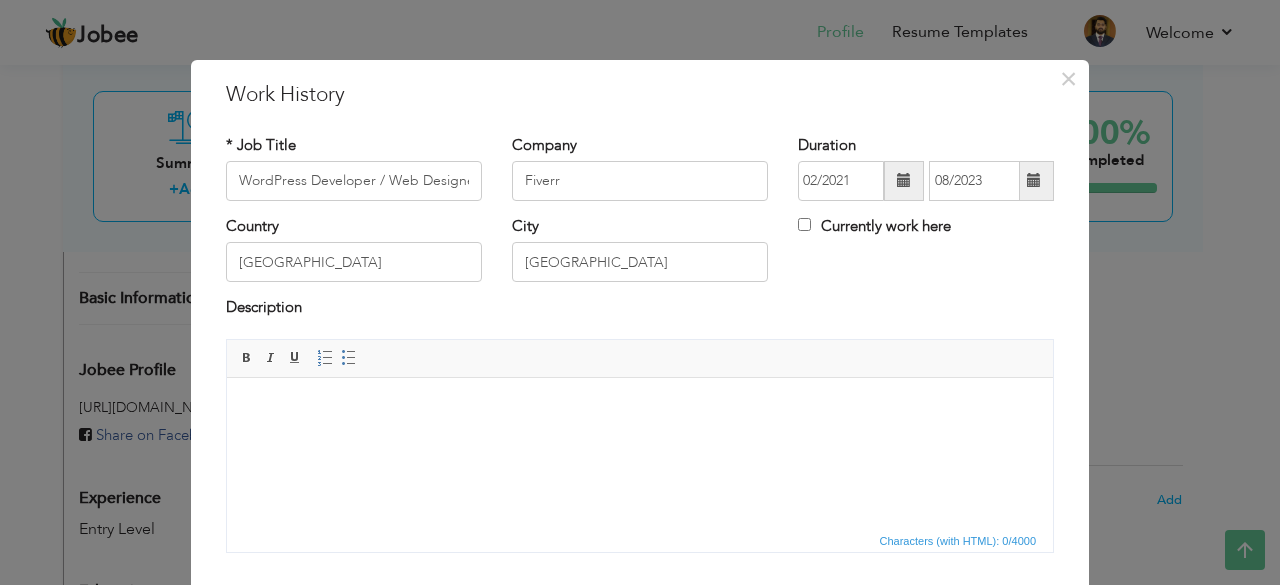 click on "Country
Pakistan
City
Lahore
Currently work here" at bounding box center (640, 256) 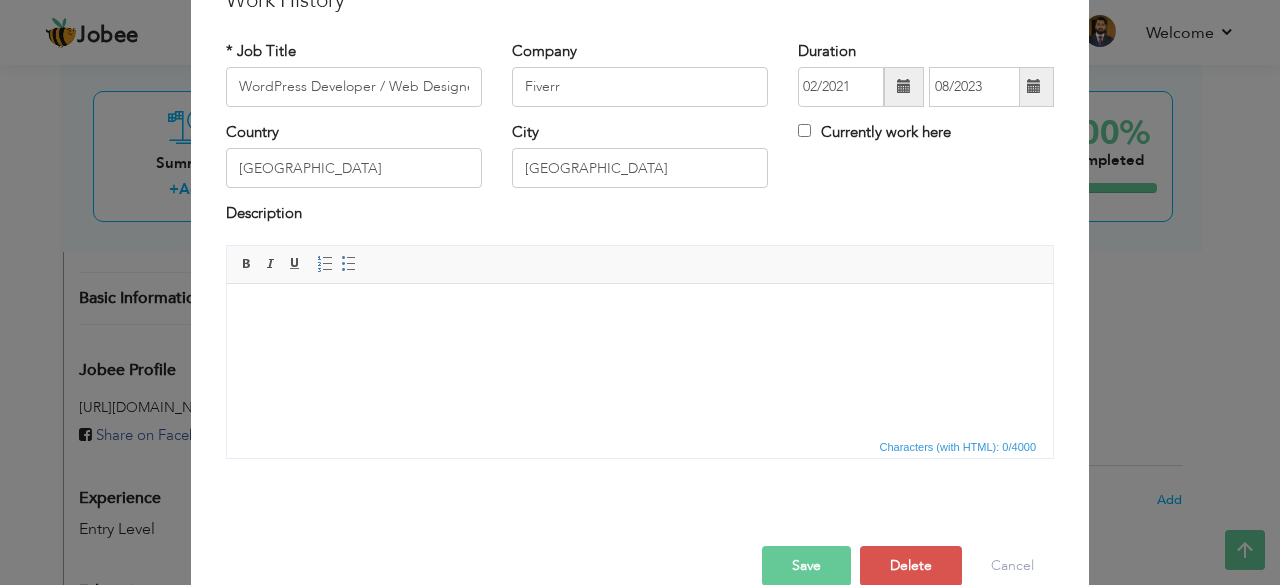 scroll, scrollTop: 128, scrollLeft: 0, axis: vertical 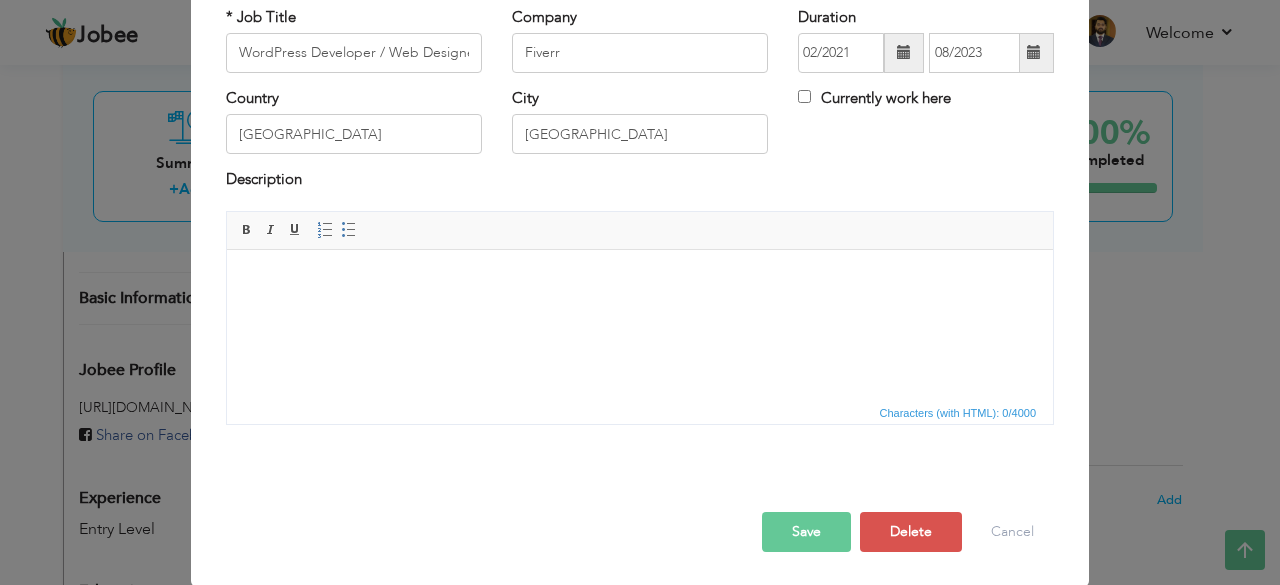 click at bounding box center [640, 279] 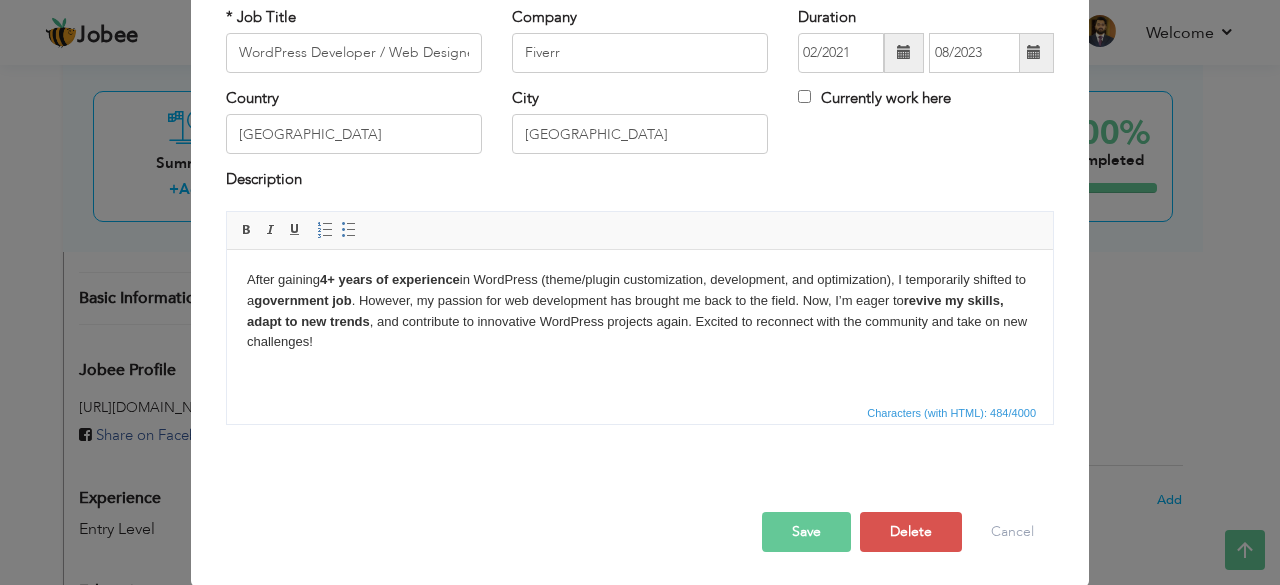 click on "4+ years of experience" at bounding box center (390, 278) 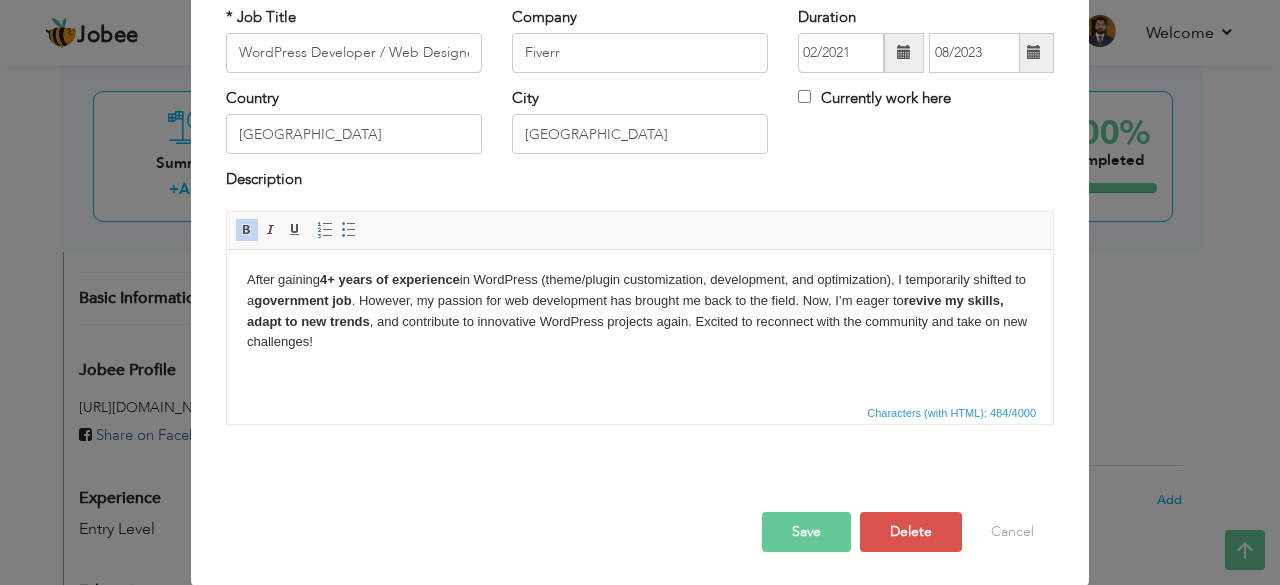 click on "Save" at bounding box center [806, 532] 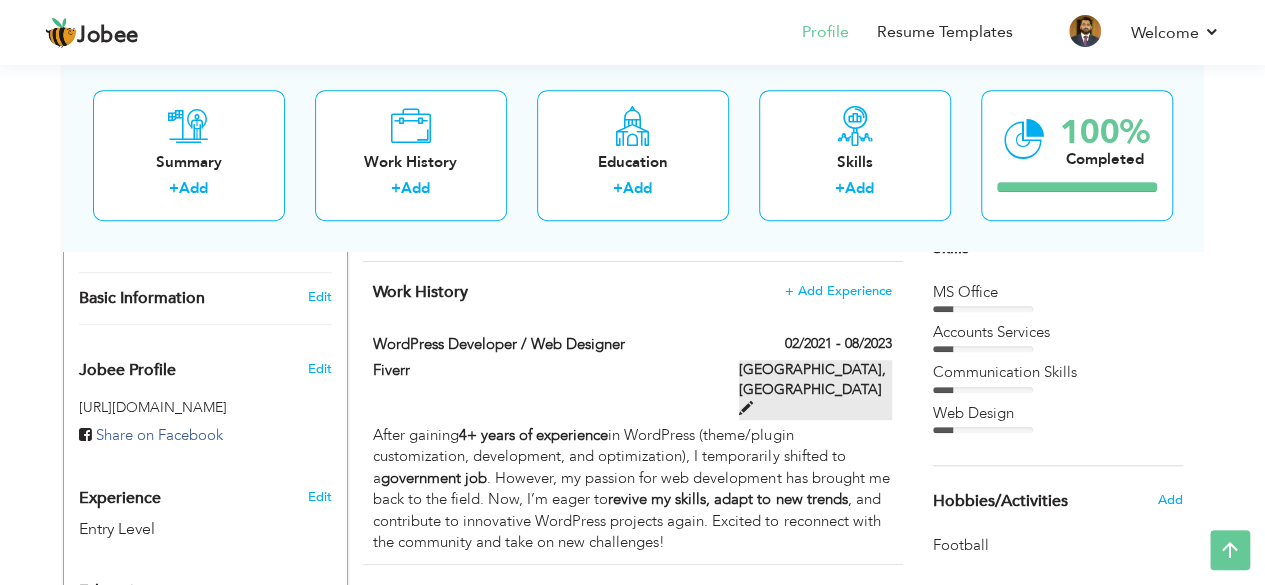 click at bounding box center (746, 408) 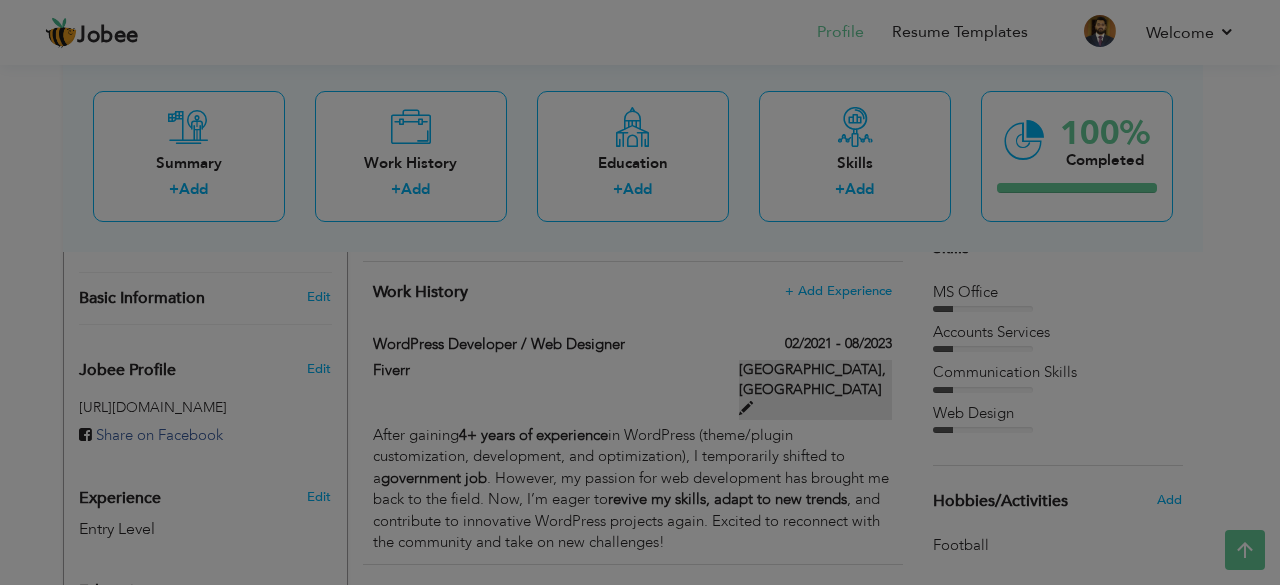 scroll, scrollTop: 0, scrollLeft: 0, axis: both 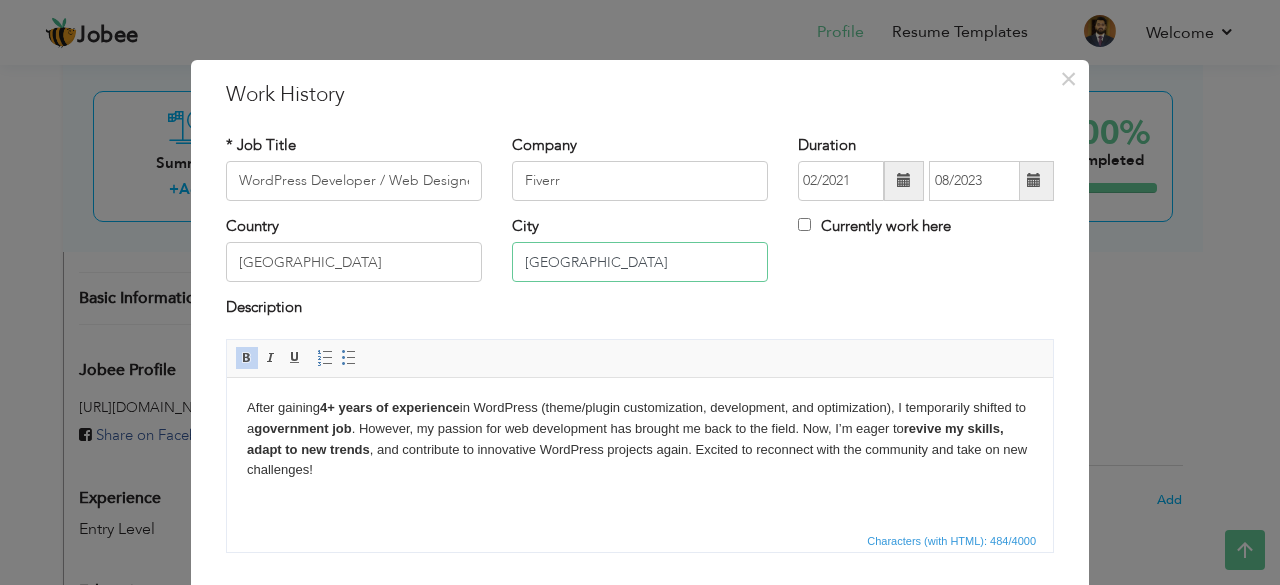 click on "Lahore" at bounding box center (640, 262) 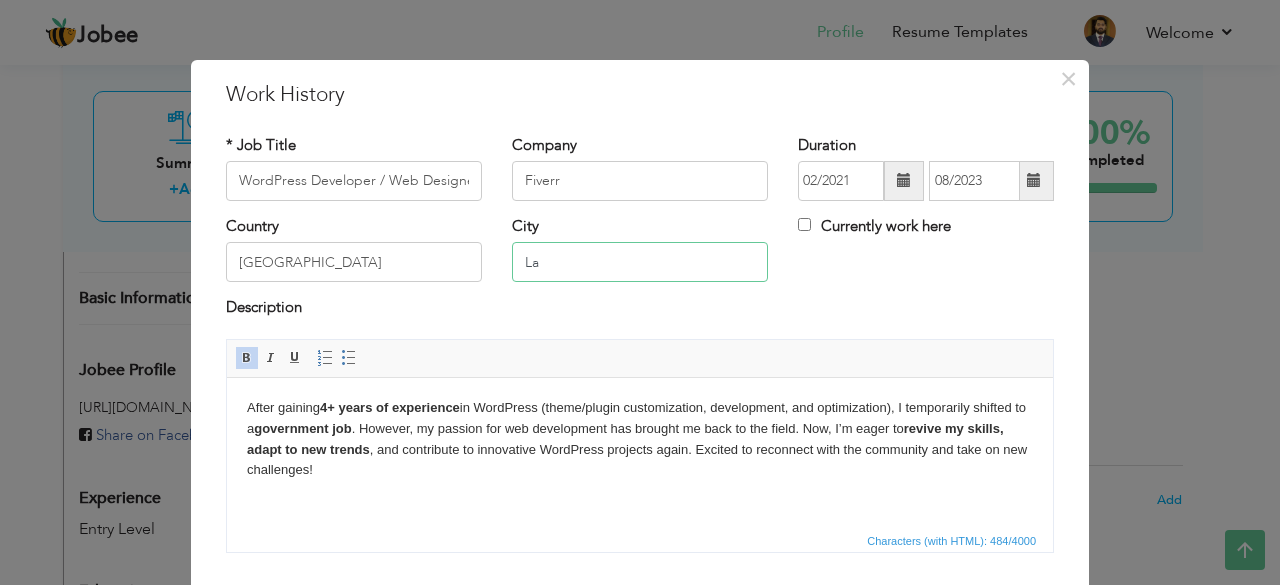 type on "L" 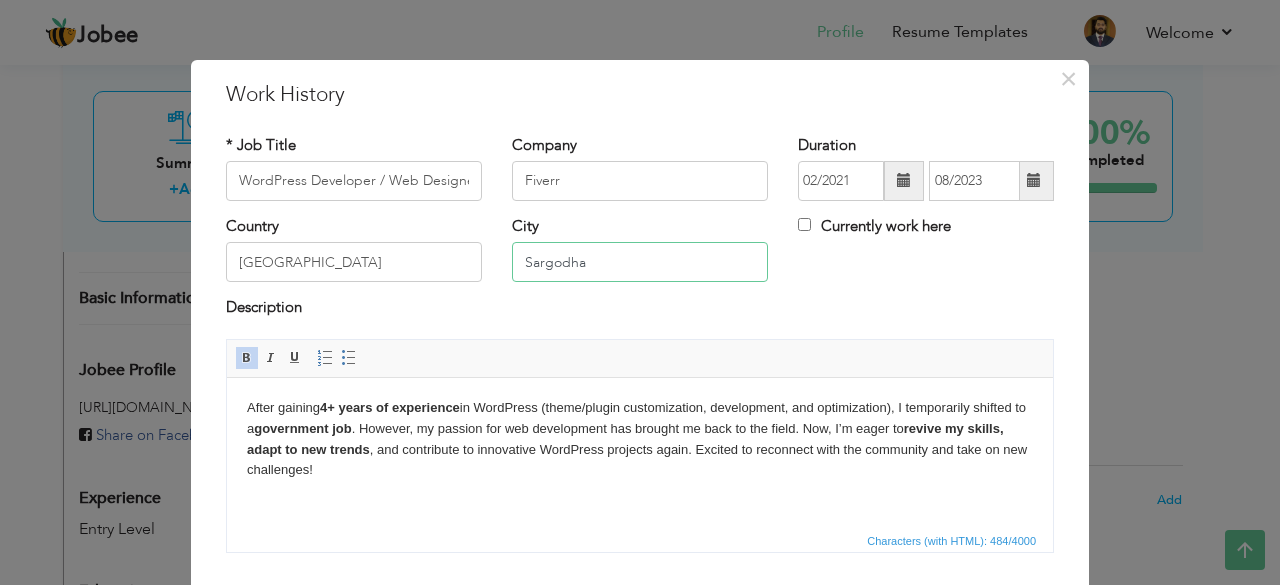 type on "Sargodha" 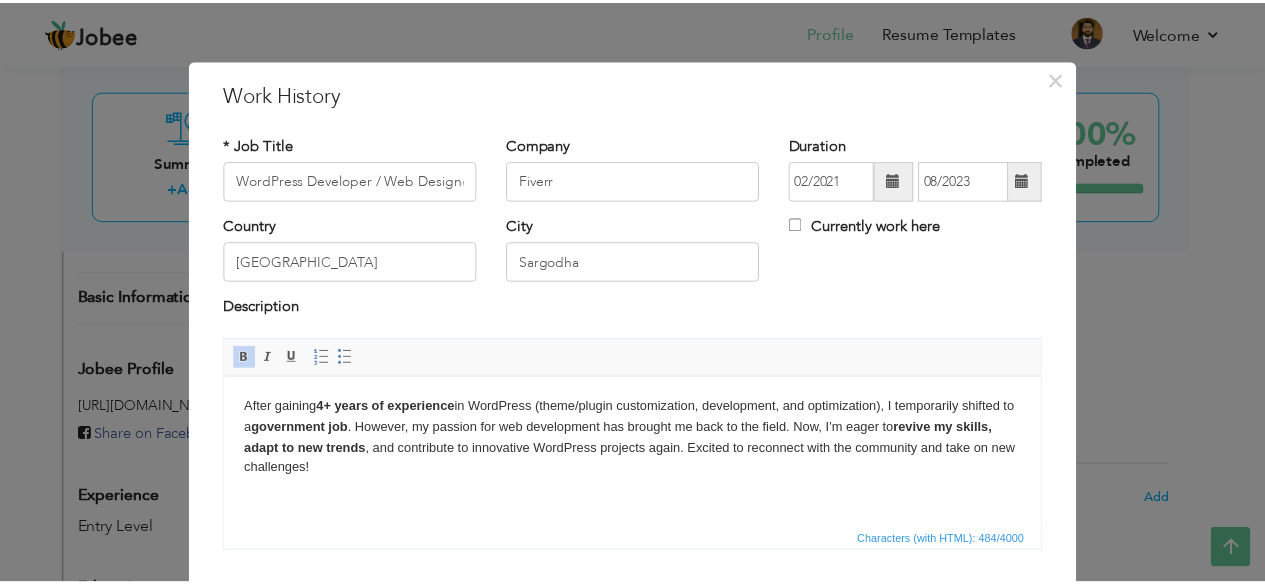 scroll, scrollTop: 128, scrollLeft: 0, axis: vertical 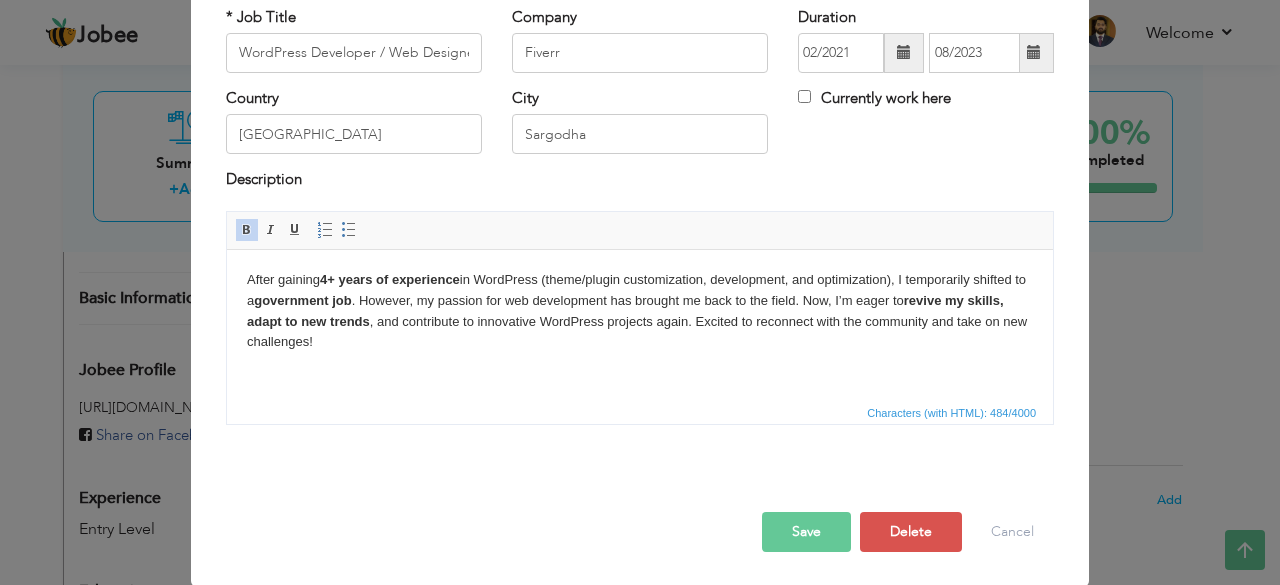 click on "Save" at bounding box center [806, 532] 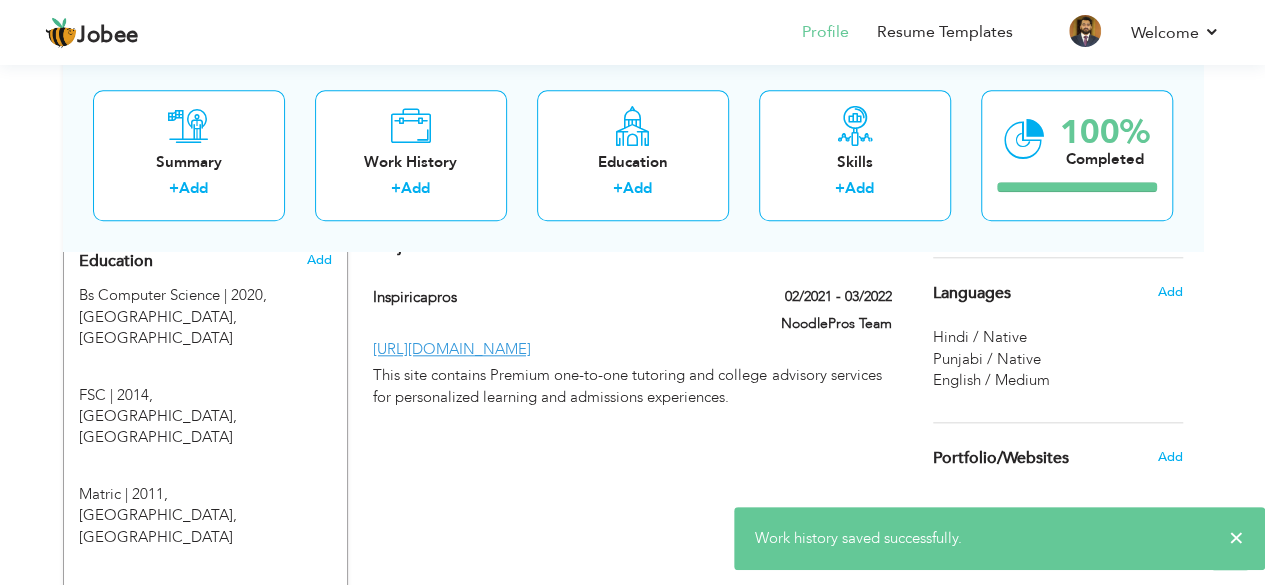 scroll, scrollTop: 860, scrollLeft: 0, axis: vertical 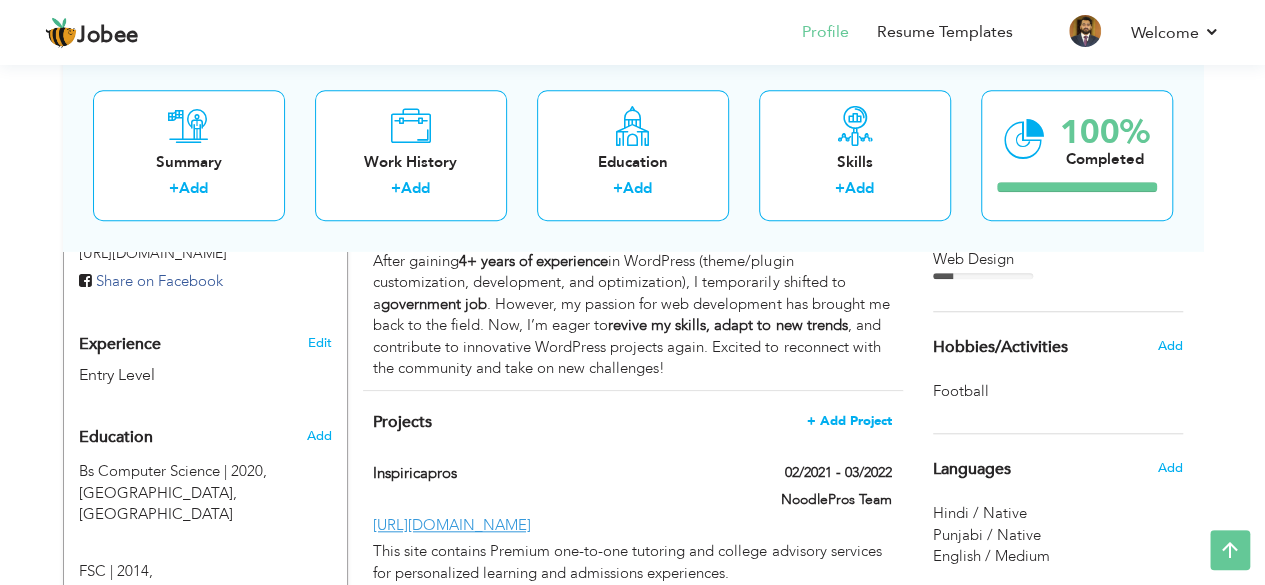click on "+ Add Project" at bounding box center [849, 421] 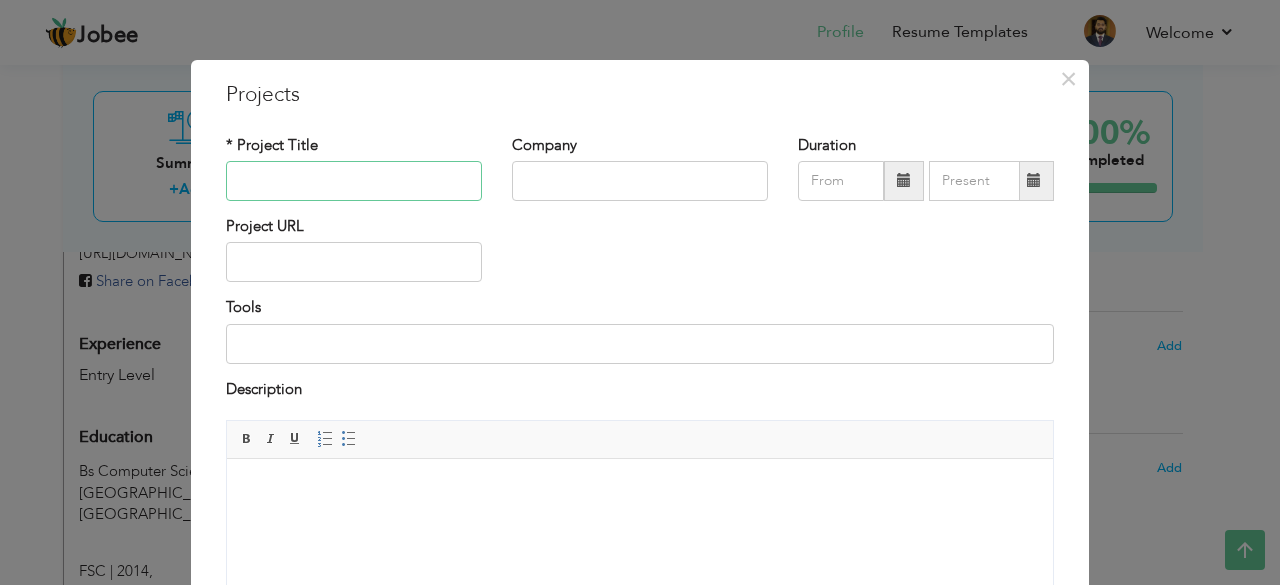 click at bounding box center [354, 181] 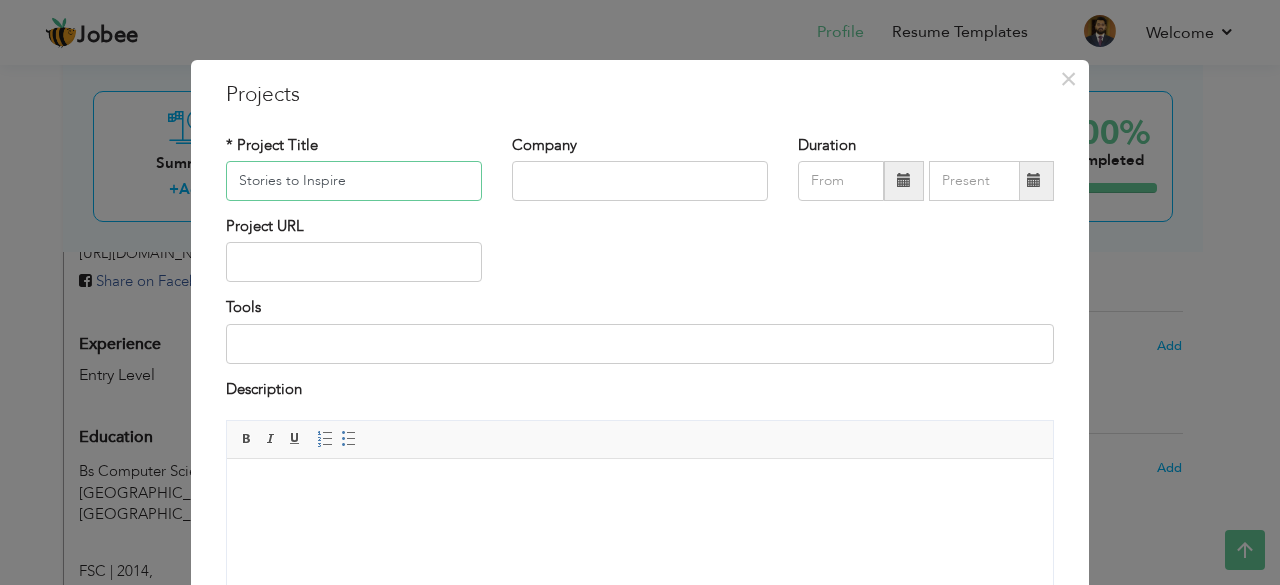 type on "Stories to Inspire" 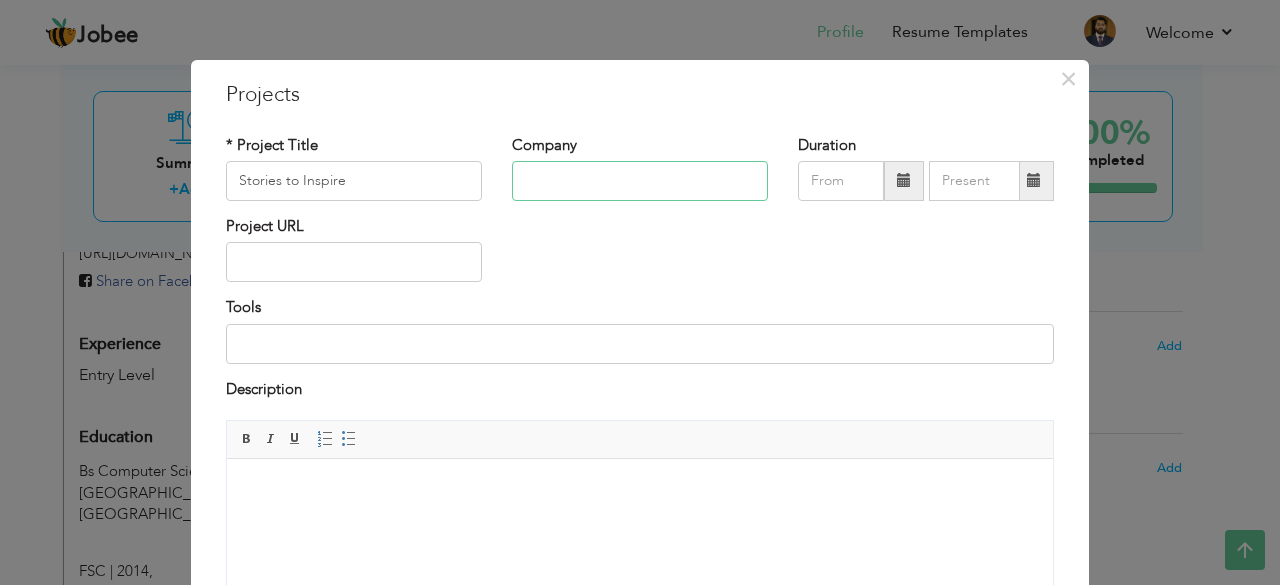 click at bounding box center [640, 181] 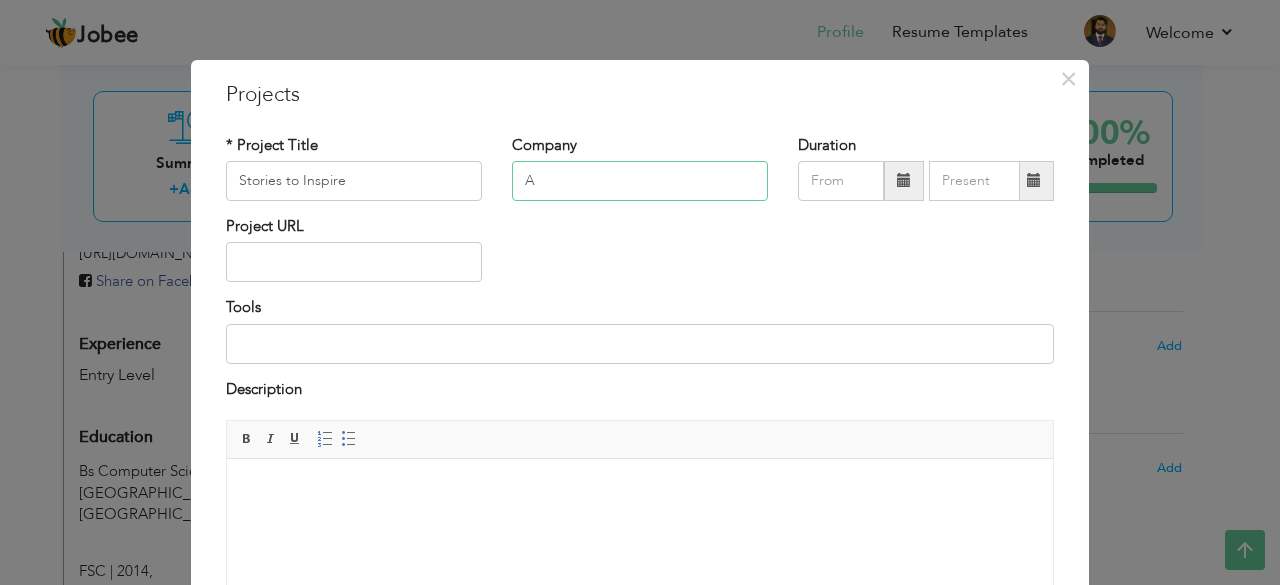 type on "A" 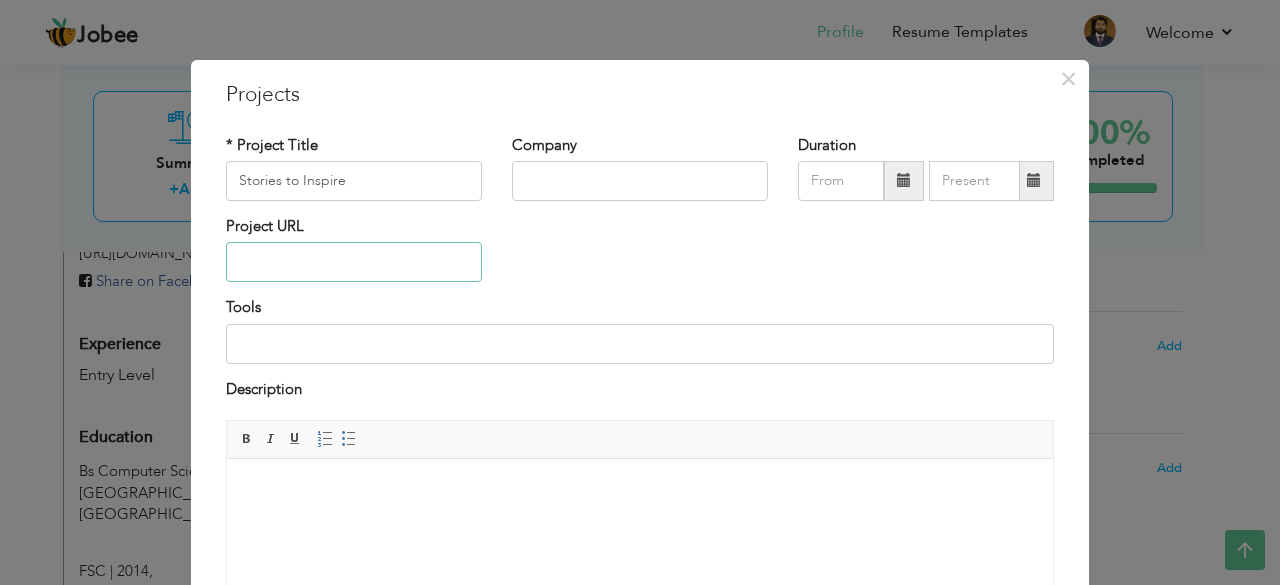 click at bounding box center (354, 262) 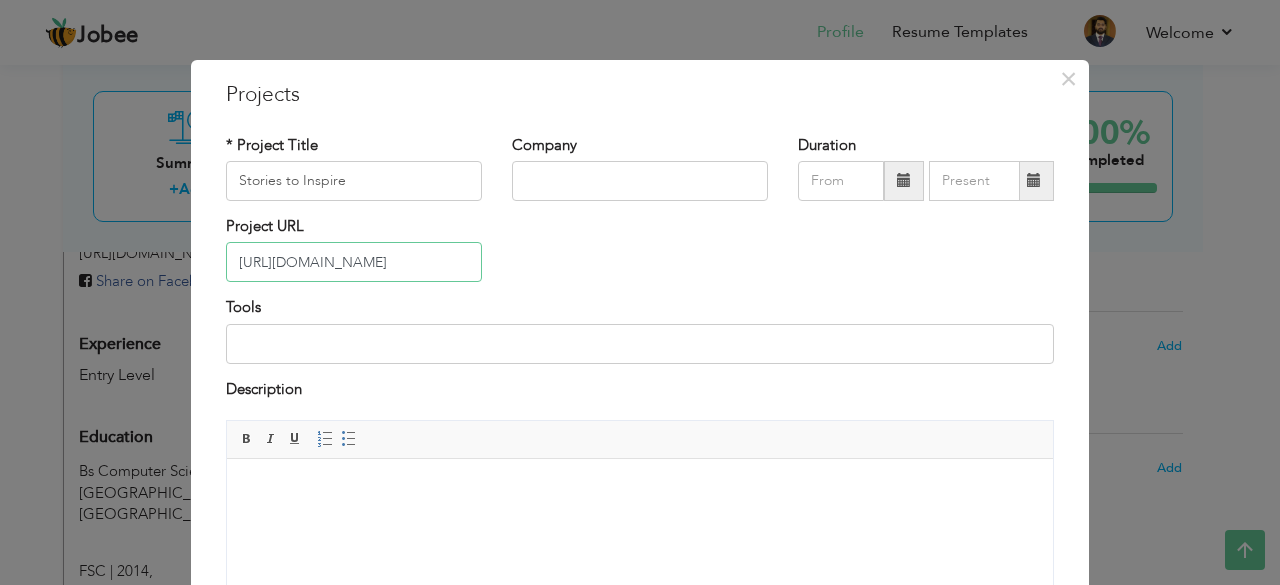 type on "[URL][DOMAIN_NAME]" 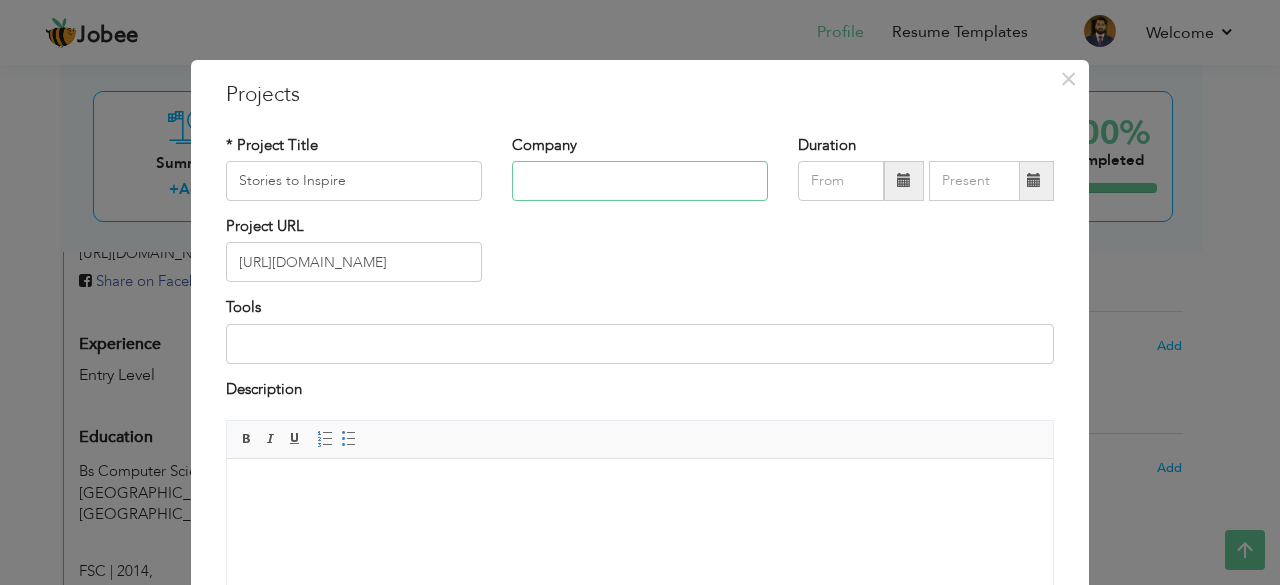 click at bounding box center (640, 181) 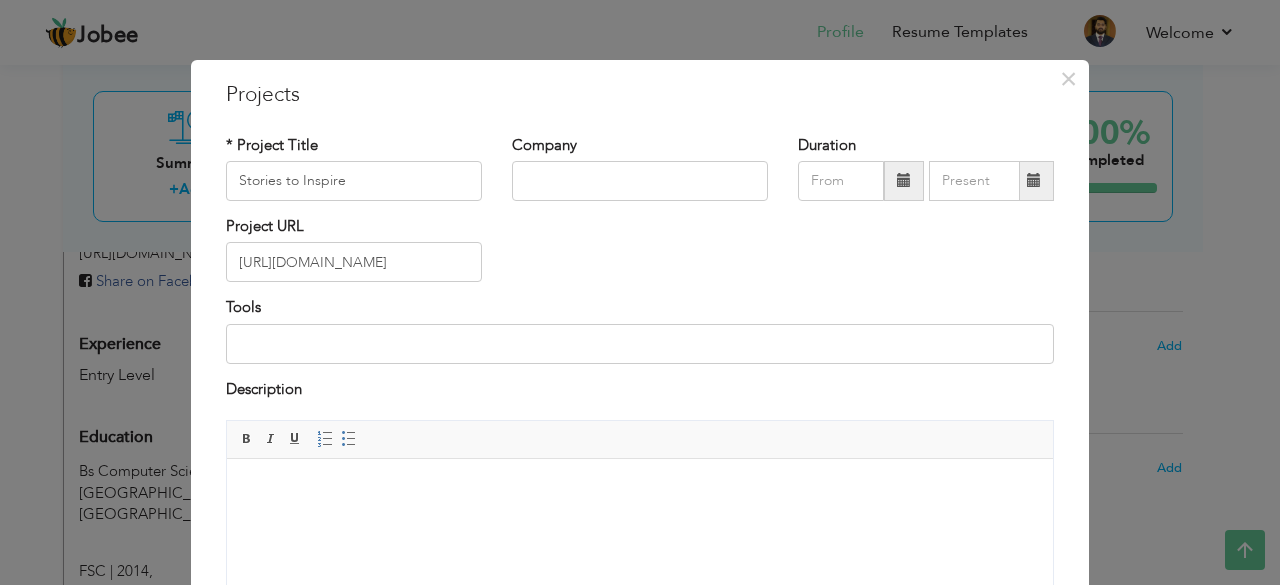 click at bounding box center (904, 181) 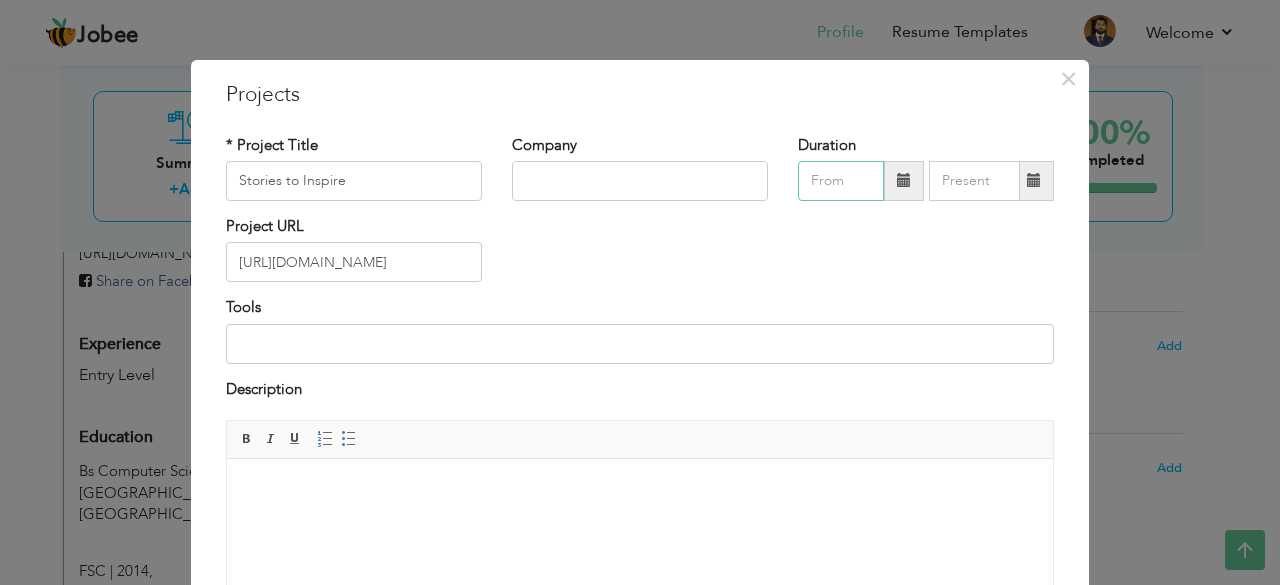 type on "07/2025" 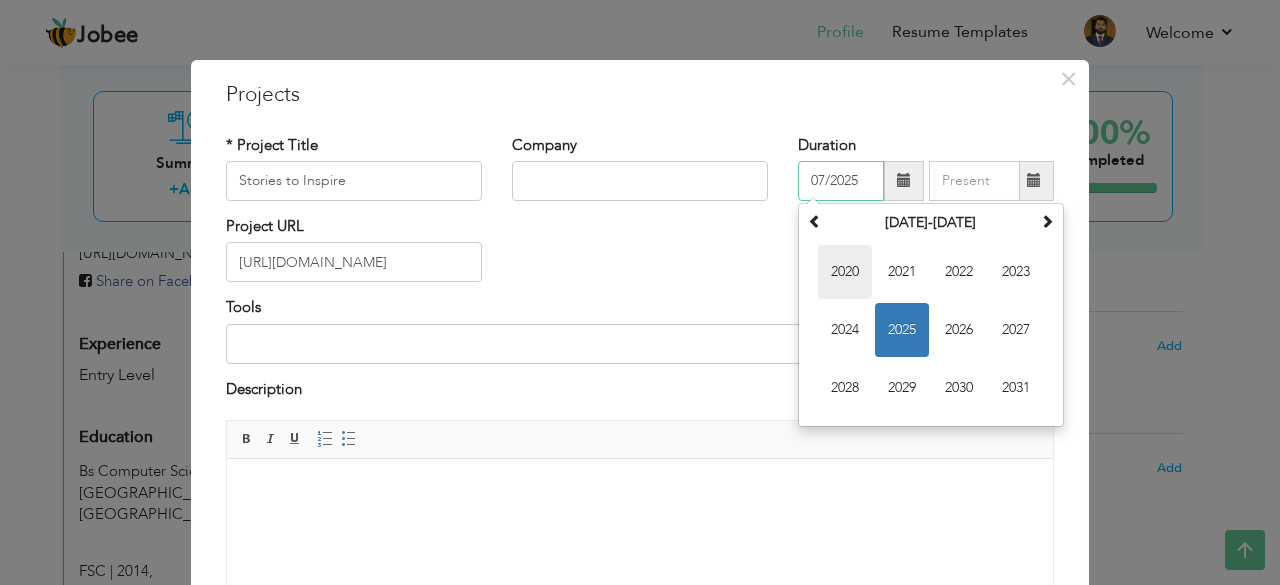 click on "2020" at bounding box center (845, 272) 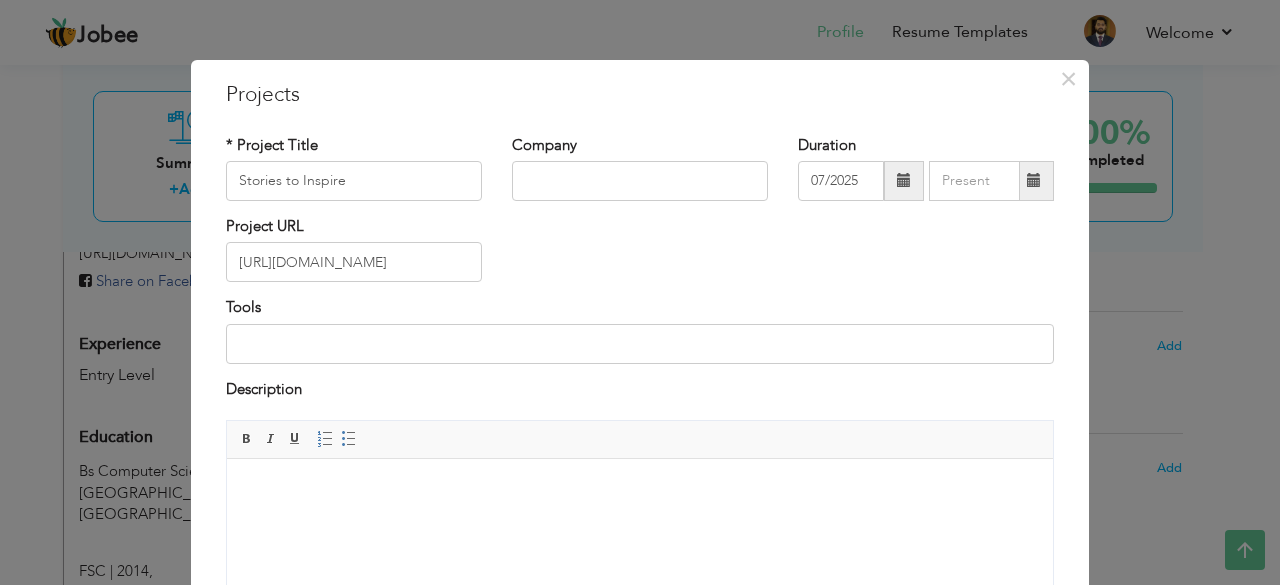 click on "Project URL
https://storiestoinspire.com" at bounding box center (640, 256) 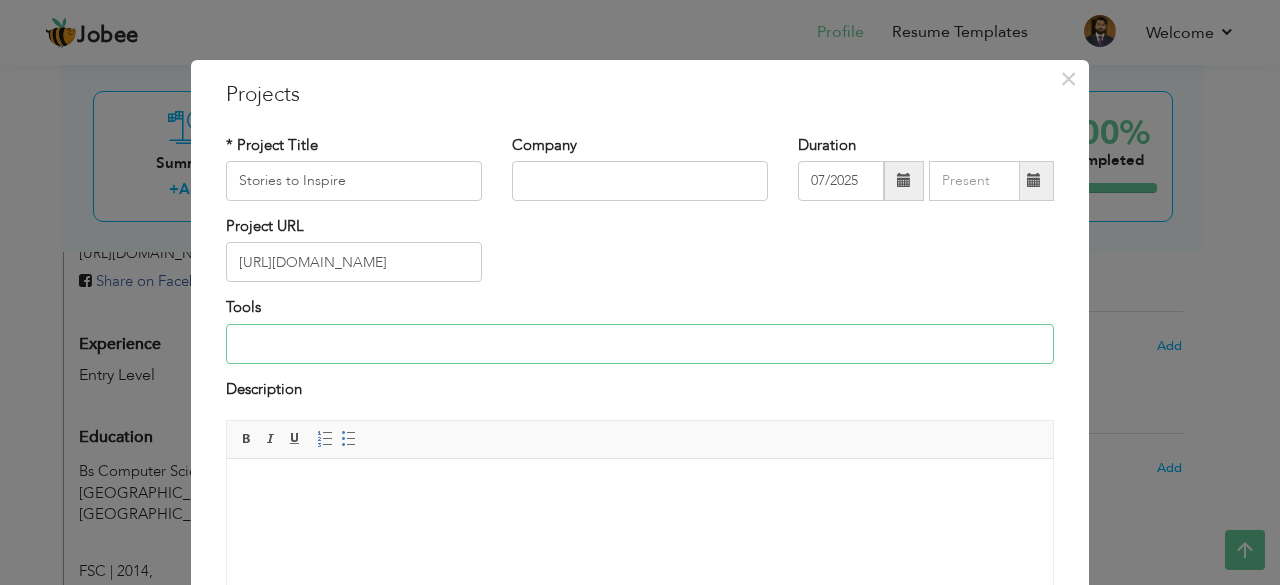 click at bounding box center (640, 344) 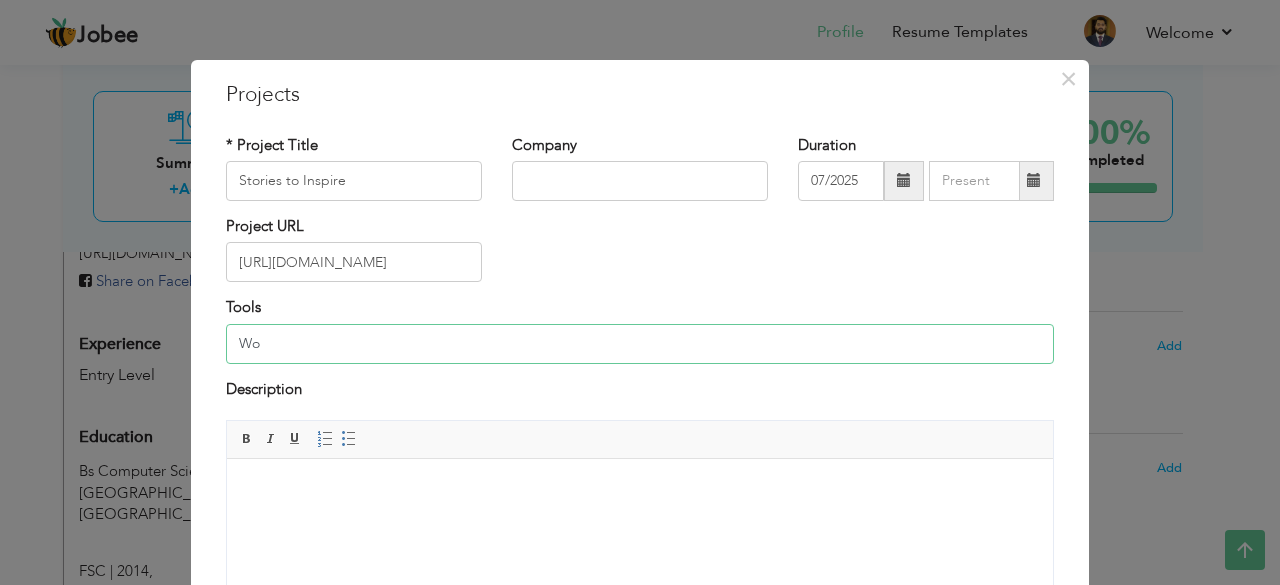type on "W" 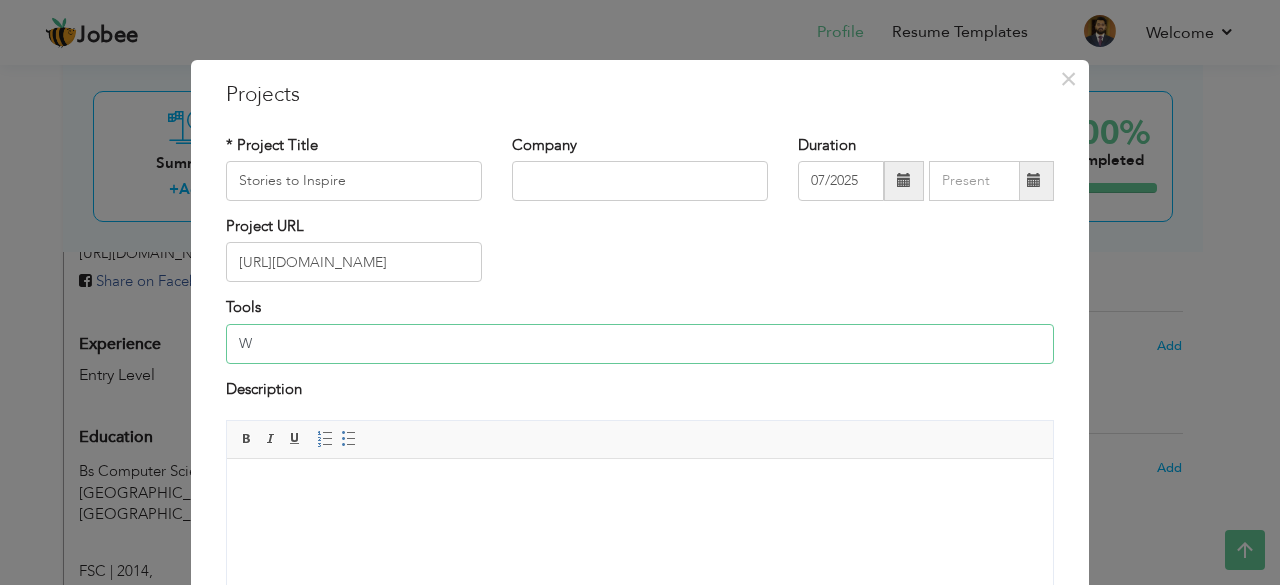 type 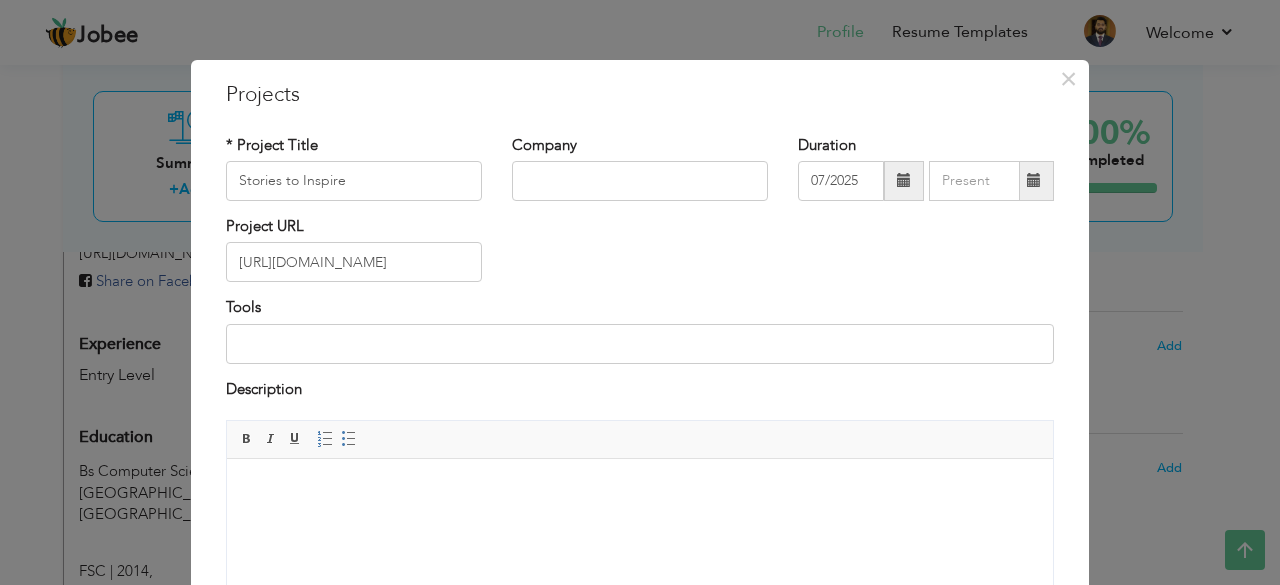 click at bounding box center [640, 489] 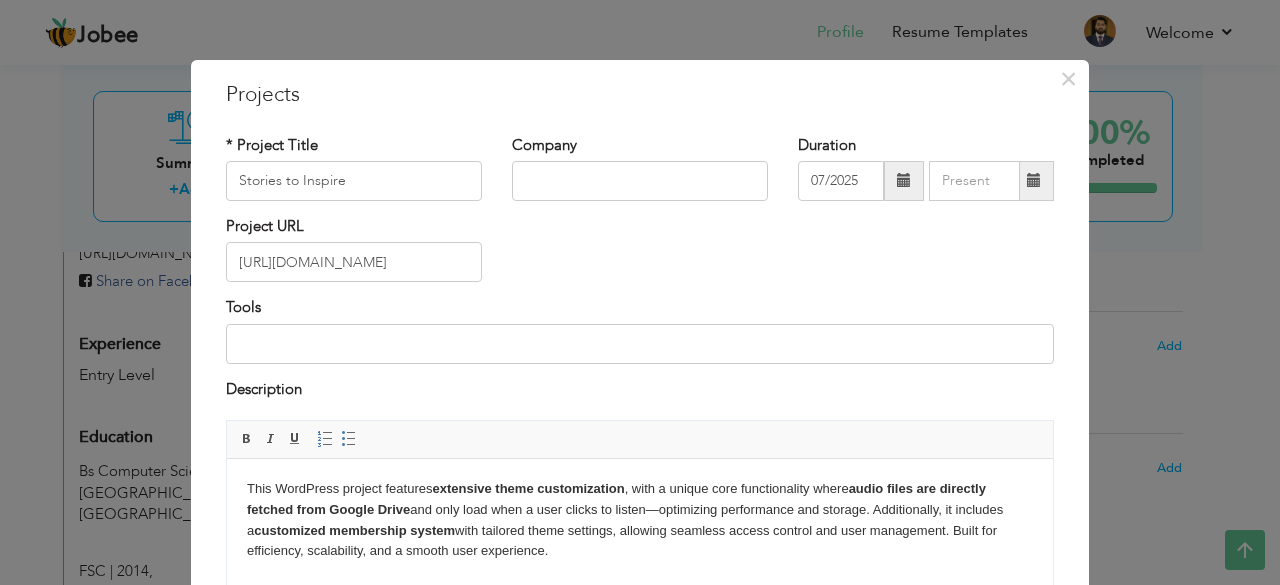 click on "This WordPress project features  extensive theme customization , with a unique core functionality where  audio files are directly fetched from Google Drive  and only load when a user clicks to listen—optimizing performance and storage. Additionally, it includes a  customized membership system  with tailored theme settings, allowing seamless access control and user management. Built for efficiency, scalability, and a smooth user experience." at bounding box center [640, 520] 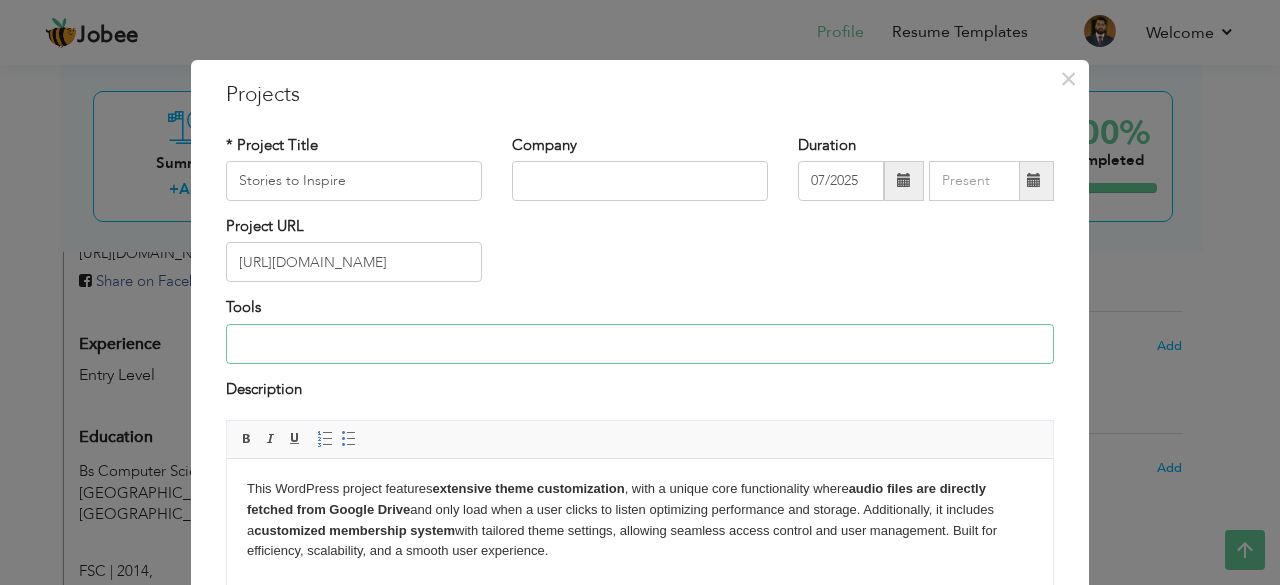click at bounding box center [640, 344] 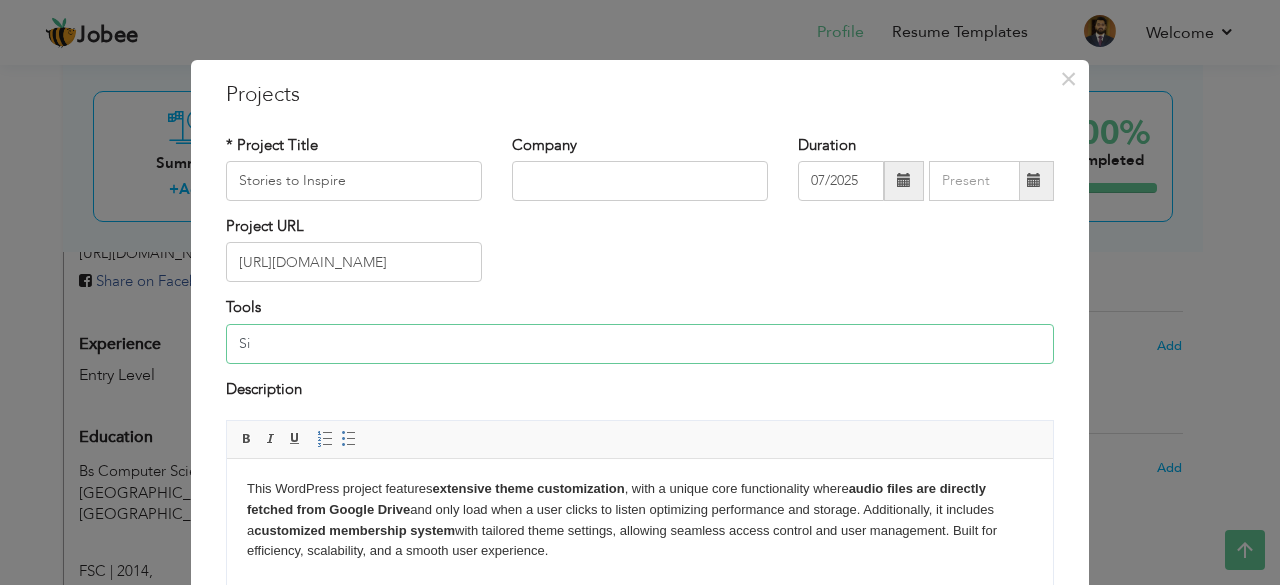 type on "S" 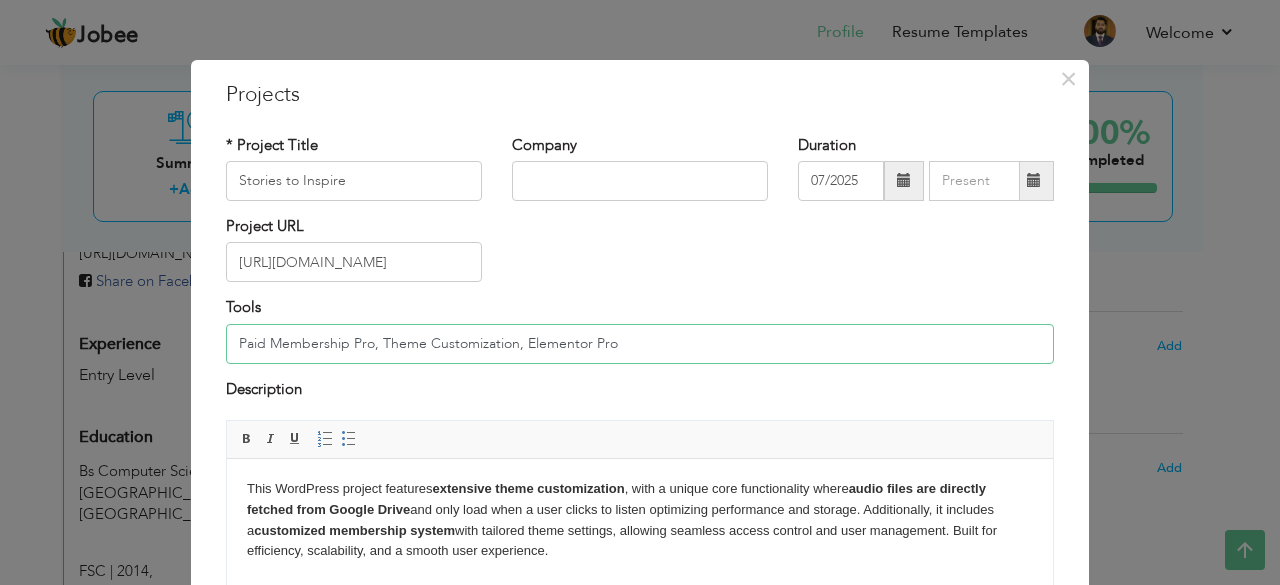 type on "Paid Membership Pro, Theme Customization, Elementor Pro" 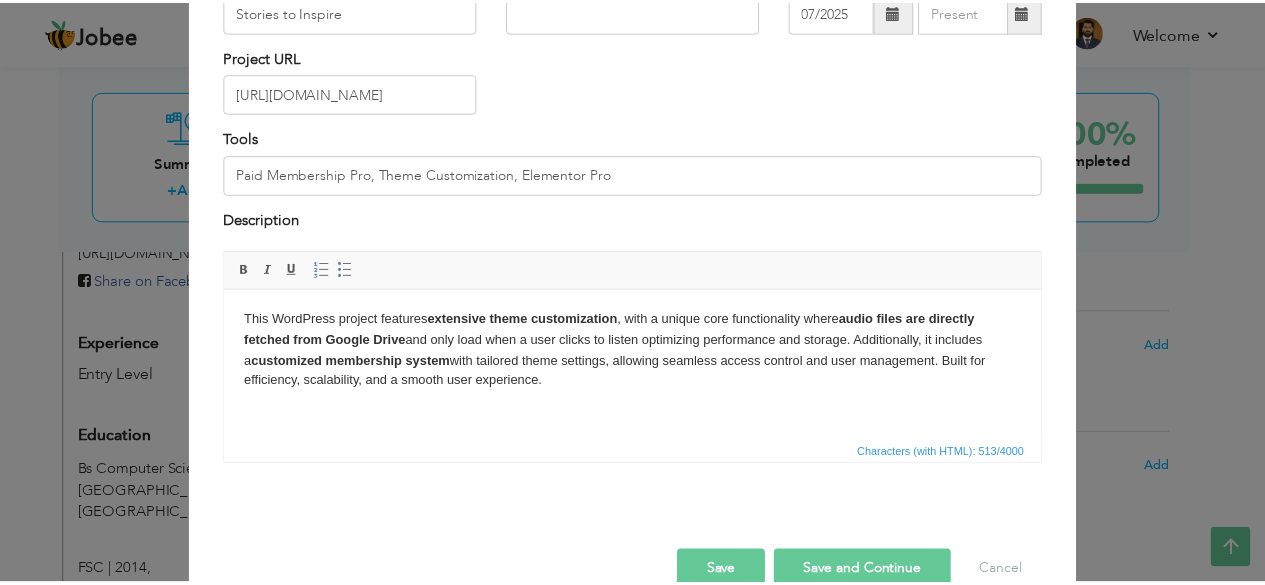 scroll, scrollTop: 209, scrollLeft: 0, axis: vertical 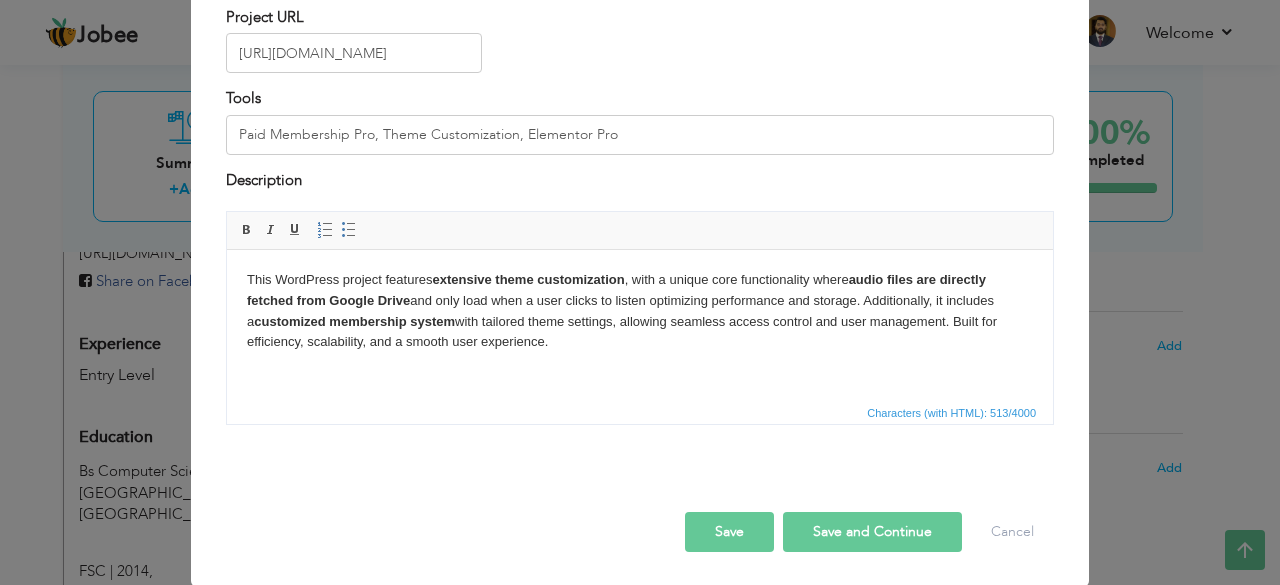 click on "Save" at bounding box center (729, 532) 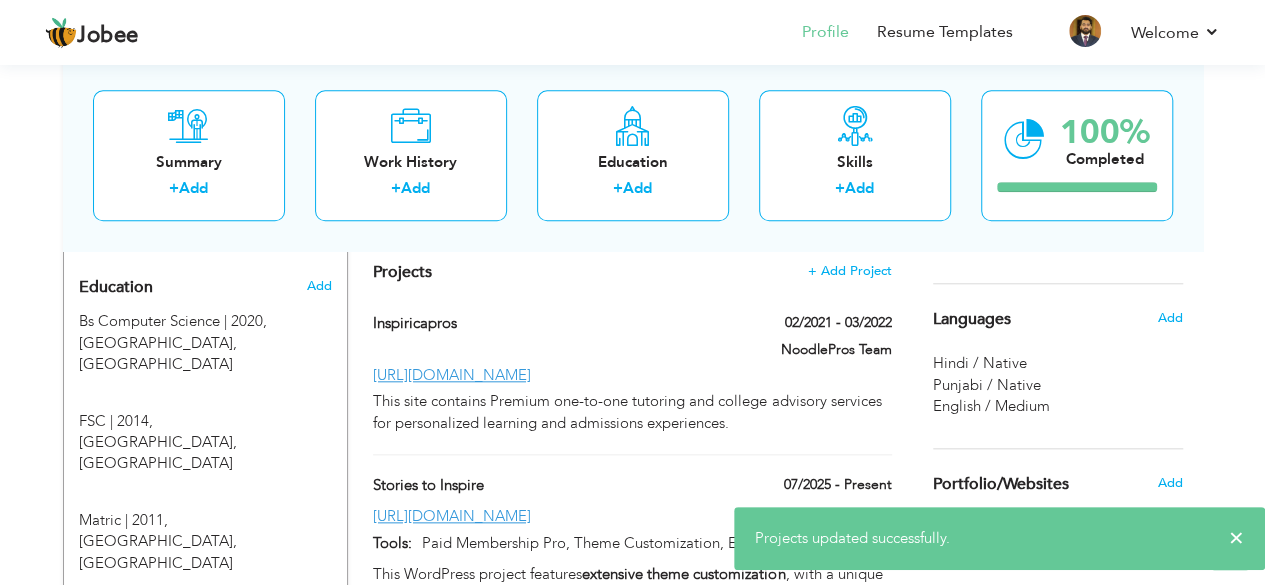 scroll, scrollTop: 824, scrollLeft: 0, axis: vertical 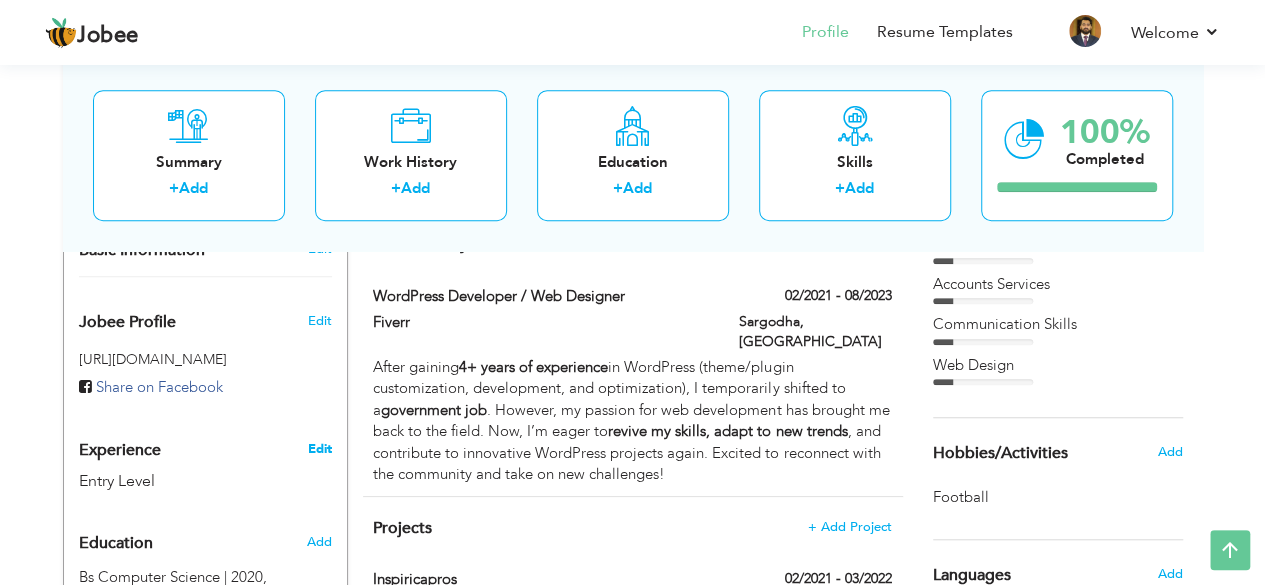 click on "Edit" at bounding box center (319, 449) 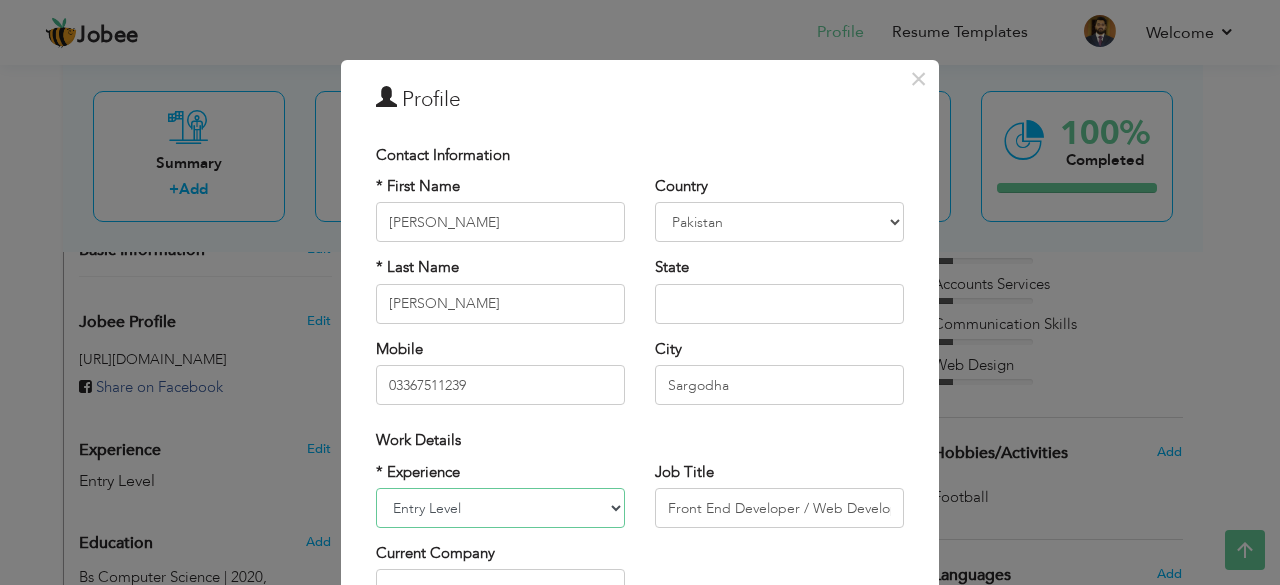 click on "Entry Level Less than 1 Year 1 Year 2 Years 3 Years 4 Years 5 Years 6 Years 7 Years 8 Years 9 Years 10 Years 11 Years 12 Years 13 Years 14 Years 15 Years 16 Years 17 Years 18 Years 19 Years 20 Years 21 Years 22 Years 23 Years 24 Years 25 Years 26 Years 27 Years 28 Years 29 Years 30 Years 31 Years 32 Years 33 Years 34 Years 35 Years More than 35 Years" at bounding box center (500, 508) 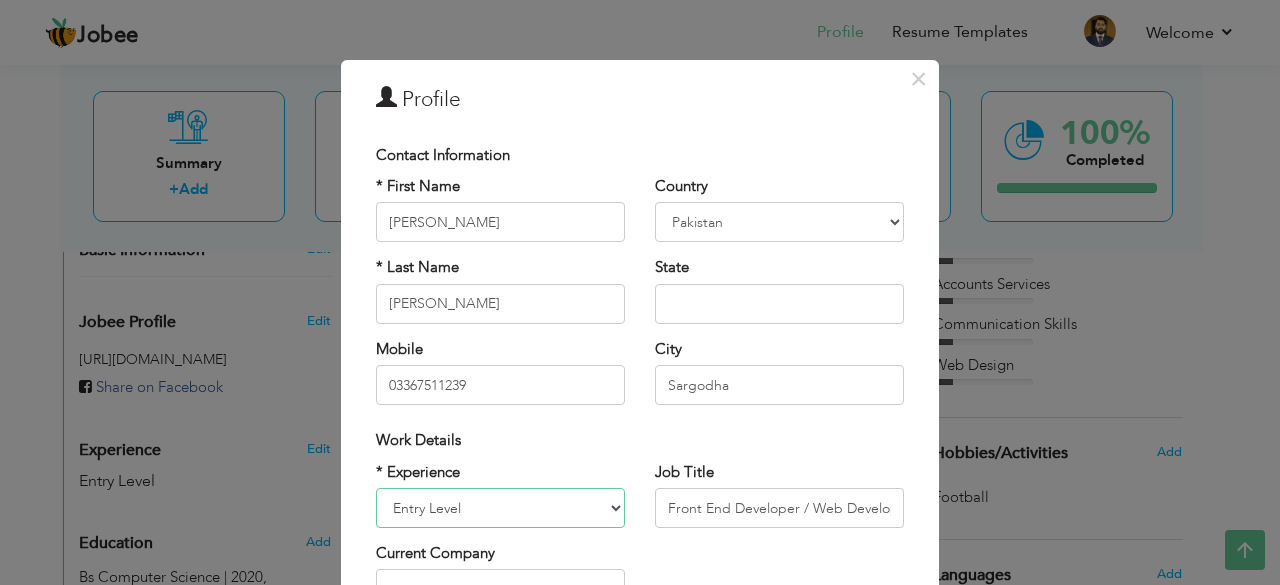 select on "number:6" 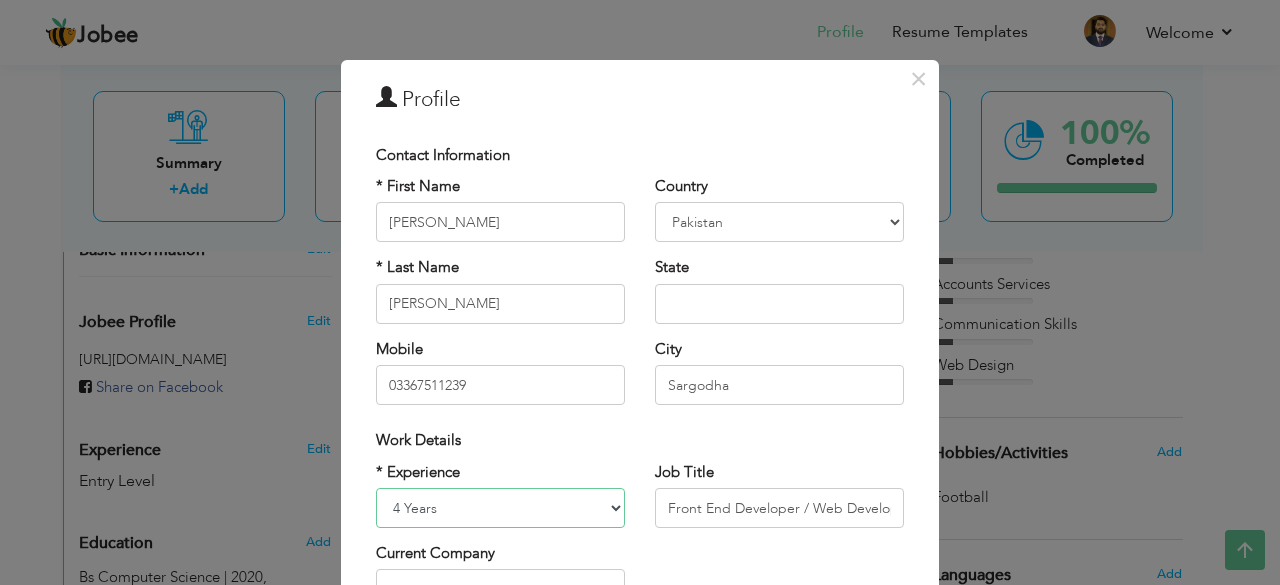 click on "Entry Level Less than 1 Year 1 Year 2 Years 3 Years 4 Years 5 Years 6 Years 7 Years 8 Years 9 Years 10 Years 11 Years 12 Years 13 Years 14 Years 15 Years 16 Years 17 Years 18 Years 19 Years 20 Years 21 Years 22 Years 23 Years 24 Years 25 Years 26 Years 27 Years 28 Years 29 Years 30 Years 31 Years 32 Years 33 Years 34 Years 35 Years More than 35 Years" at bounding box center (500, 508) 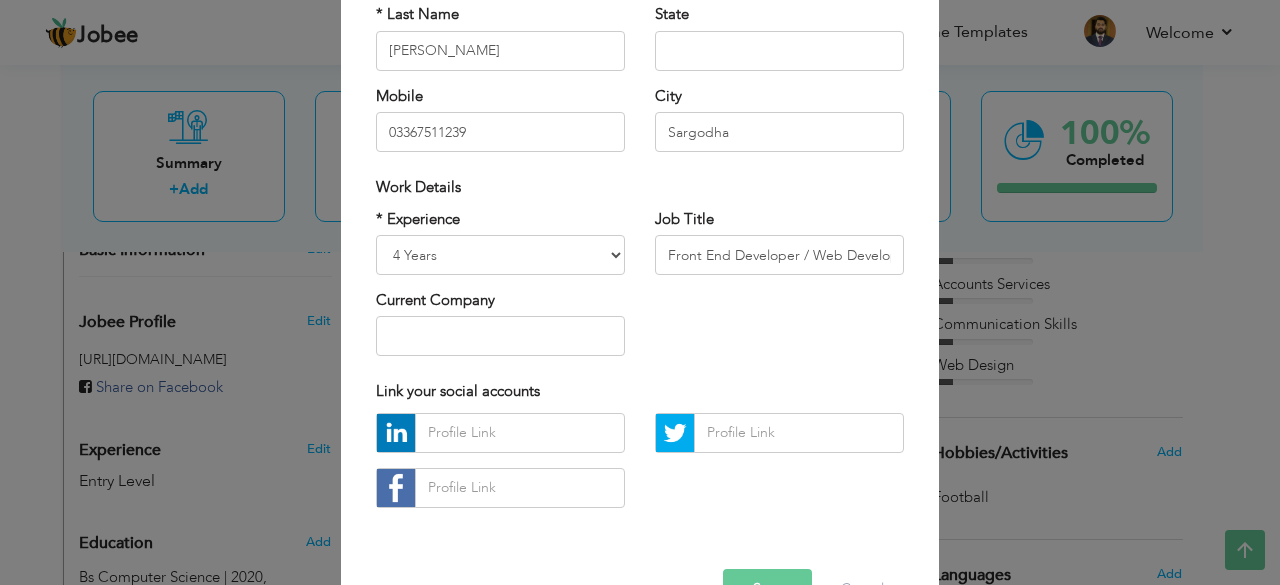 scroll, scrollTop: 254, scrollLeft: 0, axis: vertical 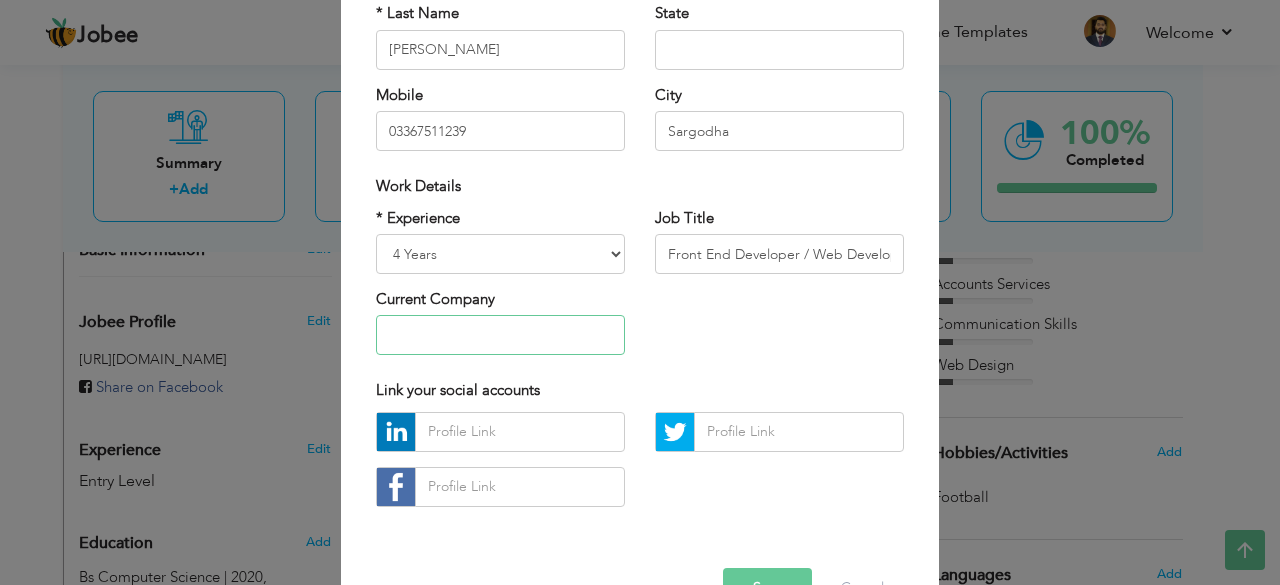 click at bounding box center [500, 335] 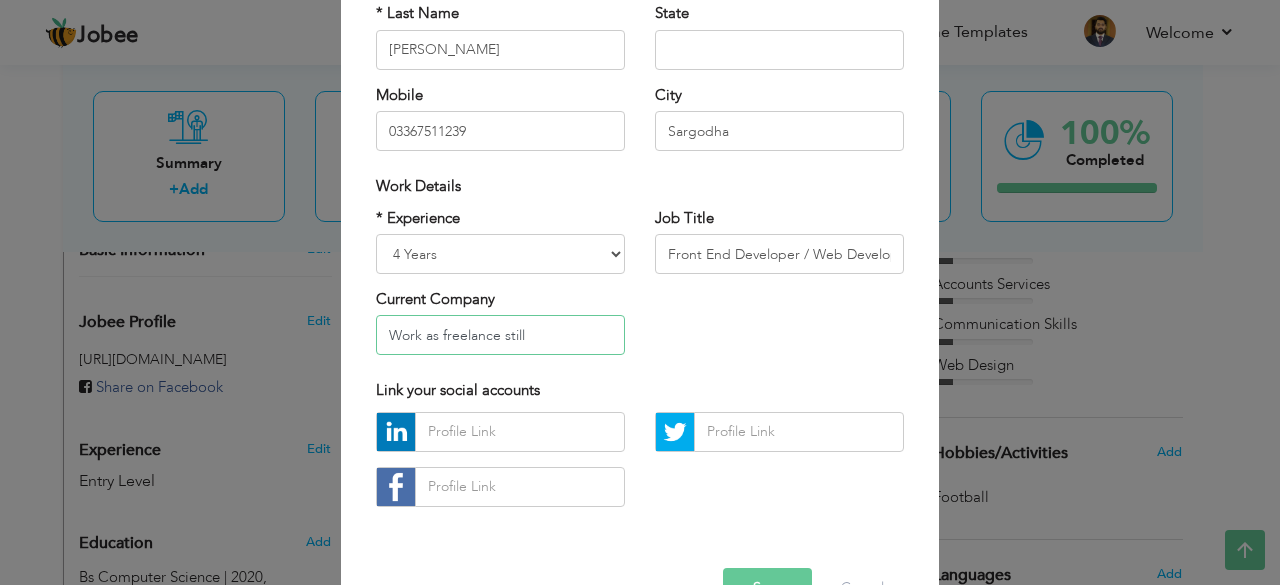 type on "Work as freelance still" 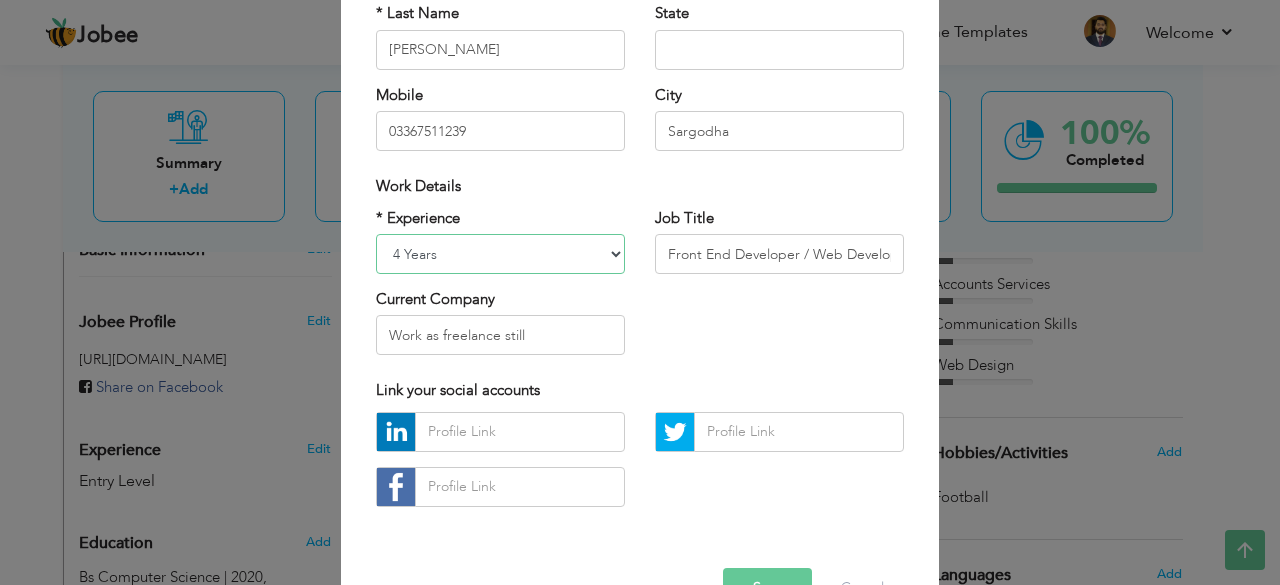 click on "Entry Level Less than 1 Year 1 Year 2 Years 3 Years 4 Years 5 Years 6 Years 7 Years 8 Years 9 Years 10 Years 11 Years 12 Years 13 Years 14 Years 15 Years 16 Years 17 Years 18 Years 19 Years 20 Years 21 Years 22 Years 23 Years 24 Years 25 Years 26 Years 27 Years 28 Years 29 Years 30 Years 31 Years 32 Years 33 Years 34 Years 35 Years More than 35 Years" at bounding box center [500, 254] 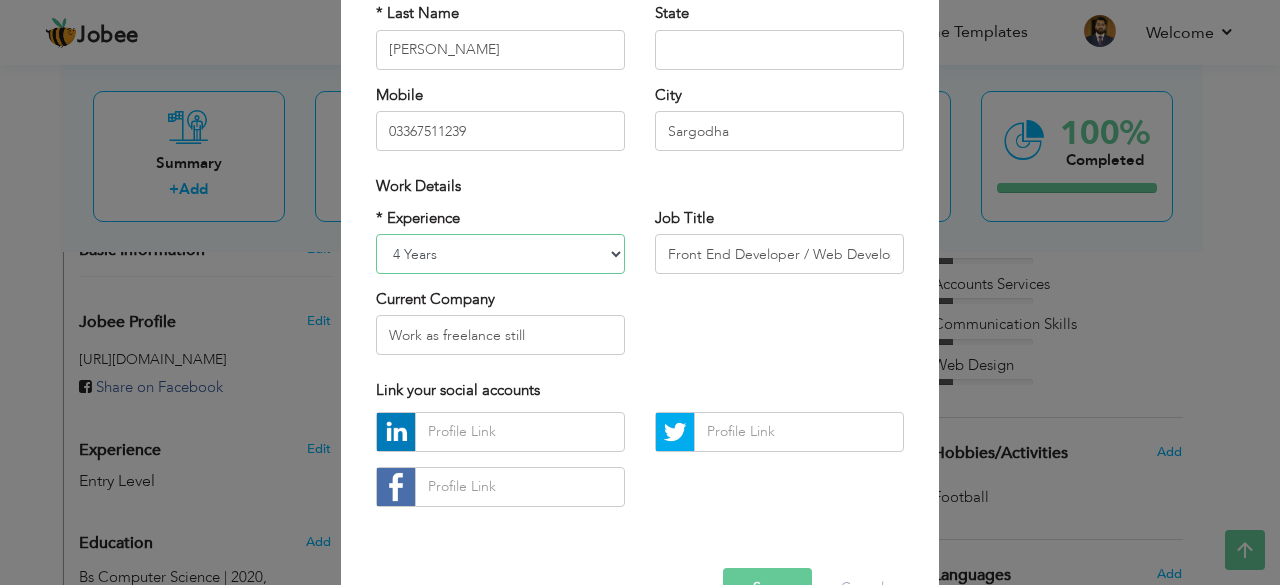 select on "number:5" 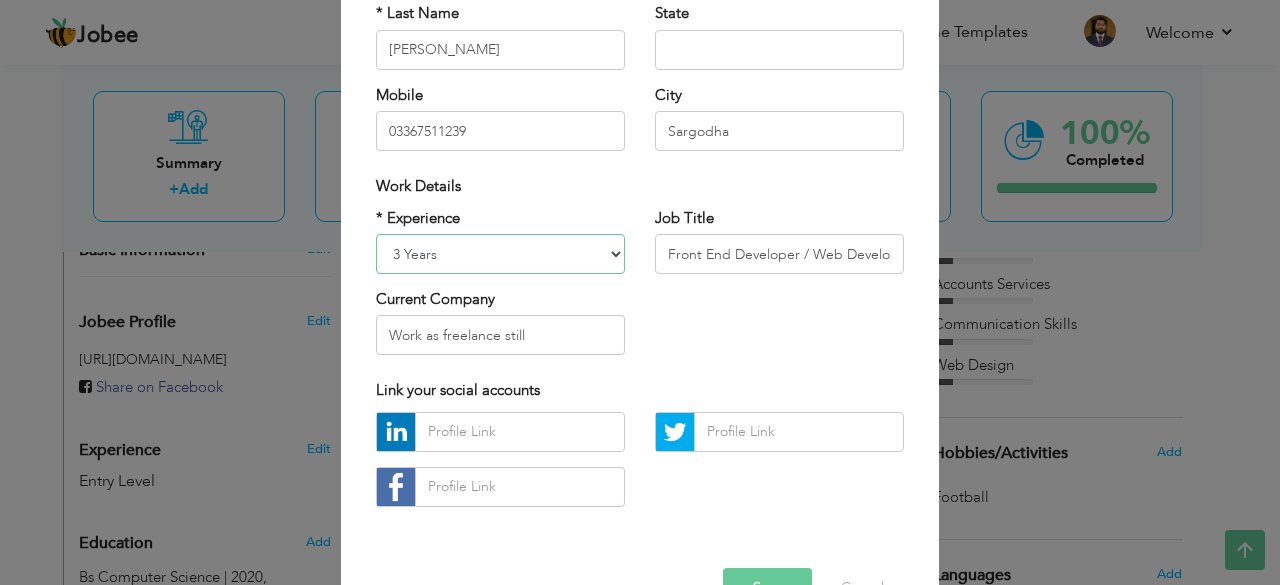 click on "Entry Level Less than 1 Year 1 Year 2 Years 3 Years 4 Years 5 Years 6 Years 7 Years 8 Years 9 Years 10 Years 11 Years 12 Years 13 Years 14 Years 15 Years 16 Years 17 Years 18 Years 19 Years 20 Years 21 Years 22 Years 23 Years 24 Years 25 Years 26 Years 27 Years 28 Years 29 Years 30 Years 31 Years 32 Years 33 Years 34 Years 35 Years More than 35 Years" at bounding box center [500, 254] 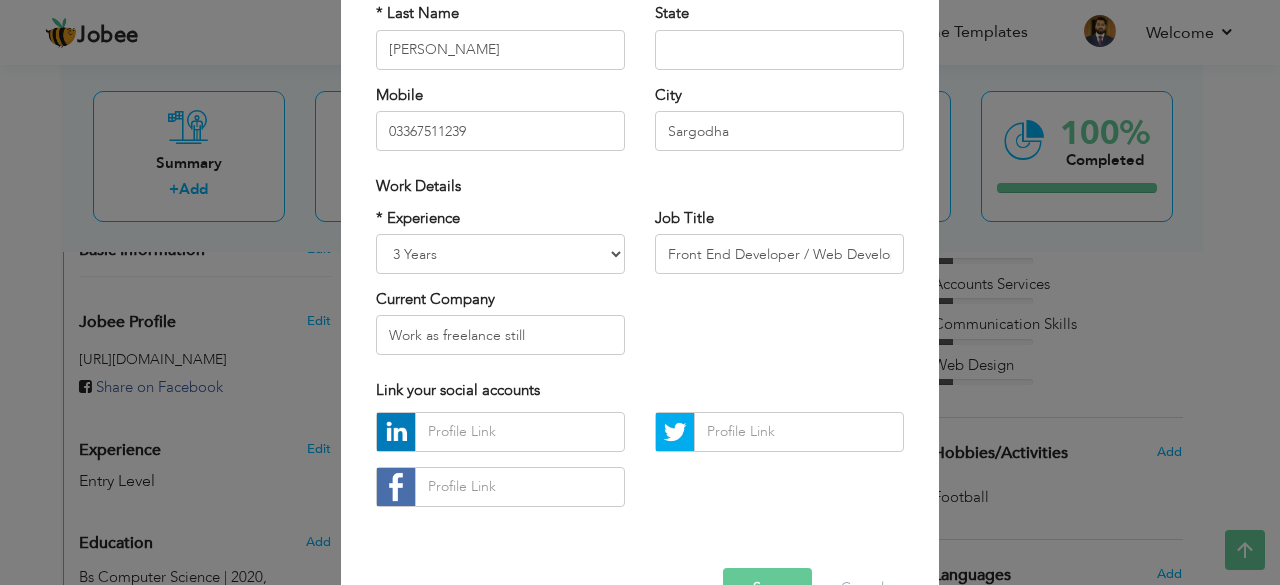 scroll, scrollTop: 311, scrollLeft: 0, axis: vertical 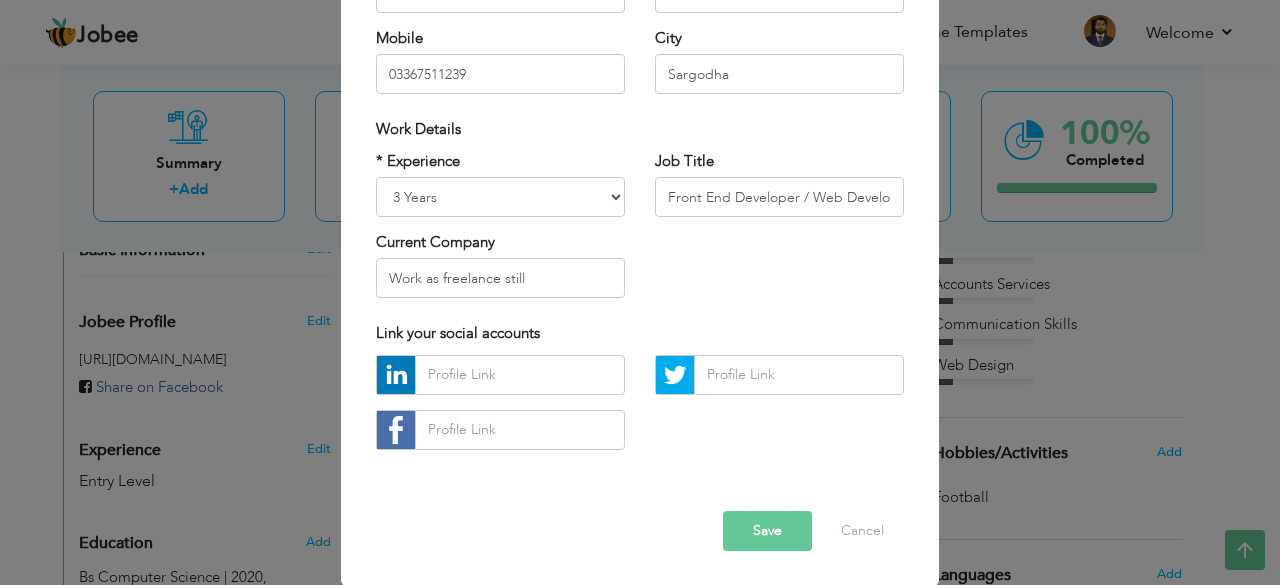 click on "Save" at bounding box center [767, 531] 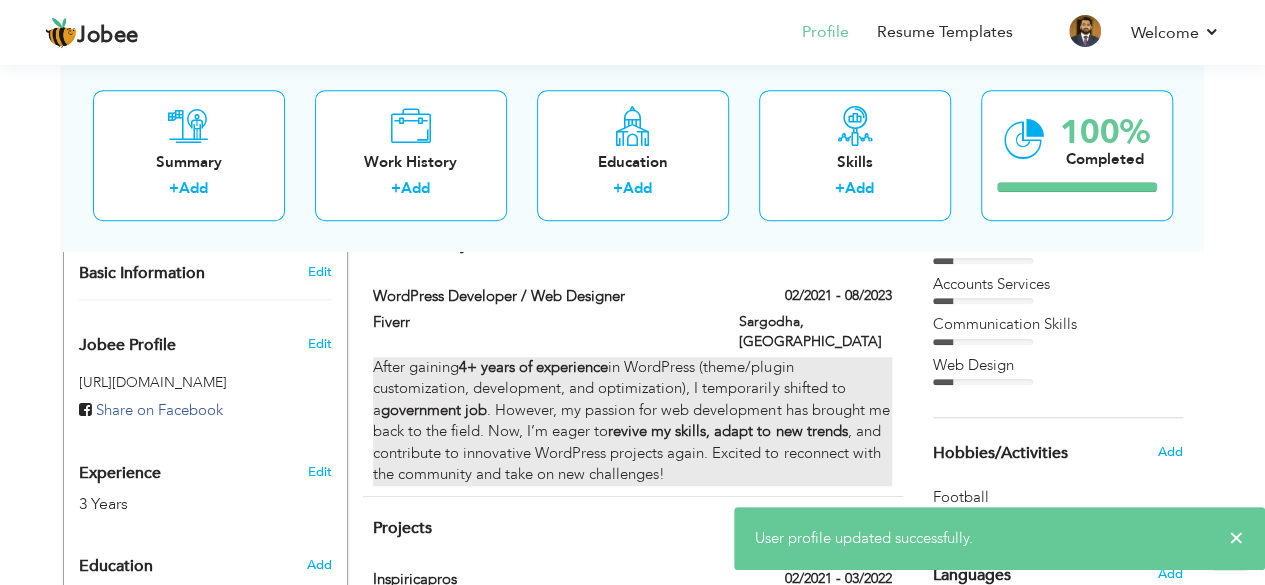 click on "After gaining  4+ years of experience  in WordPress (theme/plugin customization, development, and optimization), I temporarily shifted to a  government job . However, my passion for web development has brought me back to the field. Now, I’m eager to  revive my skills, adapt to new trends , and contribute to innovative WordPress projects again. Excited to reconnect with the community and take on new challenges!" at bounding box center [632, 421] 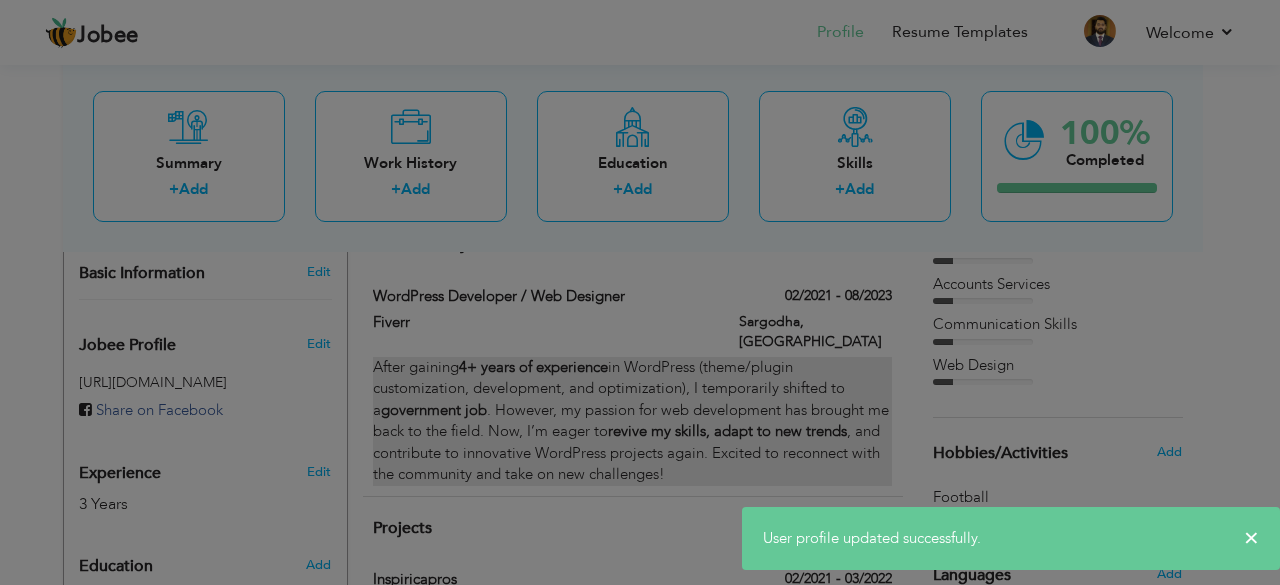 scroll, scrollTop: 0, scrollLeft: 0, axis: both 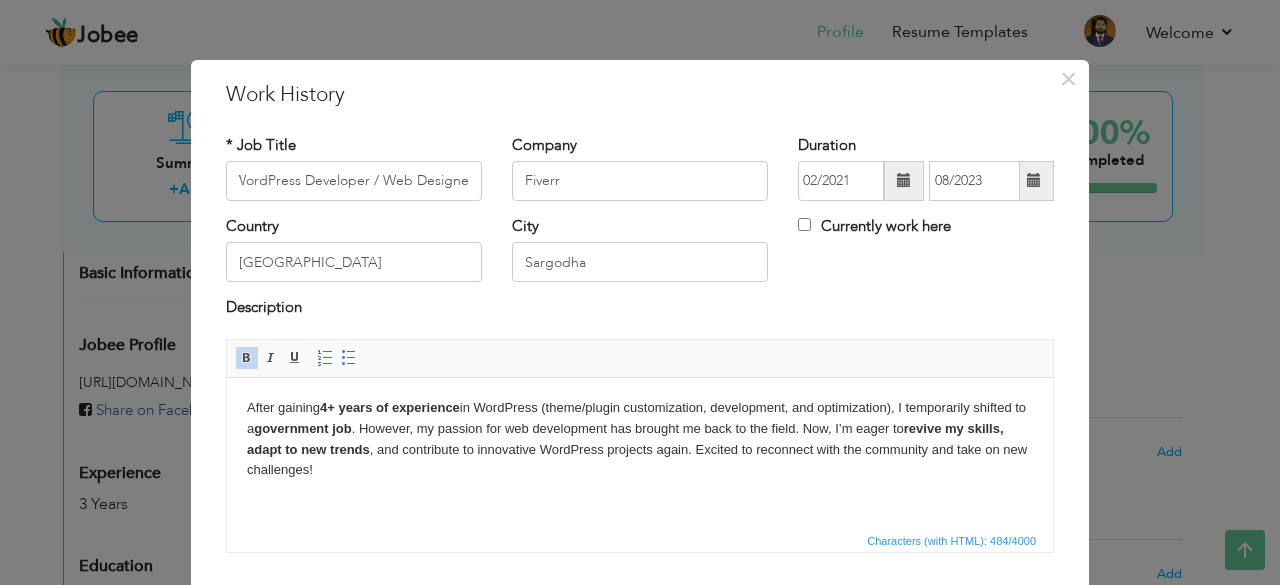 click on "4+ years of experience" at bounding box center [390, 406] 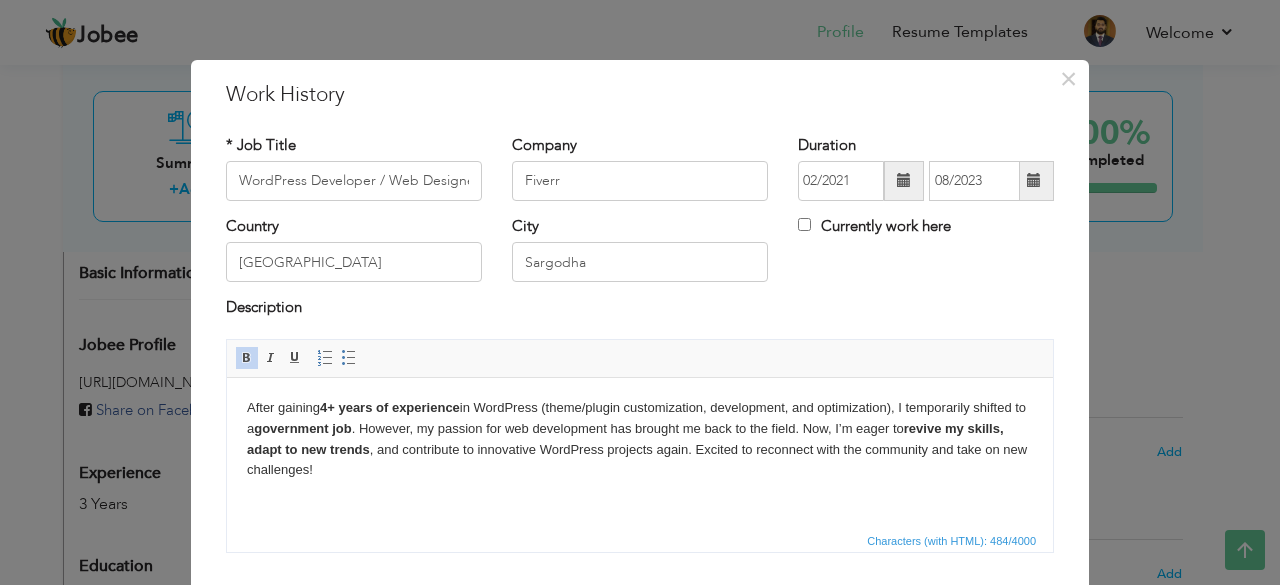 type 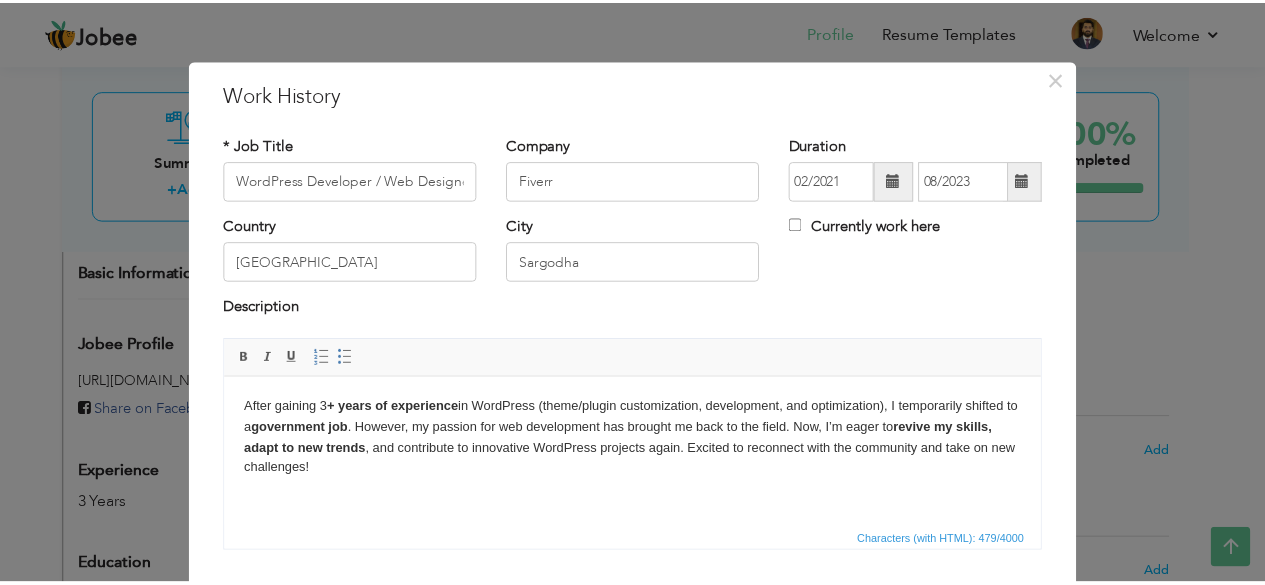 scroll, scrollTop: 128, scrollLeft: 0, axis: vertical 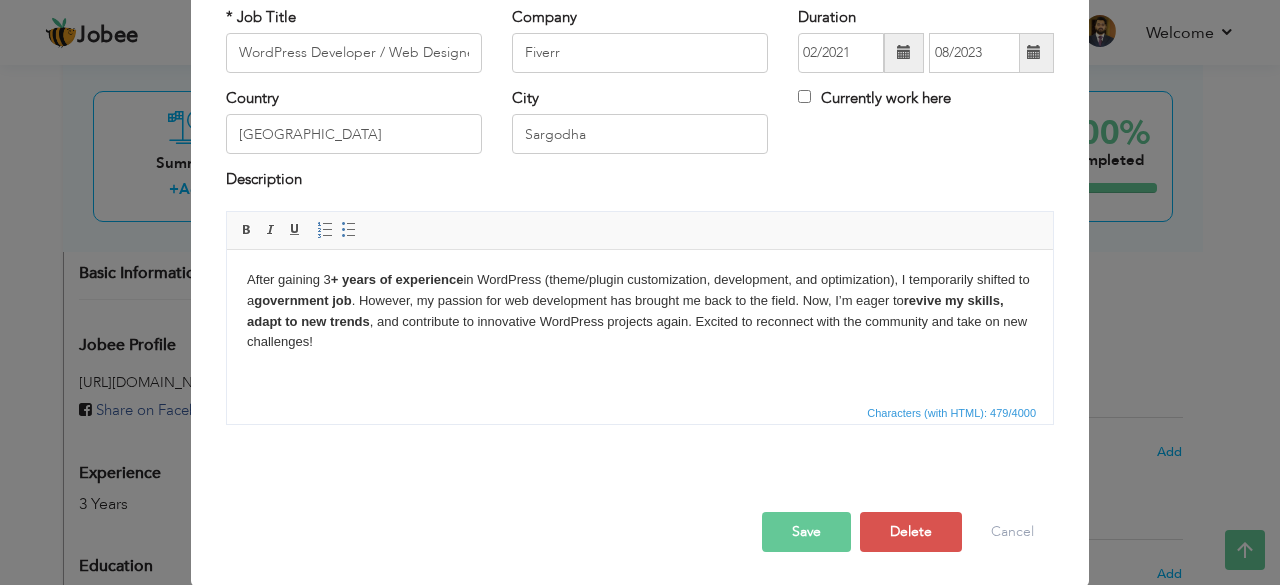 click on "Save" at bounding box center [806, 532] 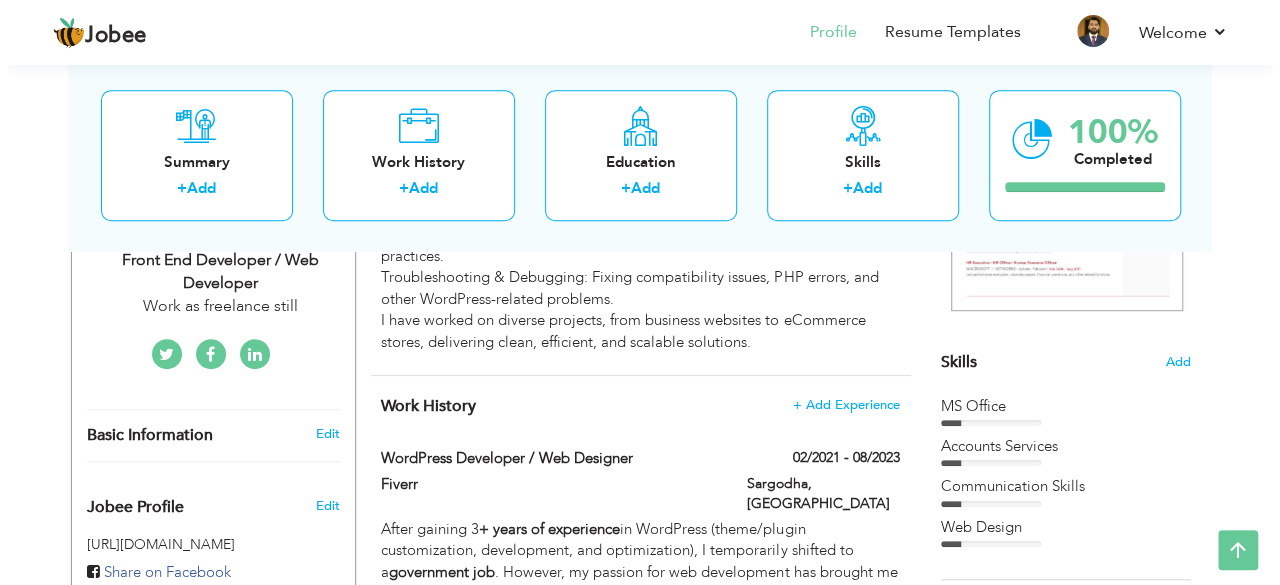scroll, scrollTop: 416, scrollLeft: 0, axis: vertical 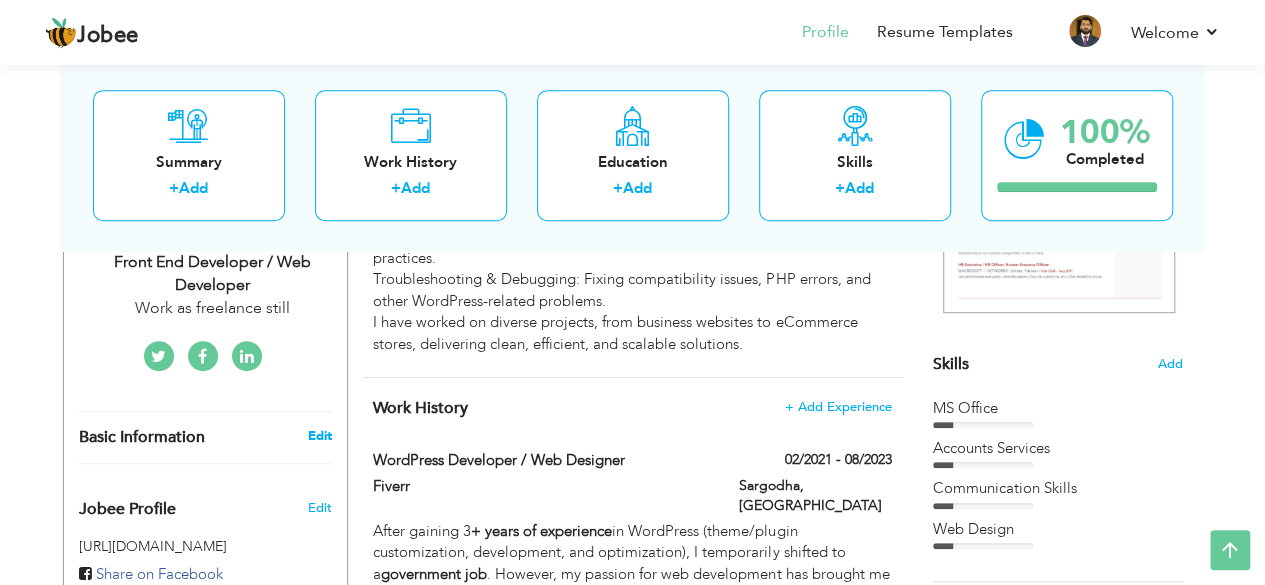 click on "Edit" at bounding box center (319, 436) 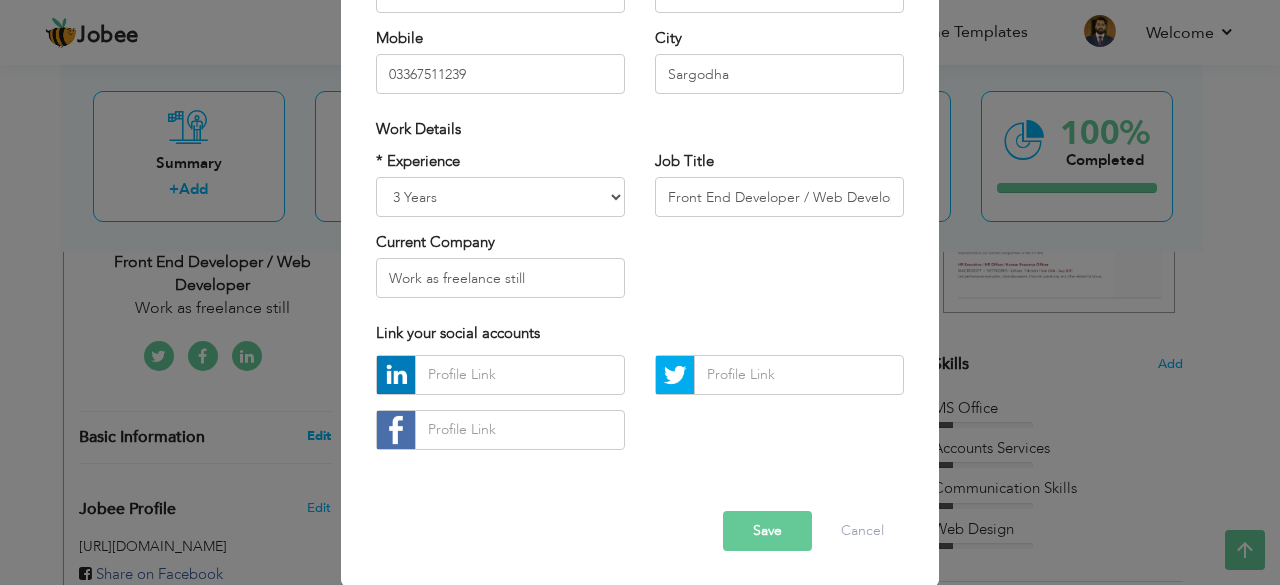 scroll, scrollTop: 0, scrollLeft: 0, axis: both 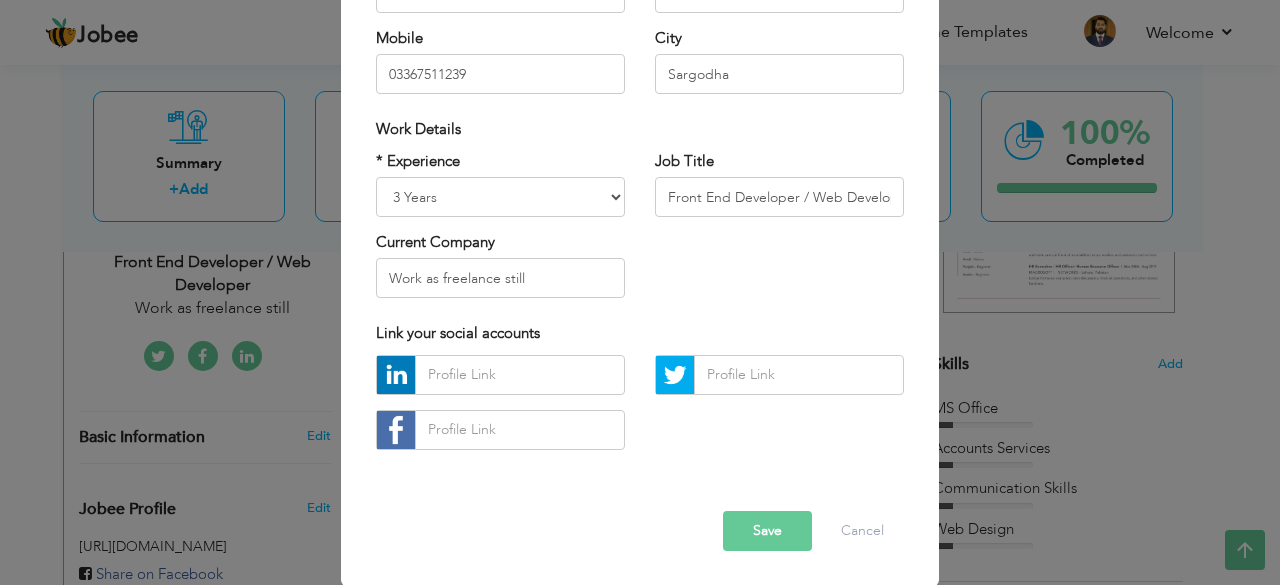 click on "Save" at bounding box center (767, 531) 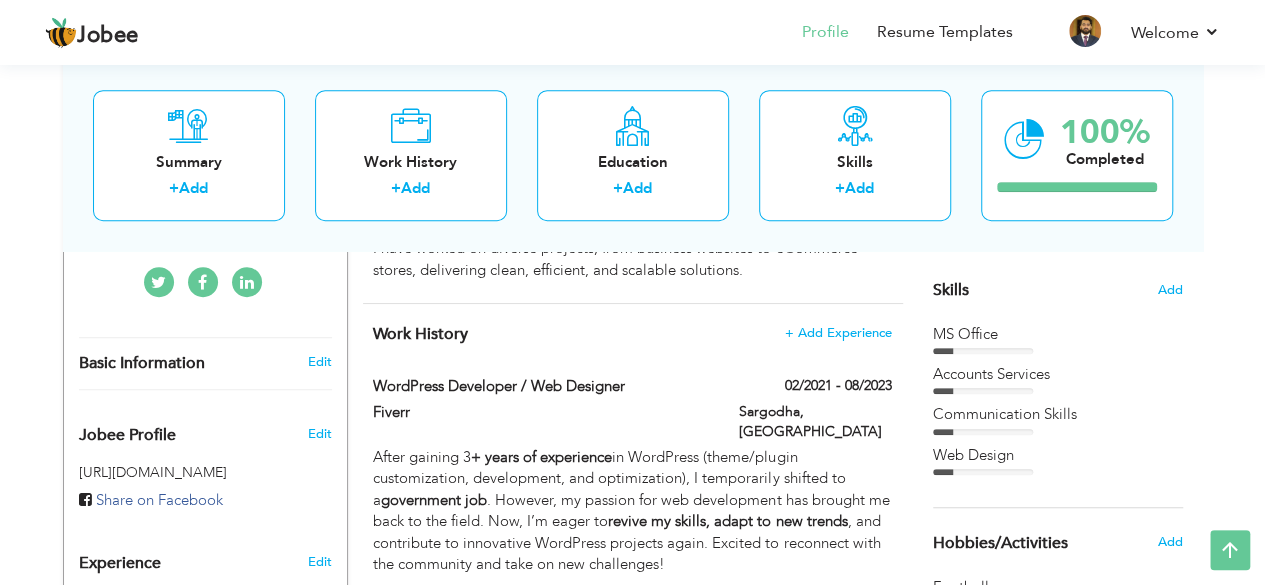 scroll, scrollTop: 470, scrollLeft: 0, axis: vertical 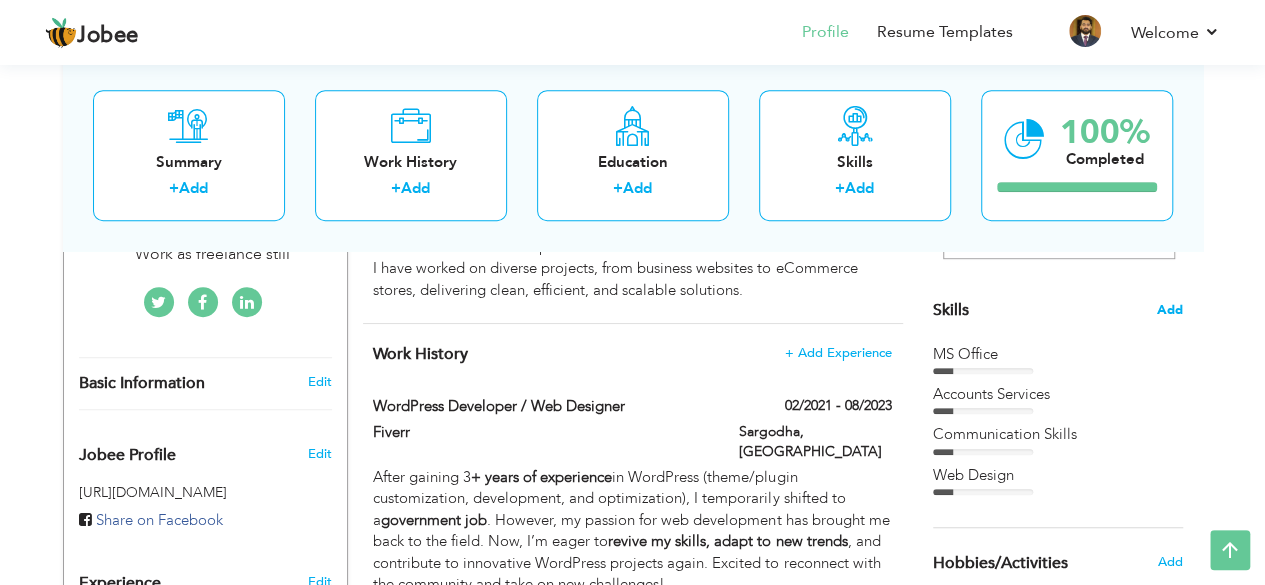 click on "Add" at bounding box center (1170, 310) 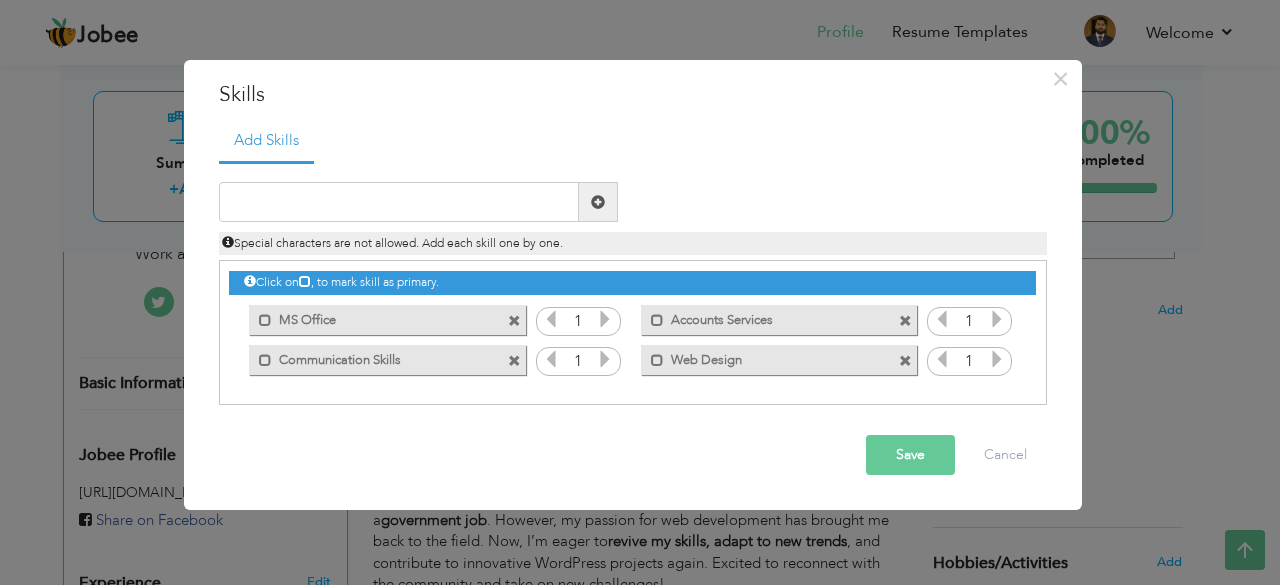 click at bounding box center [997, 359] 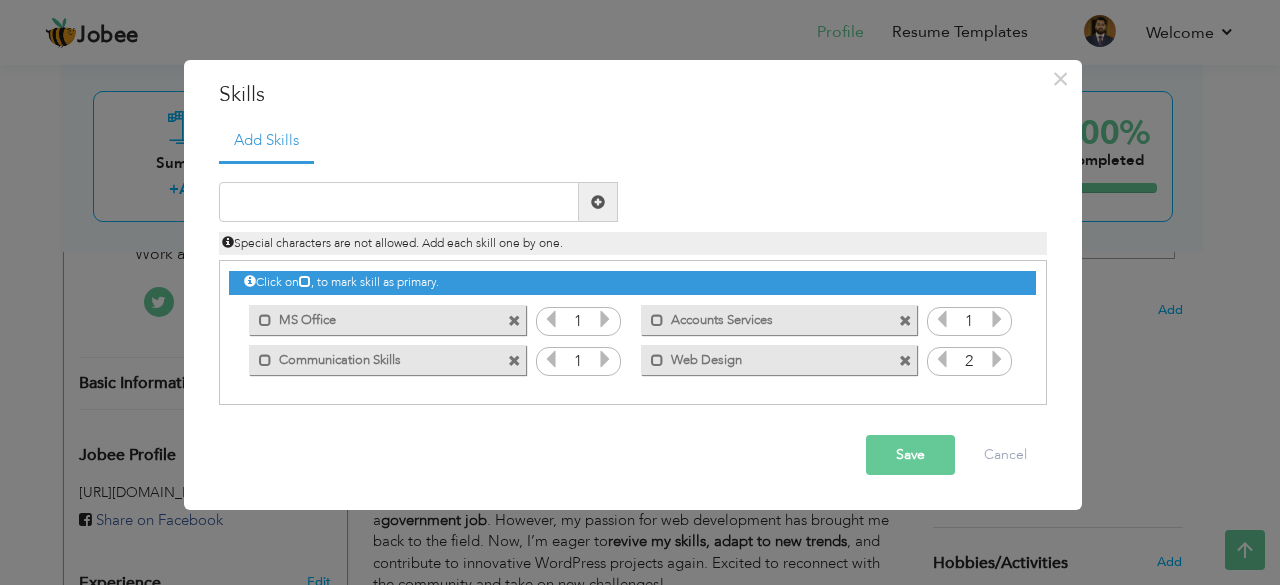 click at bounding box center (997, 359) 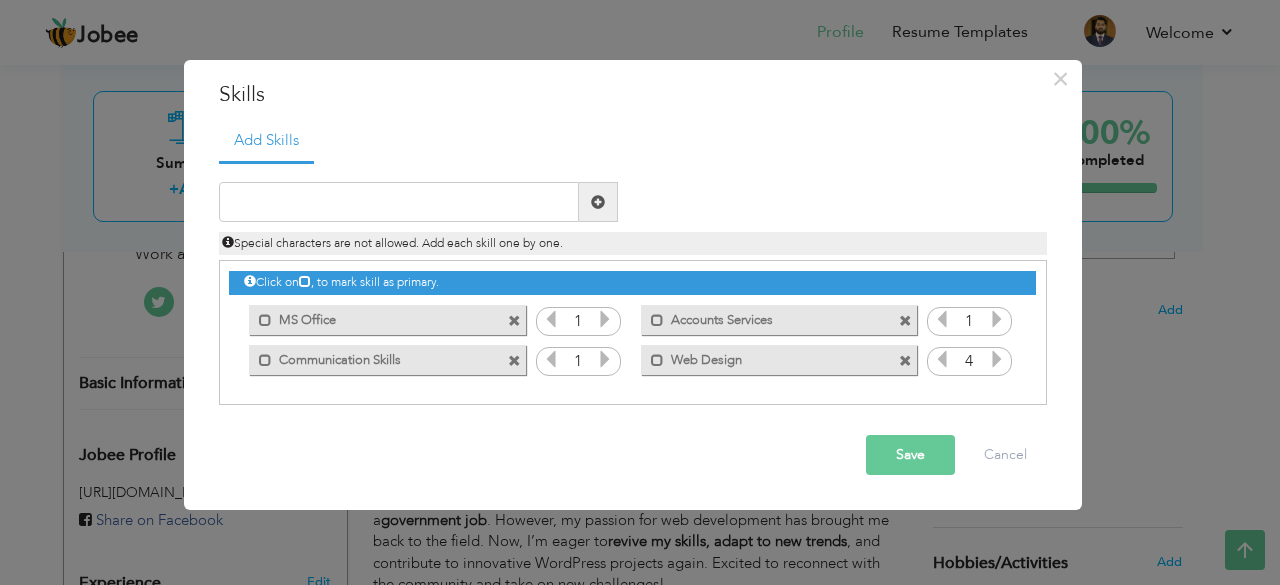 click at bounding box center [997, 359] 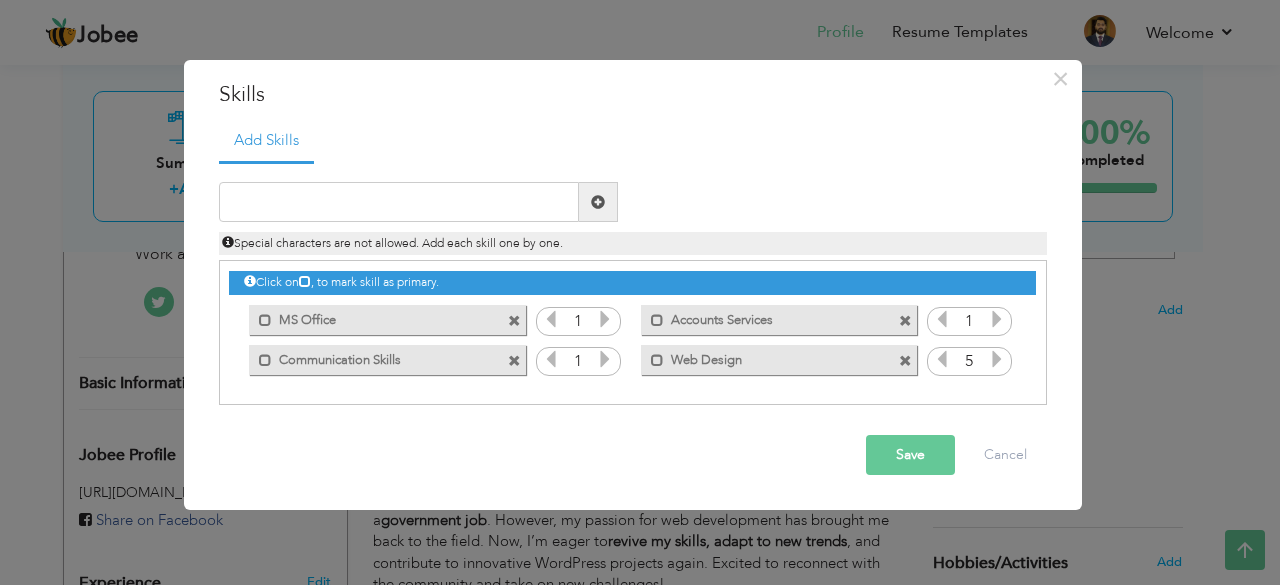 click at bounding box center [905, 321] 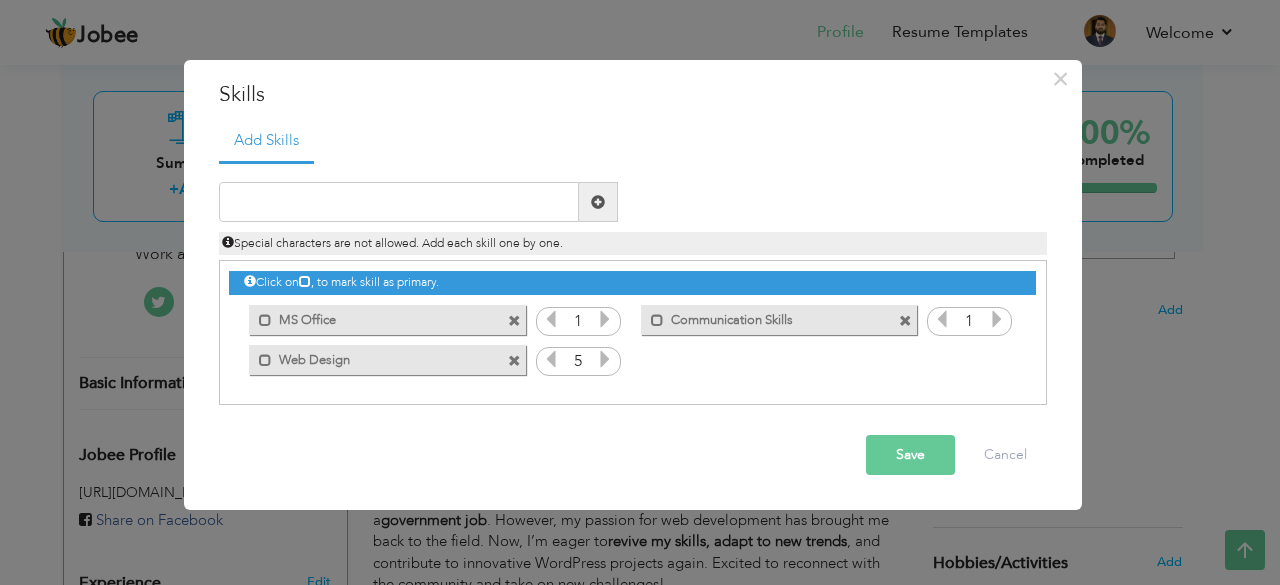 click at bounding box center (605, 319) 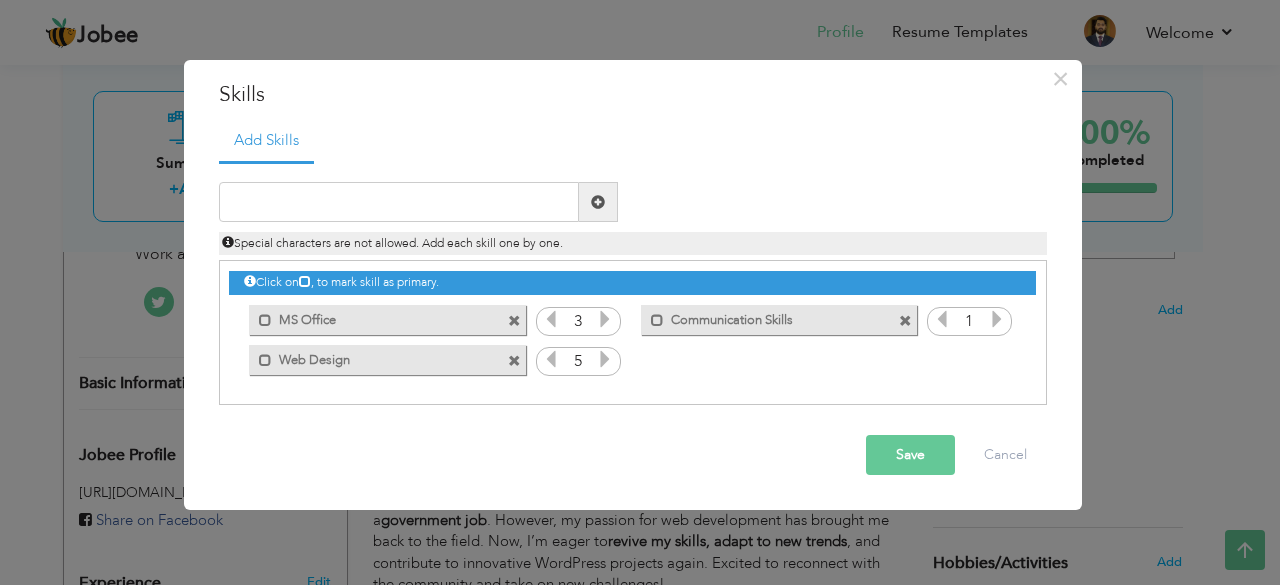 click at bounding box center [605, 319] 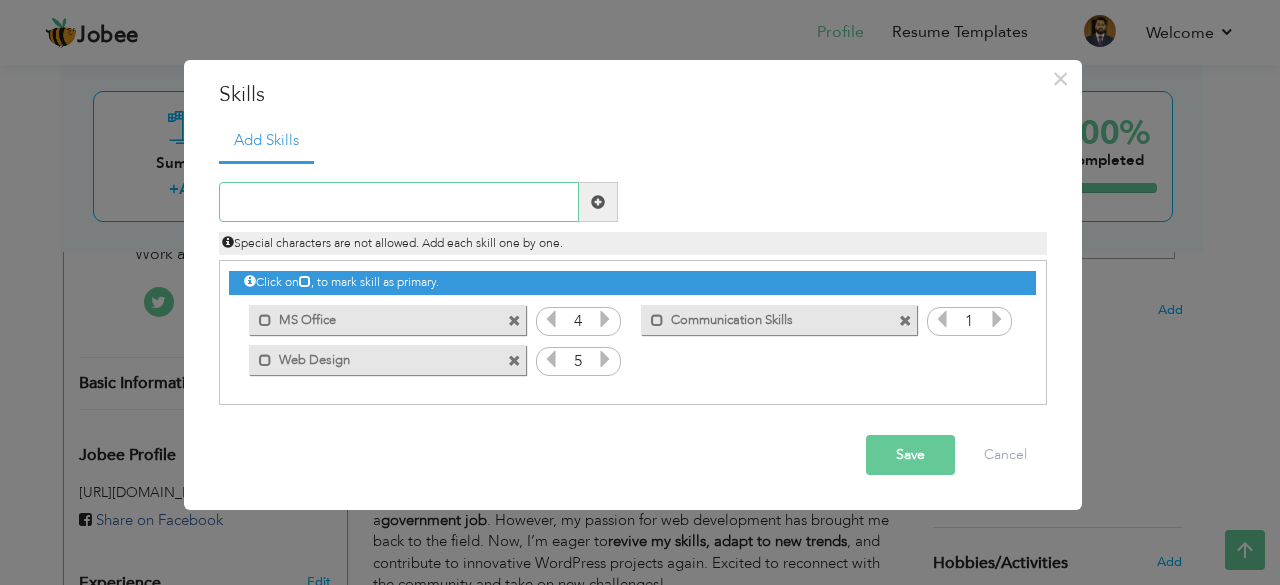 click at bounding box center [399, 202] 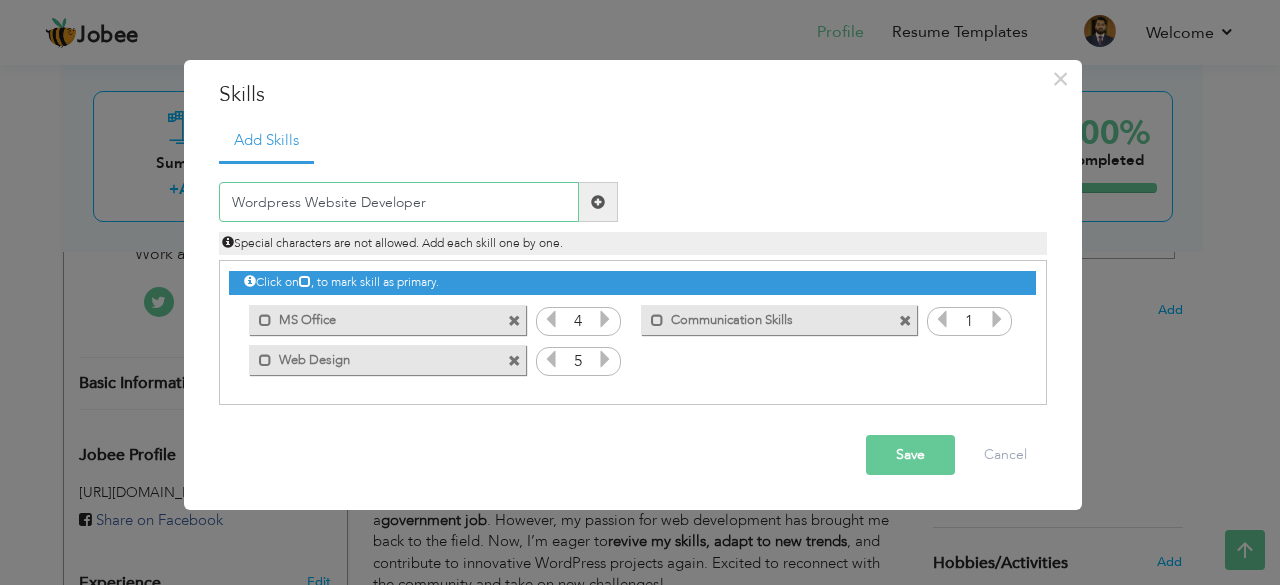 type on "Wordpress Website Developer" 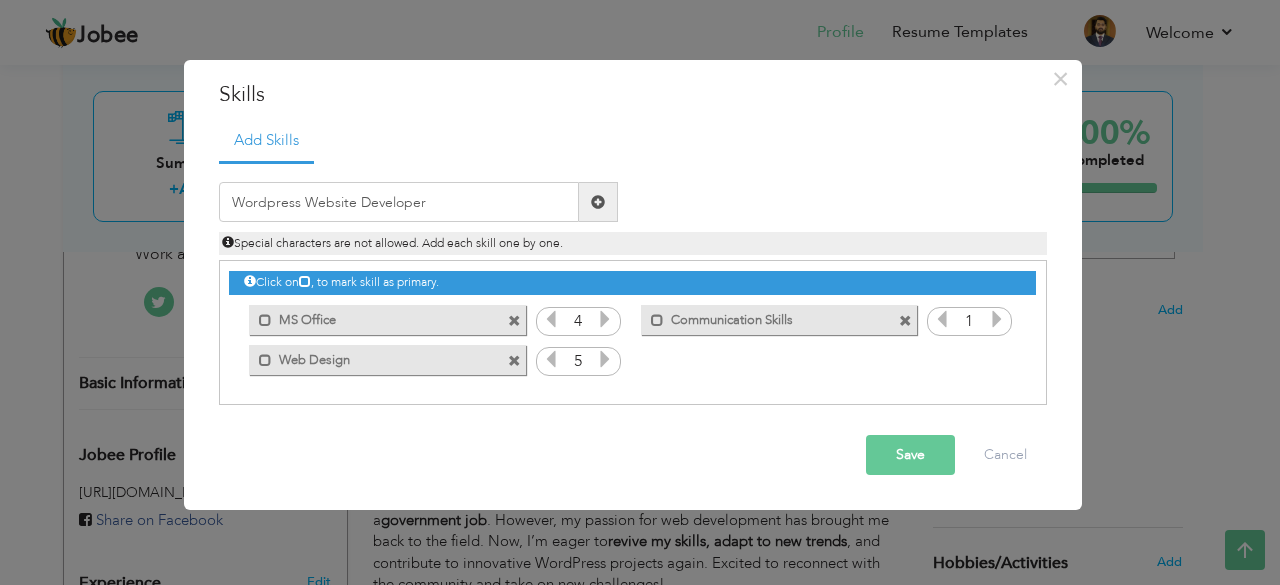 click at bounding box center [598, 202] 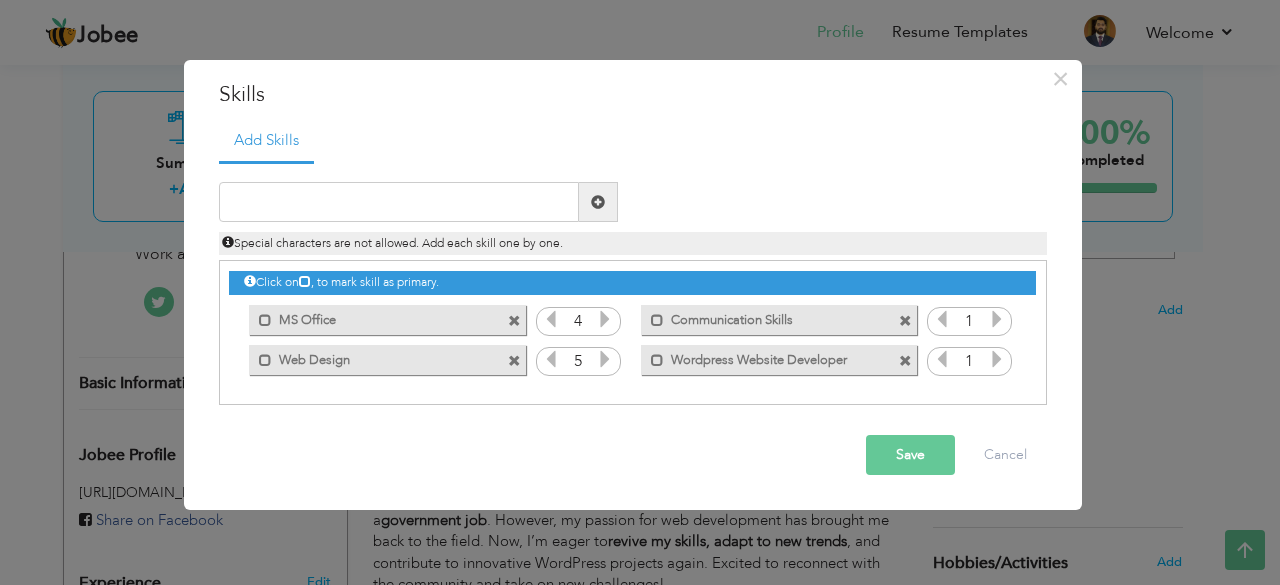 click at bounding box center [997, 359] 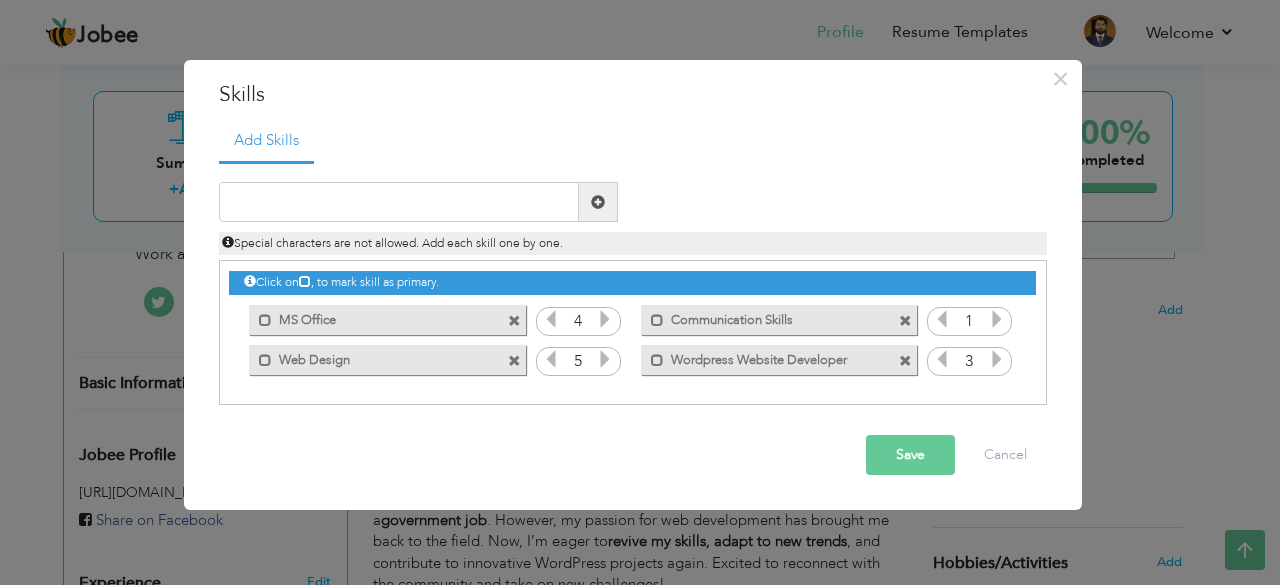 click at bounding box center [997, 359] 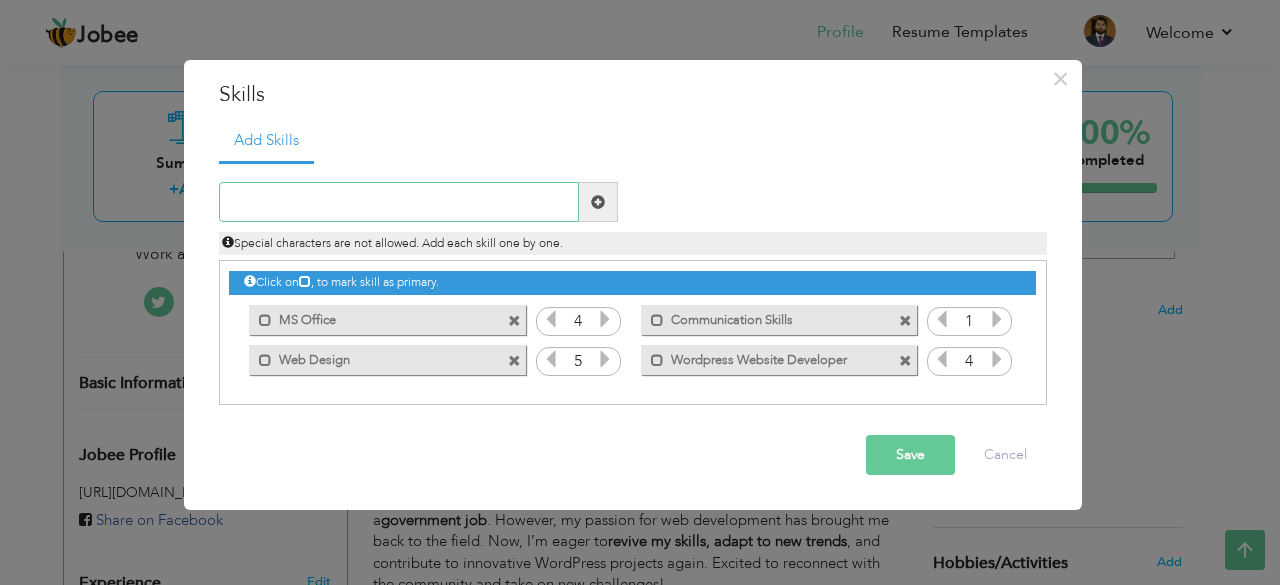 click at bounding box center [399, 202] 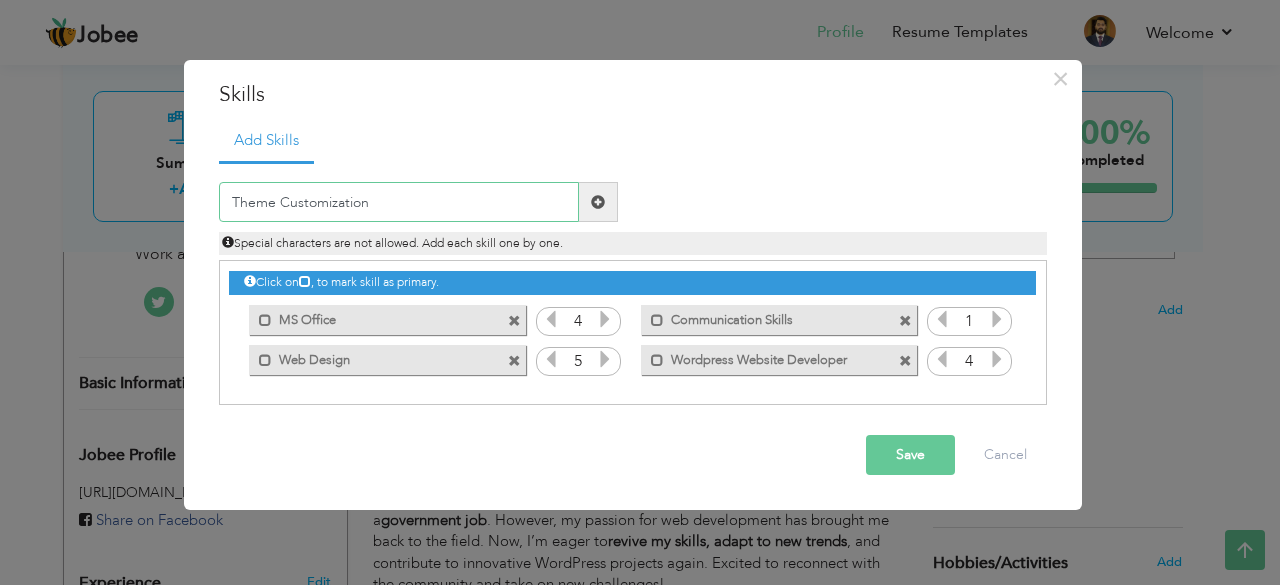 type on "Theme Customization" 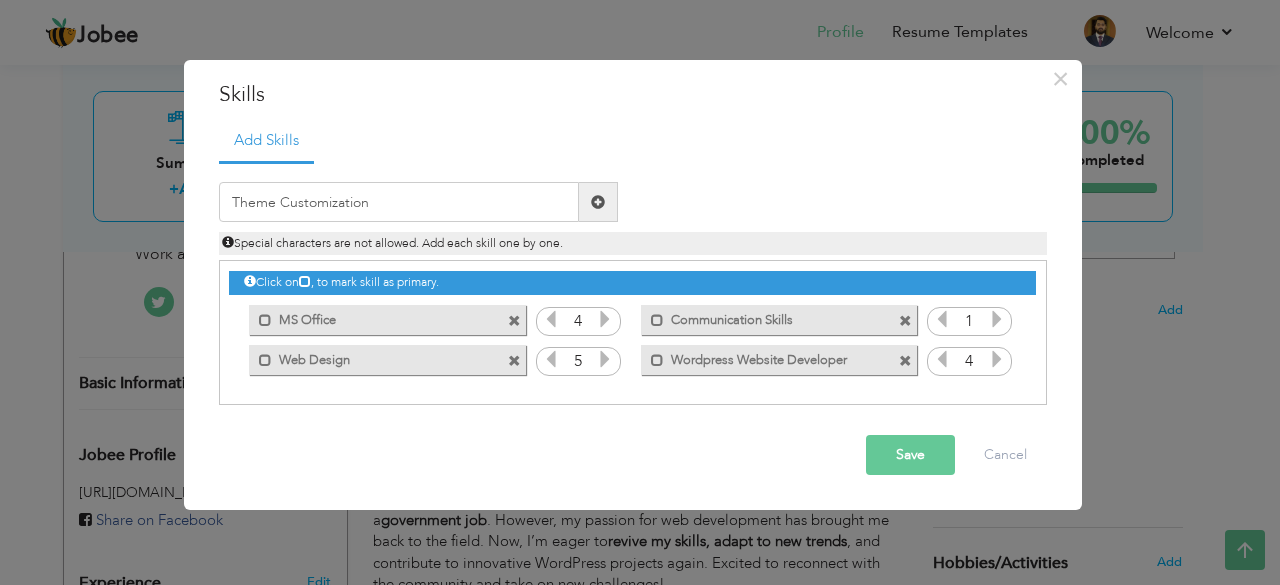 click at bounding box center [598, 202] 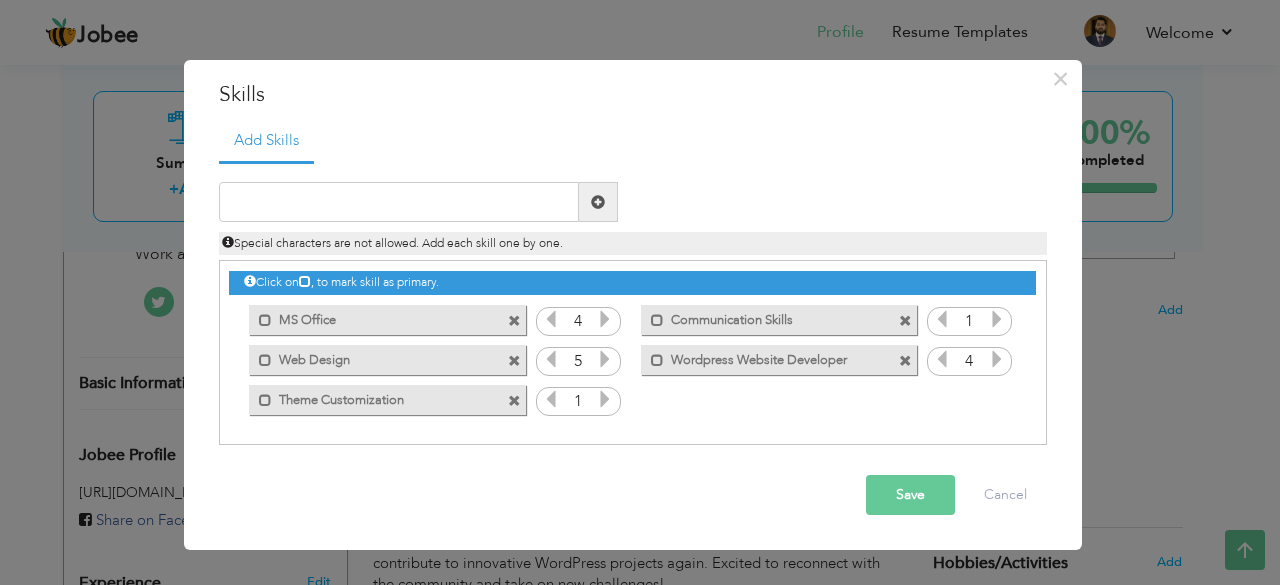 click at bounding box center [605, 399] 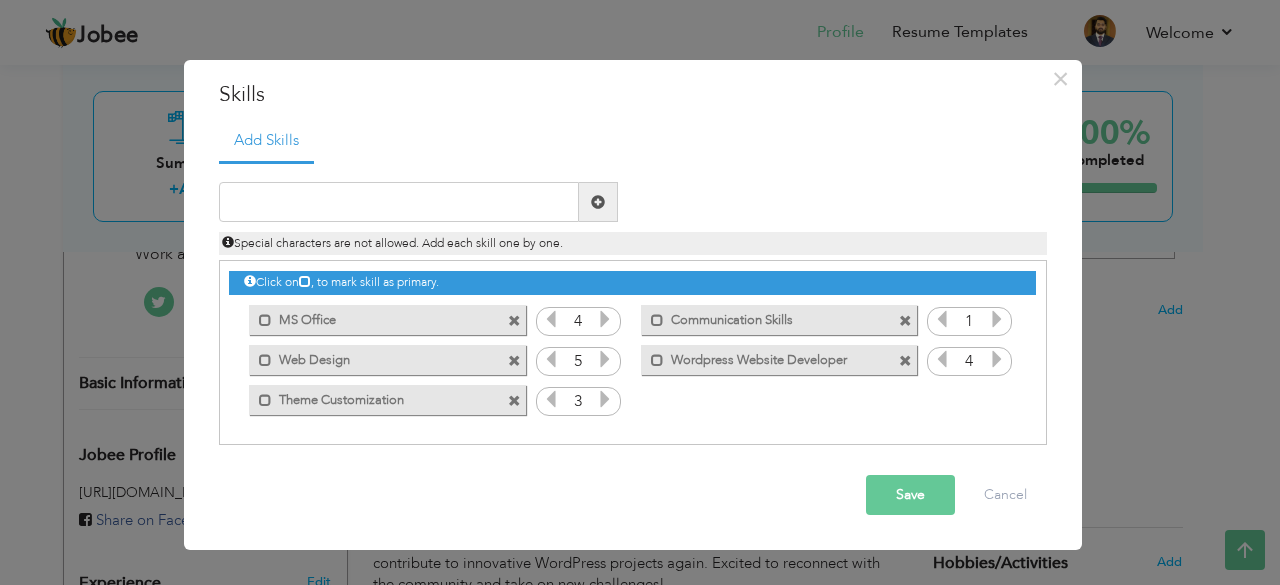 click at bounding box center [605, 399] 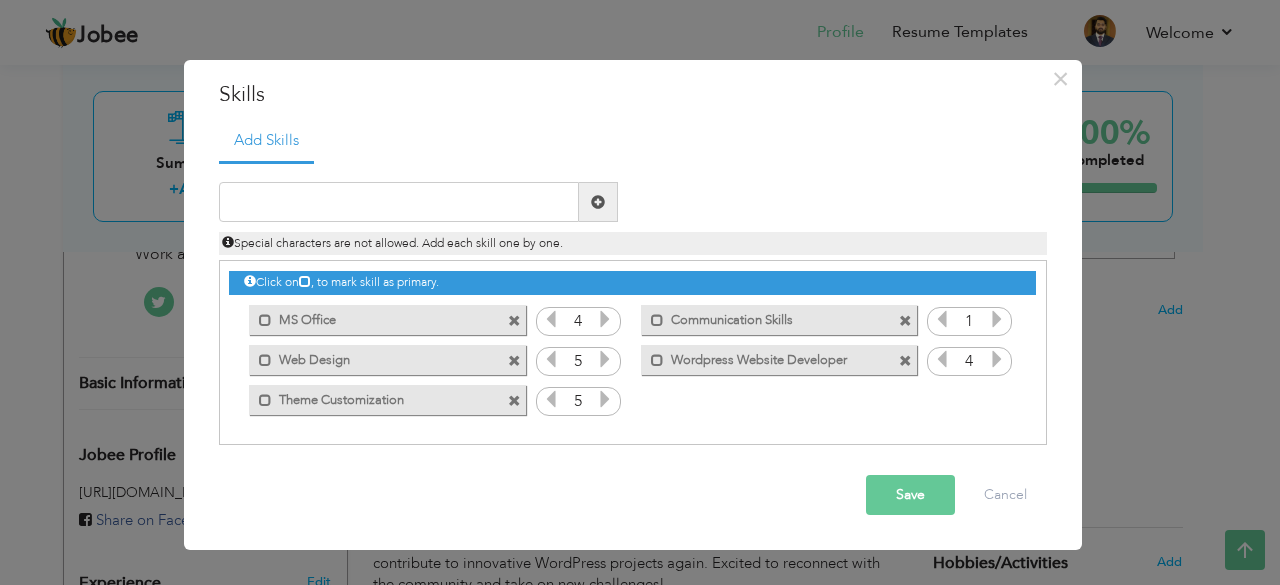 click at bounding box center (551, 399) 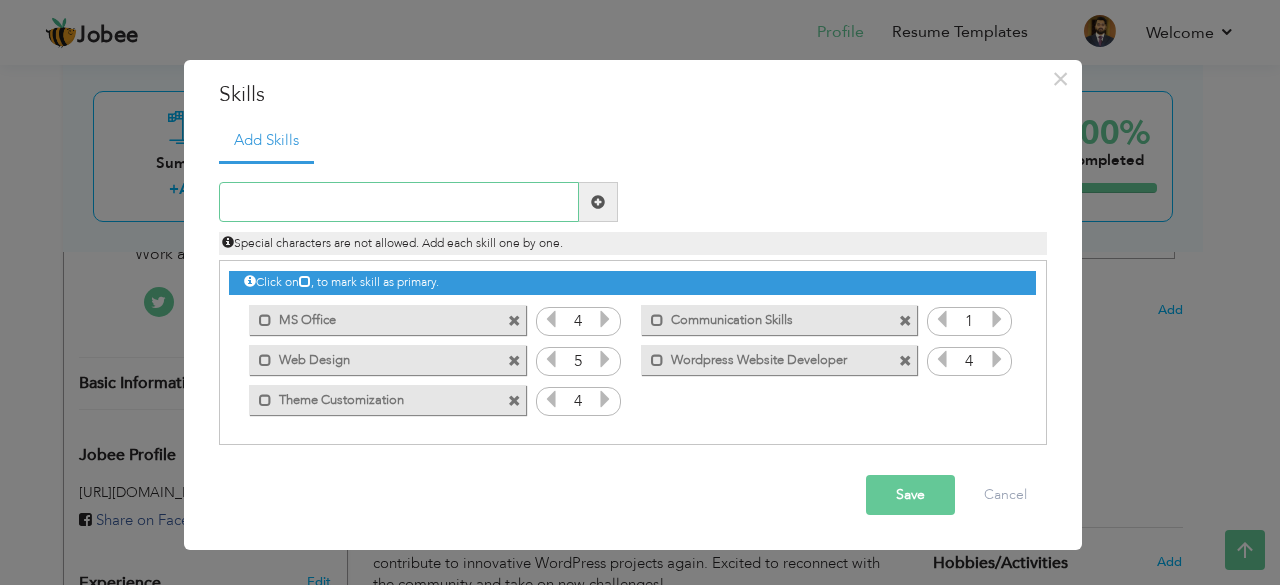 click at bounding box center [399, 202] 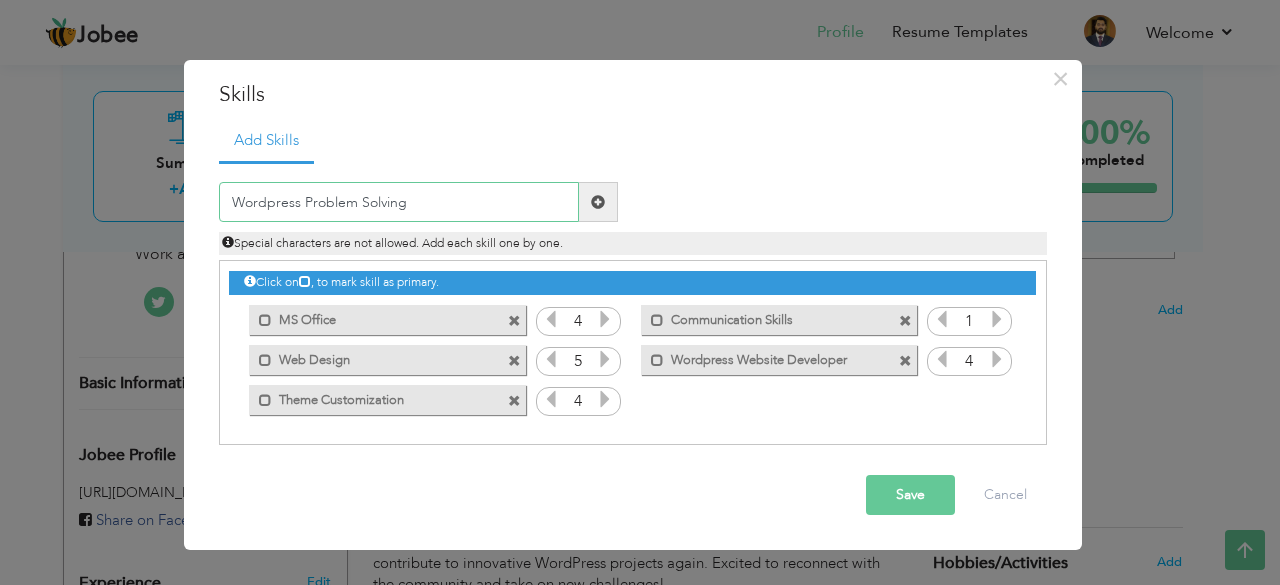 click on "Wordpress Problem Solving" at bounding box center [399, 202] 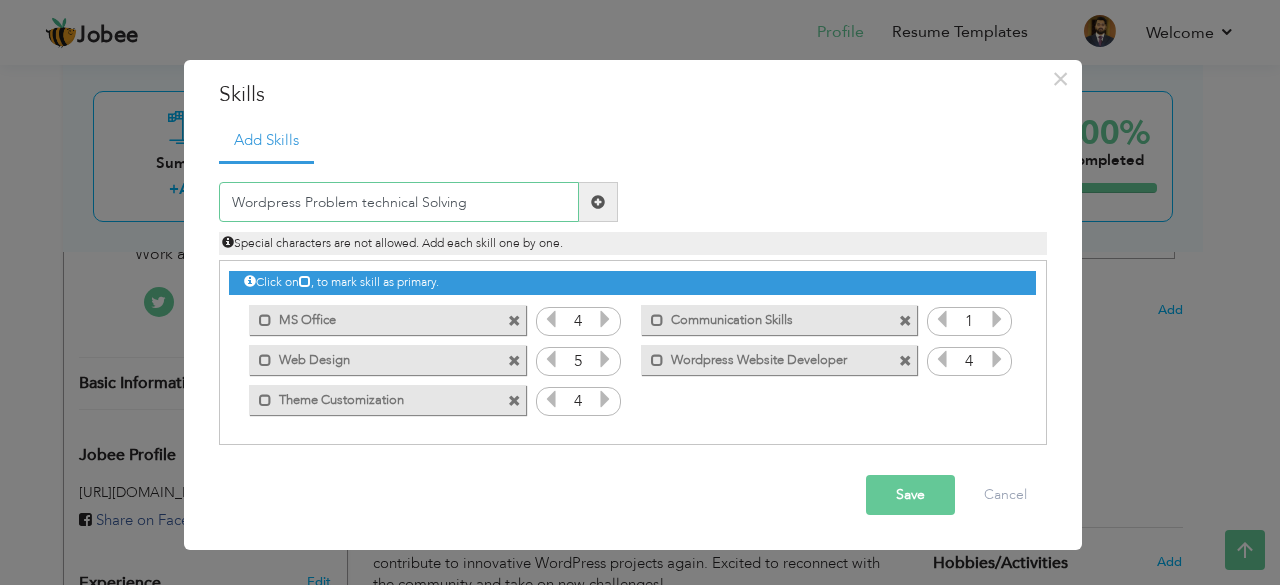click on "Wordpress Problem technical Solving" at bounding box center (399, 202) 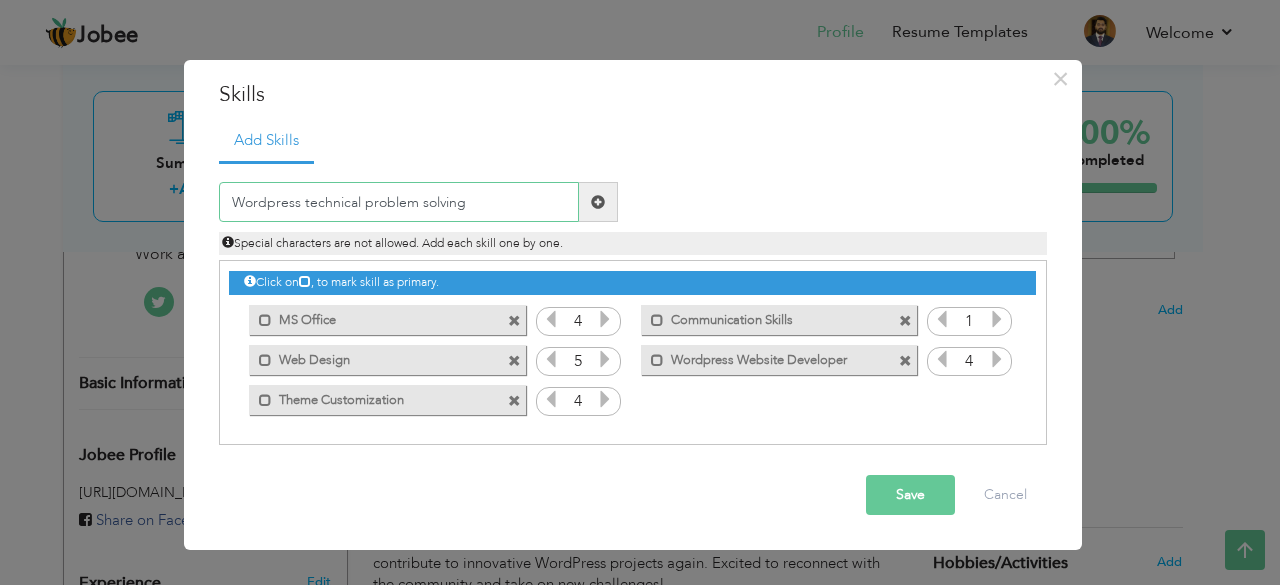 click on "Wordpress technical problem solving" at bounding box center [399, 202] 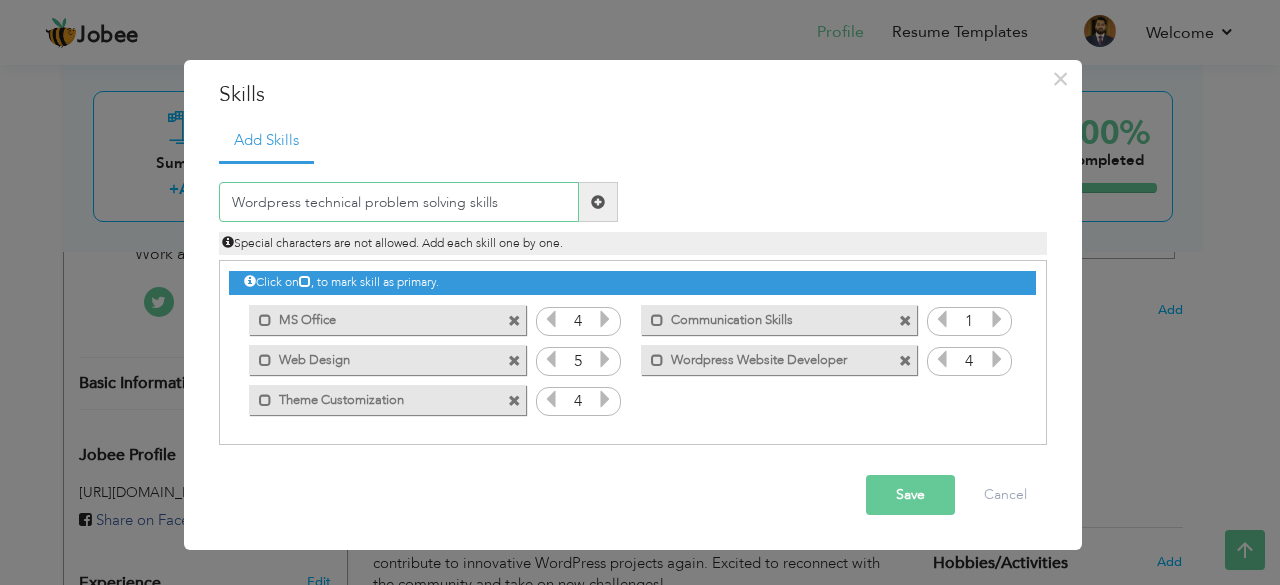 type on "Wordpress technical problem solving skills" 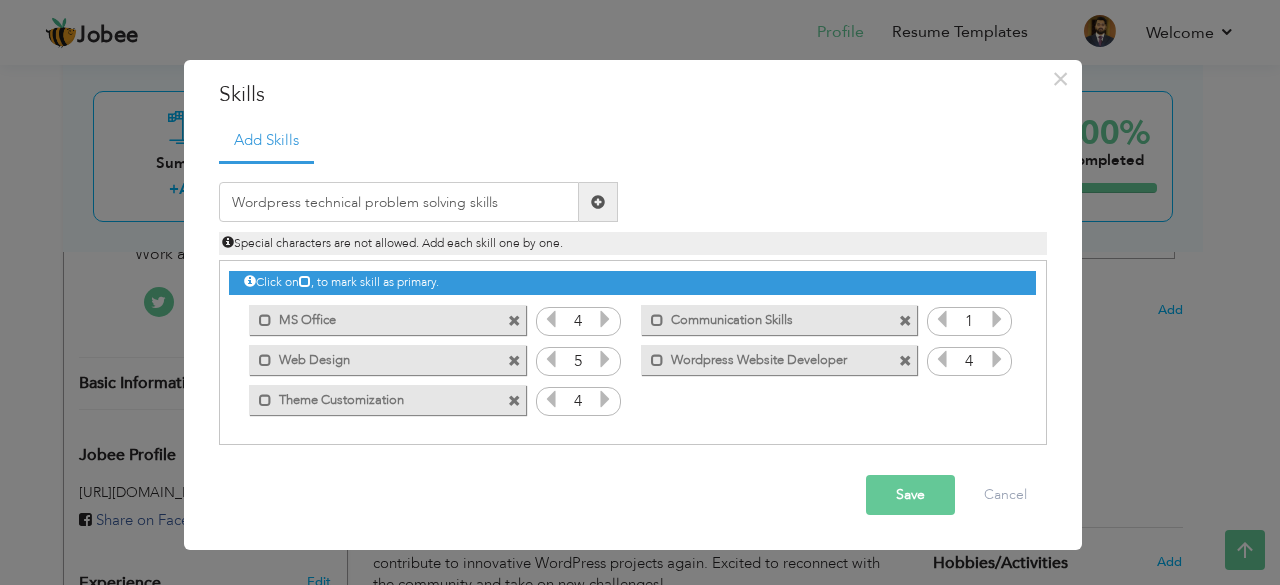 click at bounding box center [598, 202] 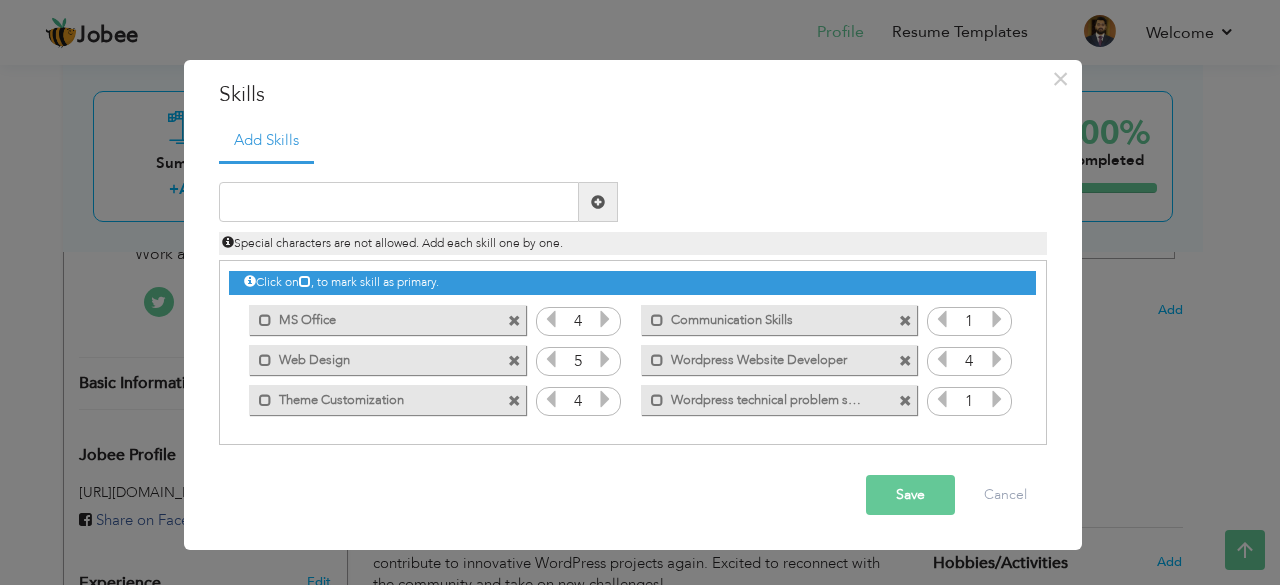 click at bounding box center [997, 399] 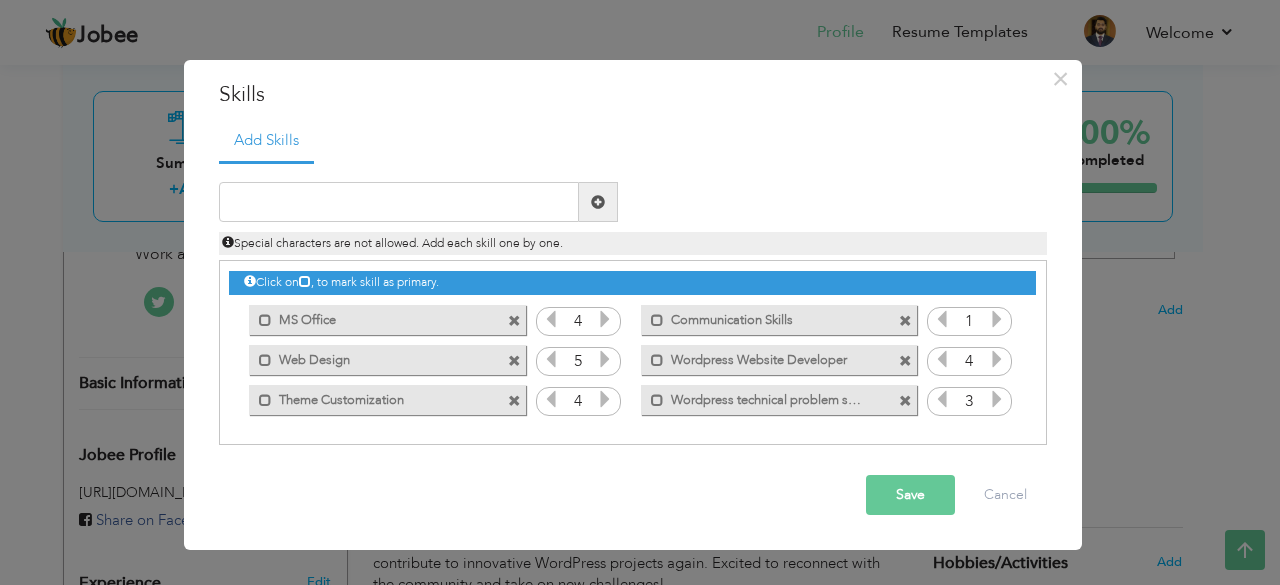 click at bounding box center [997, 399] 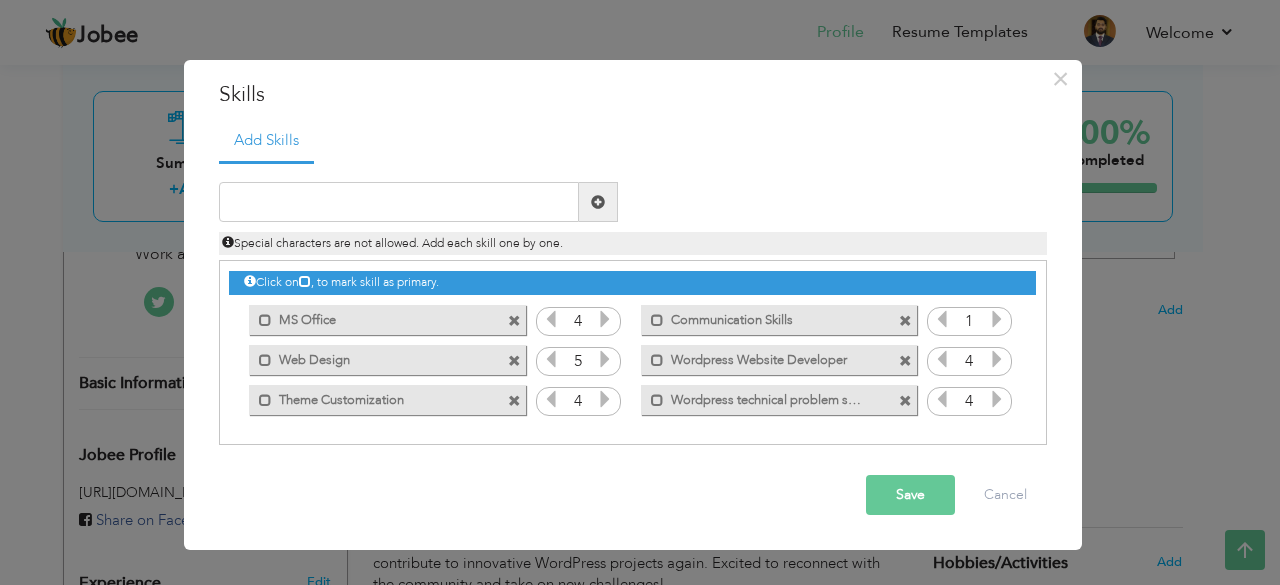 click at bounding box center [997, 399] 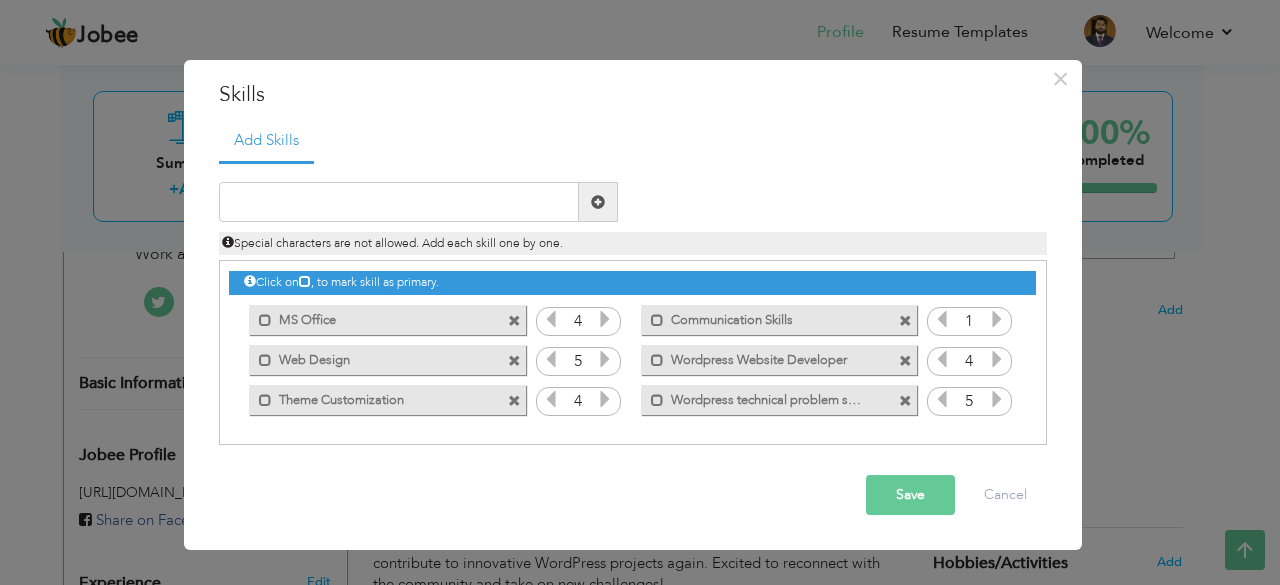 click on "Save" at bounding box center [910, 495] 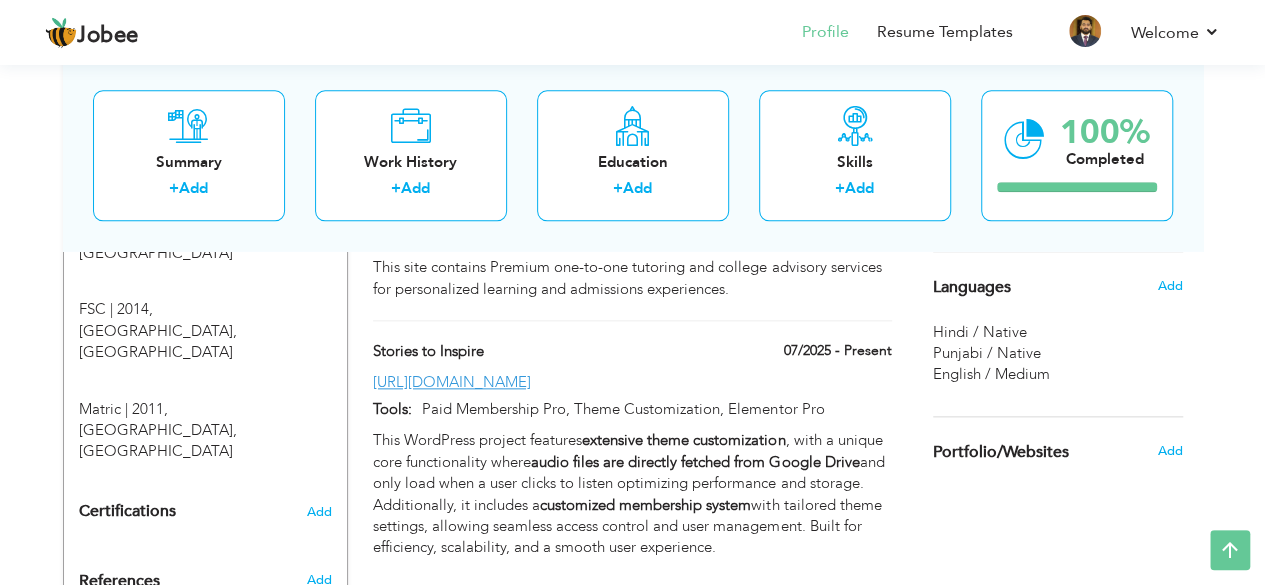 scroll, scrollTop: 1052, scrollLeft: 0, axis: vertical 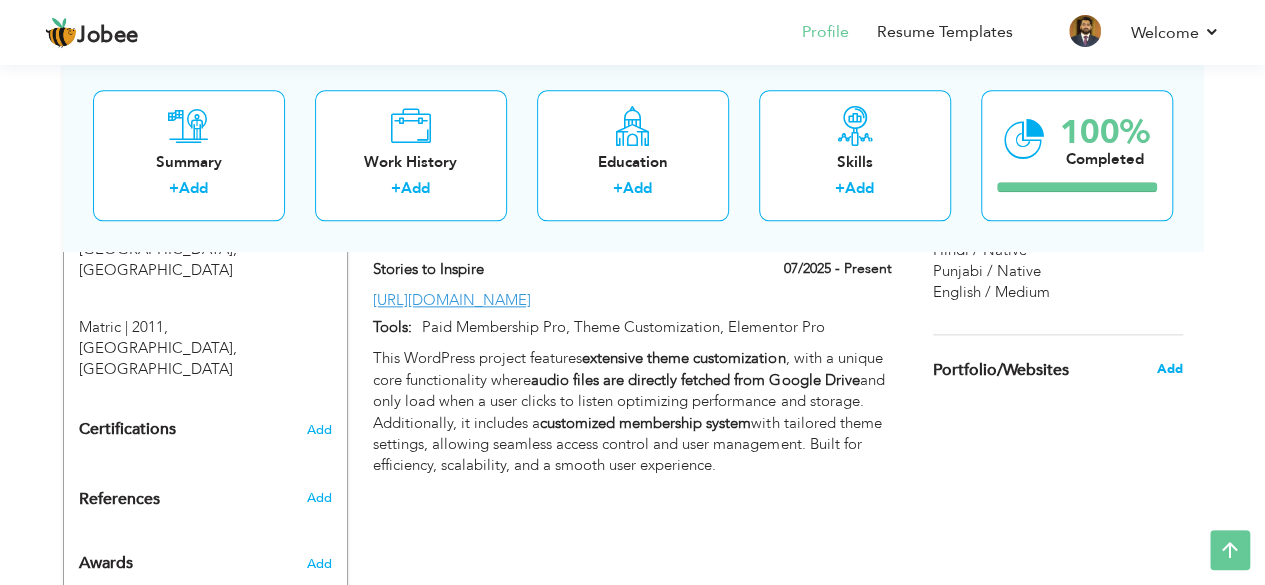 click on "Add" at bounding box center [1169, 369] 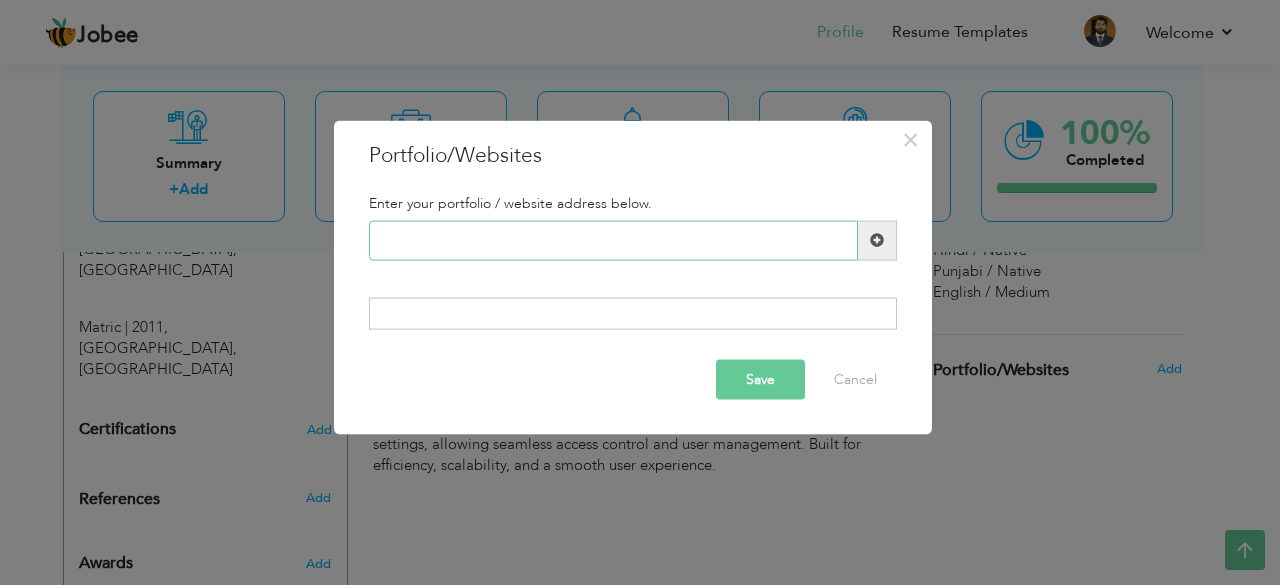click at bounding box center (613, 240) 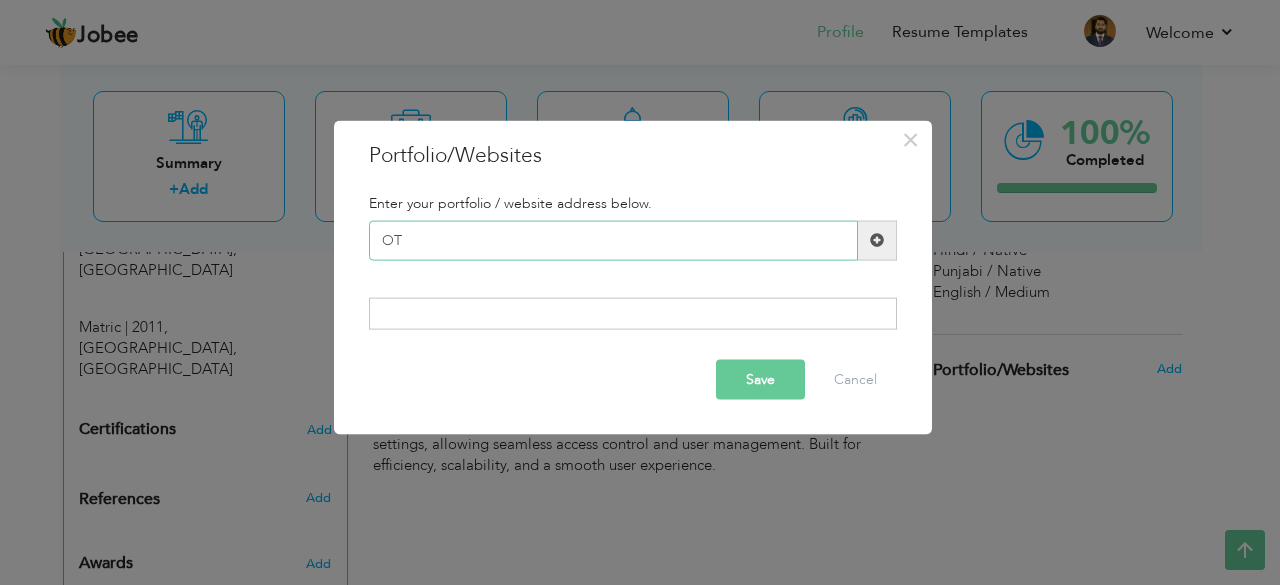 type on "O" 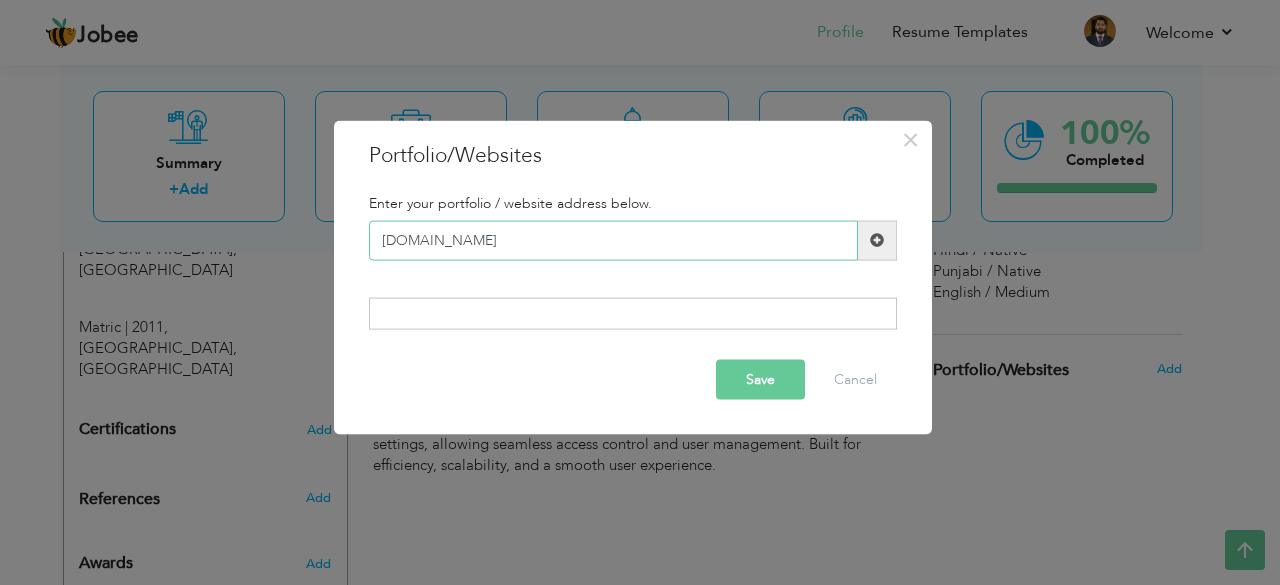 type on "[DOMAIN_NAME]" 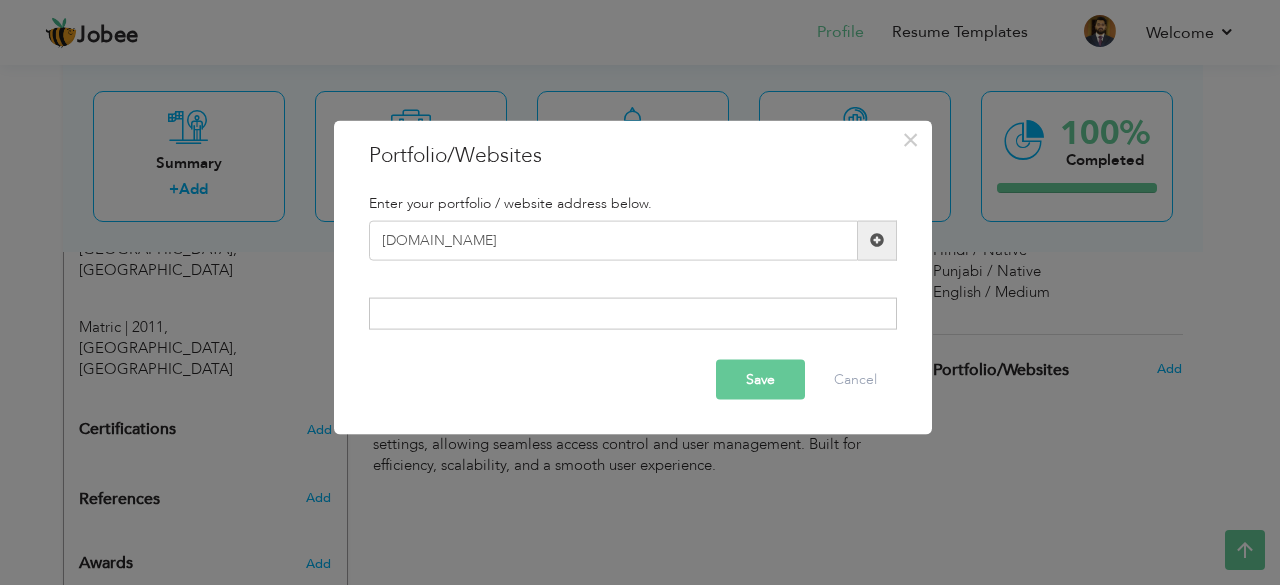 click at bounding box center (633, 314) 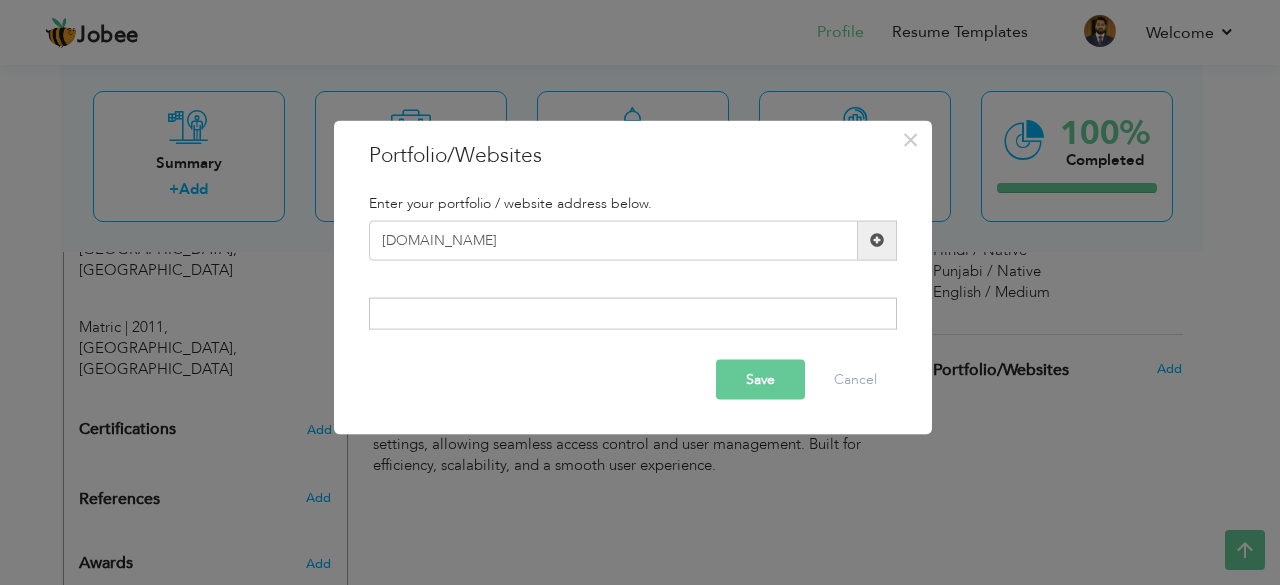 click at bounding box center (877, 240) 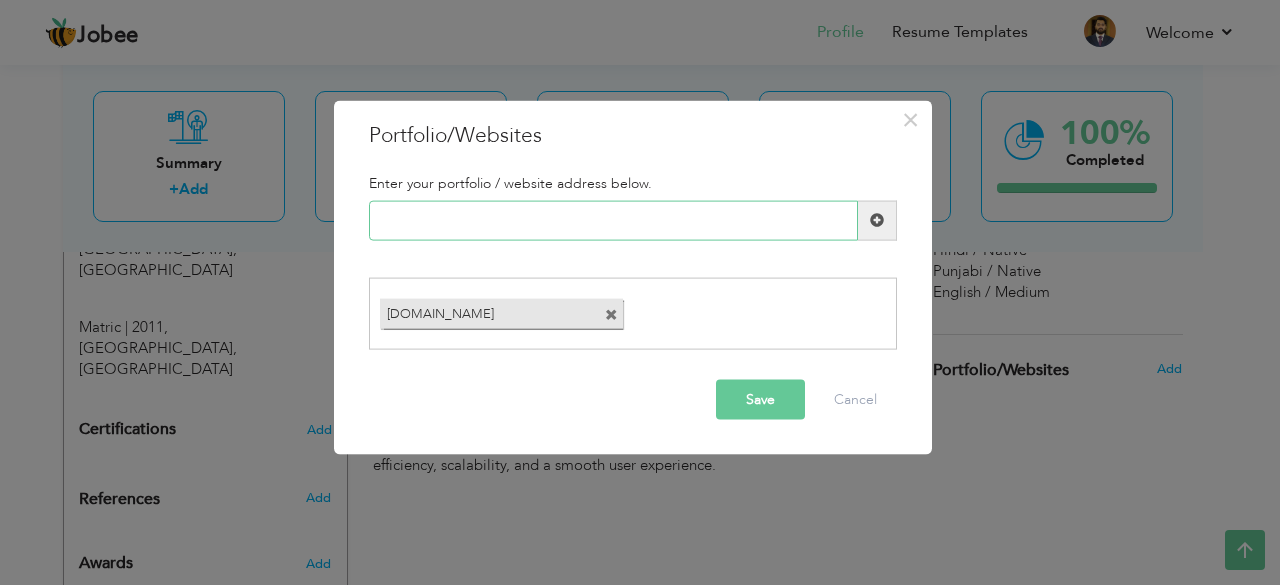 click at bounding box center (613, 220) 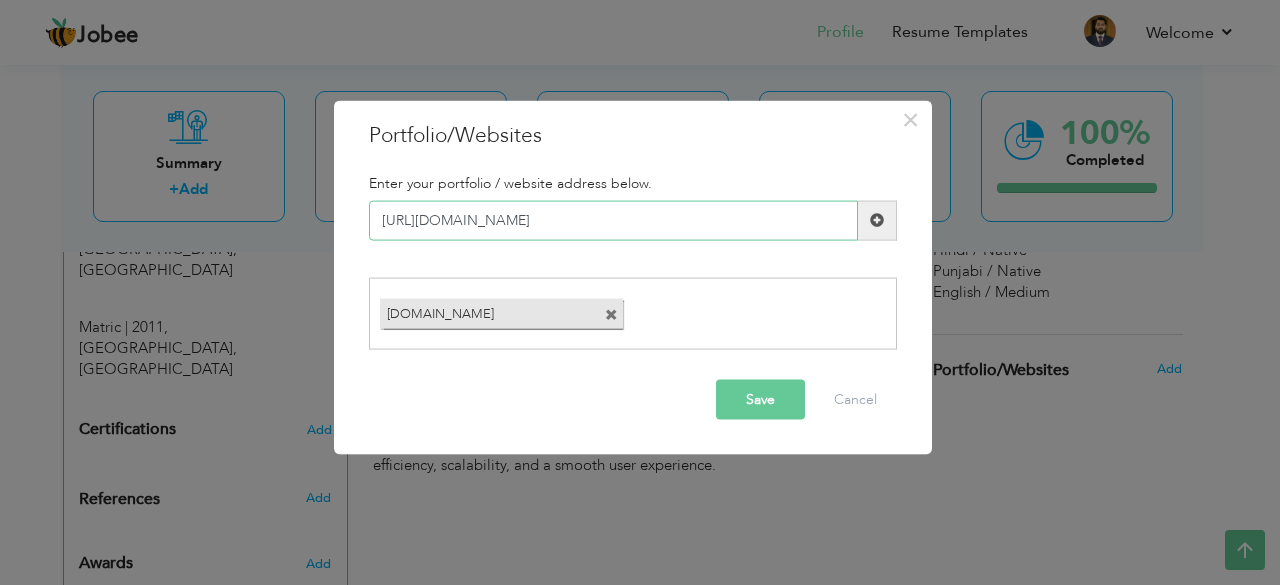 click on "https://freddywexler.com/" at bounding box center (613, 220) 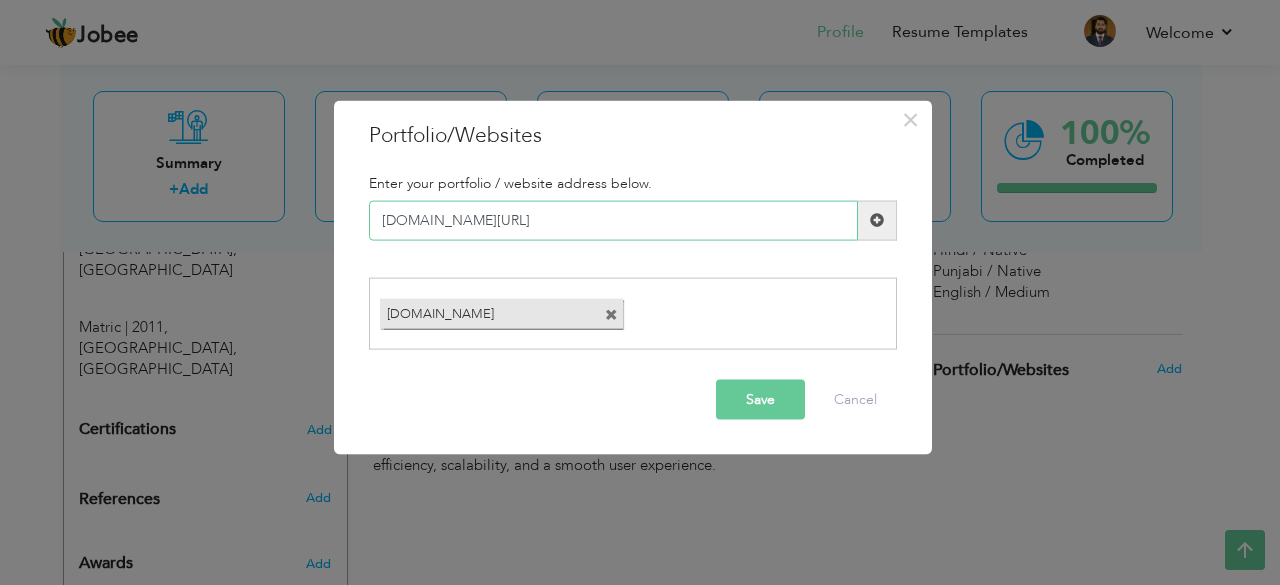 type on "freddywexler.com/" 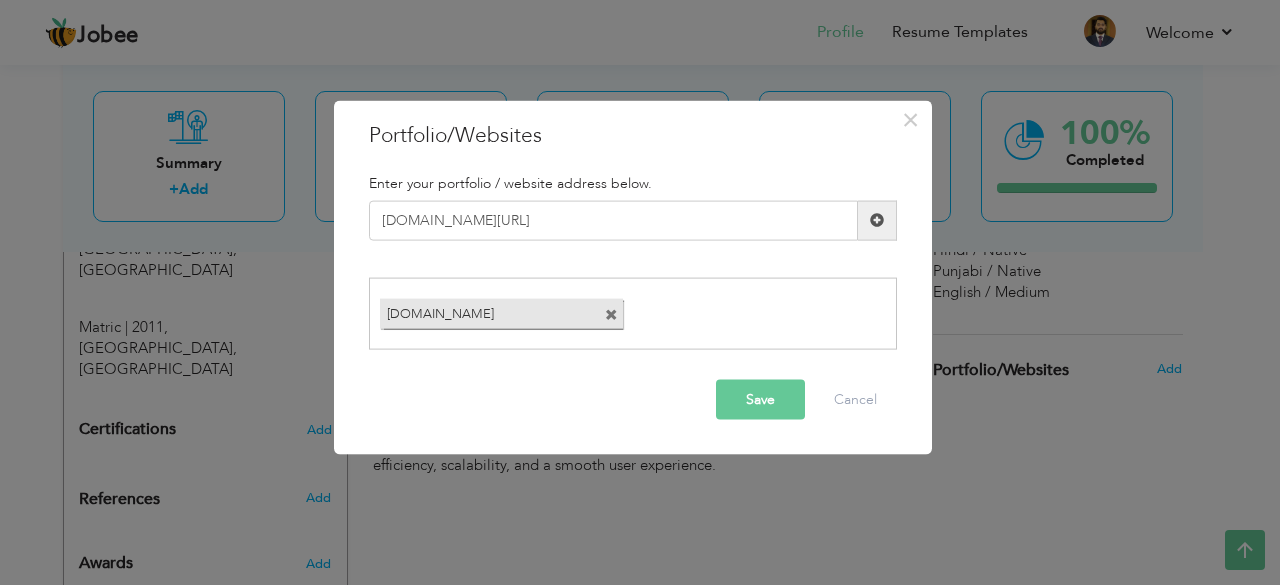 click at bounding box center (877, 220) 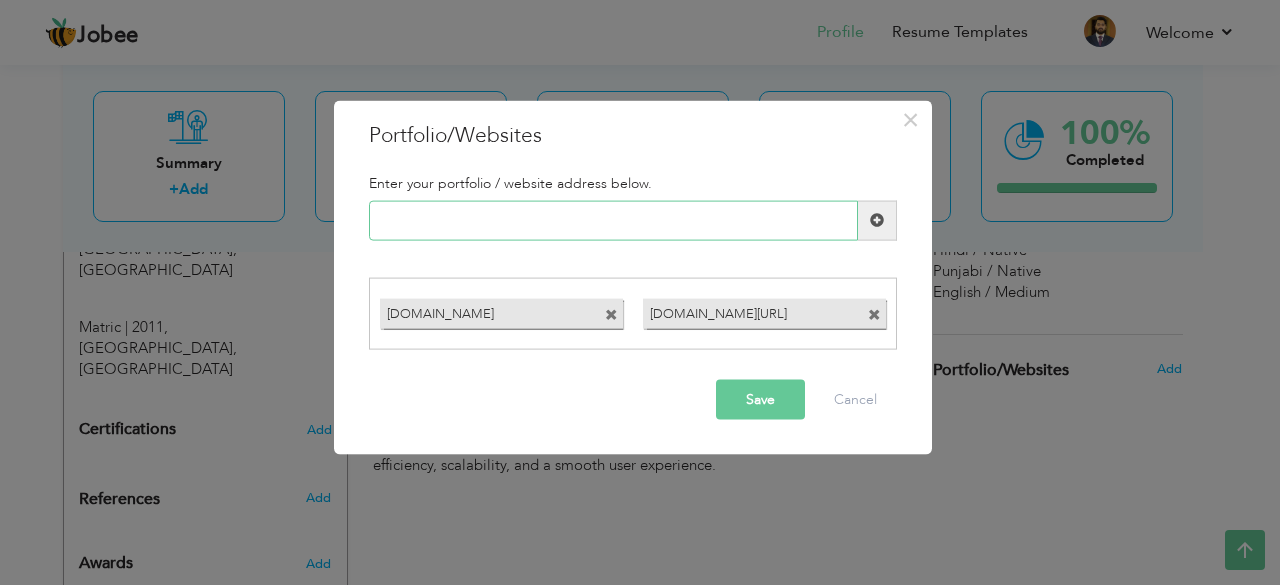 click at bounding box center [613, 220] 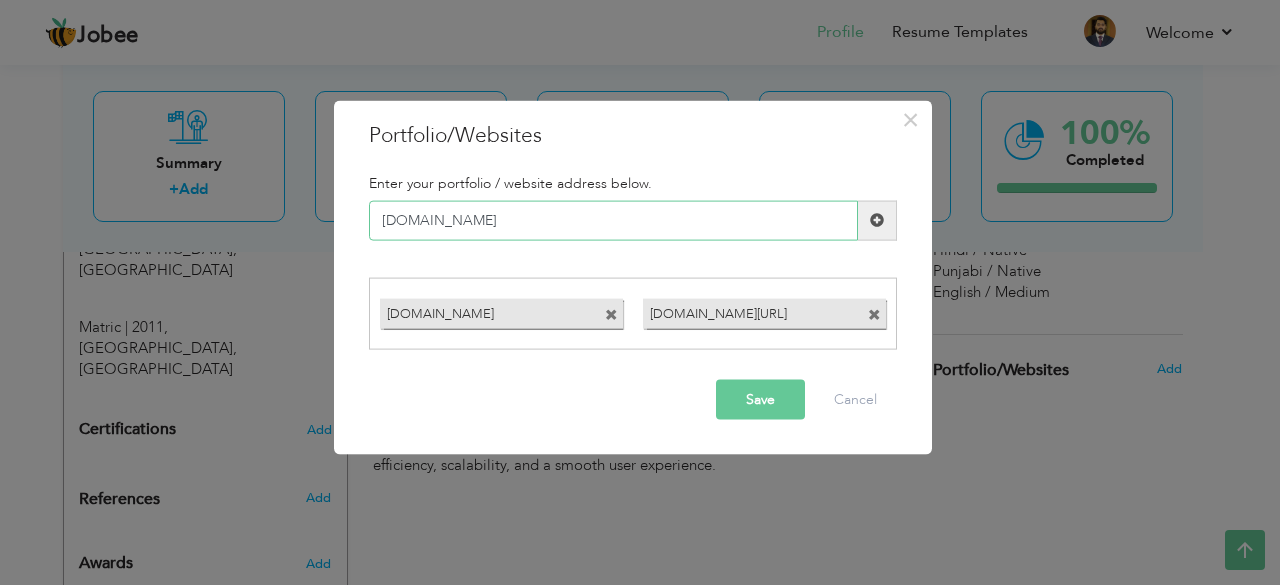 type on "[DOMAIN_NAME]" 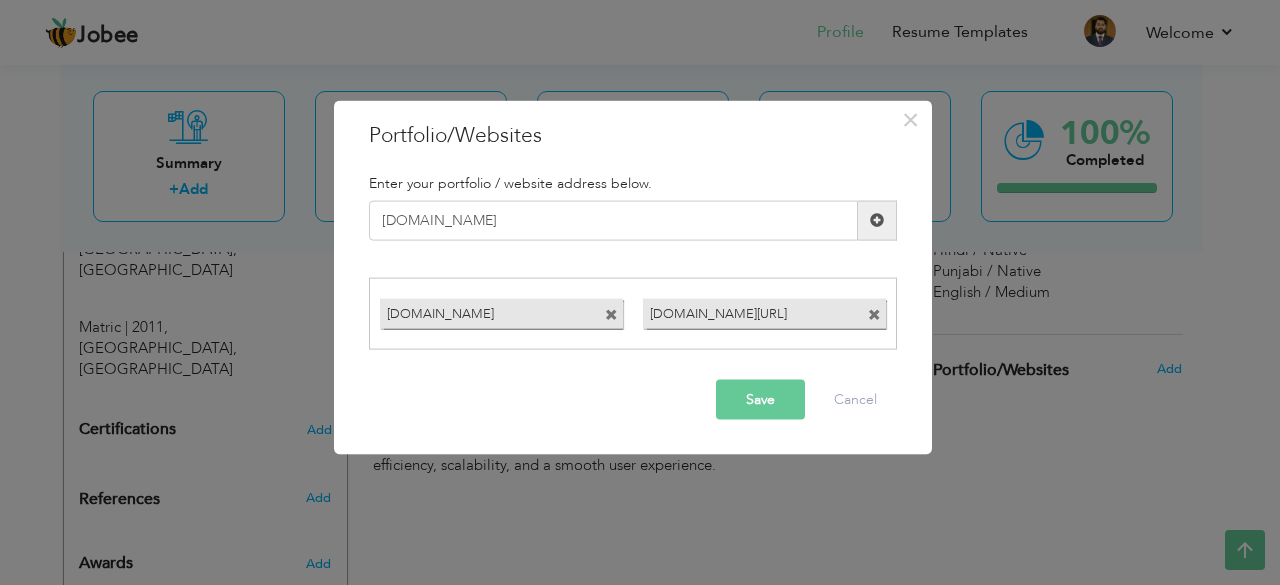 click at bounding box center (877, 220) 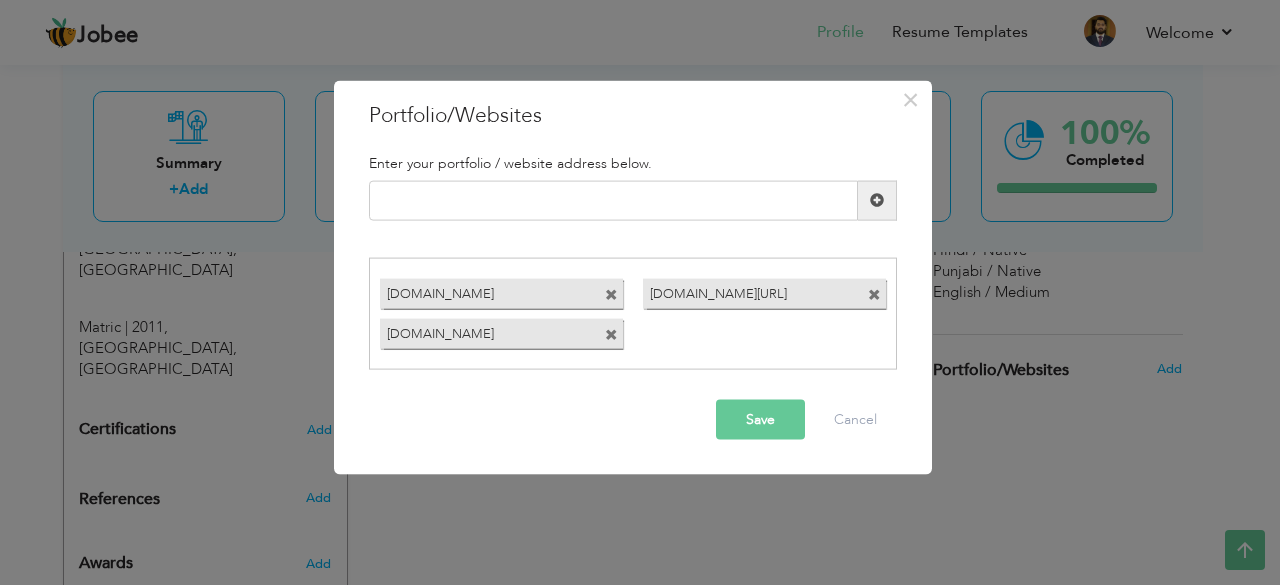 click on "Save" at bounding box center (760, 420) 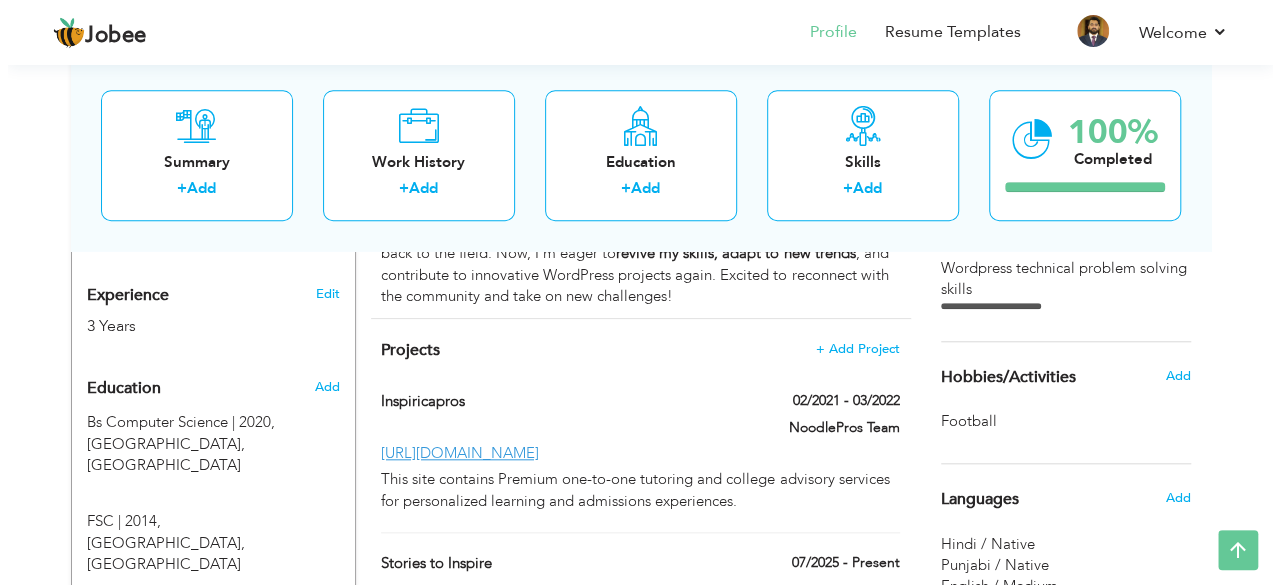 scroll, scrollTop: 766, scrollLeft: 0, axis: vertical 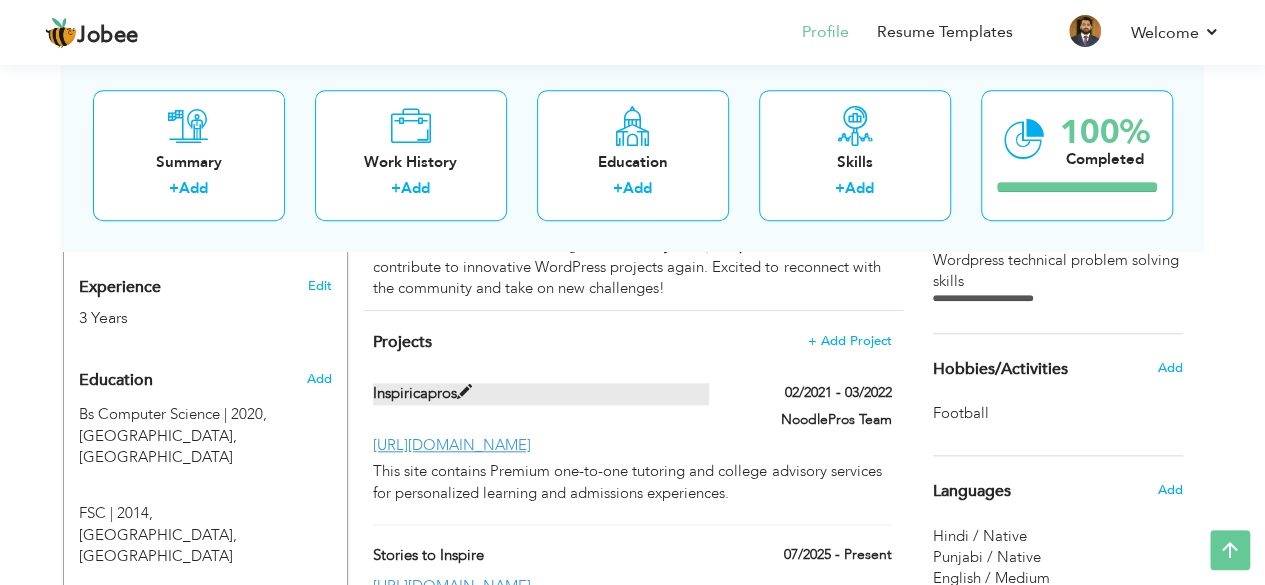 drag, startPoint x: 579, startPoint y: 427, endPoint x: 408, endPoint y: 374, distance: 179.02513 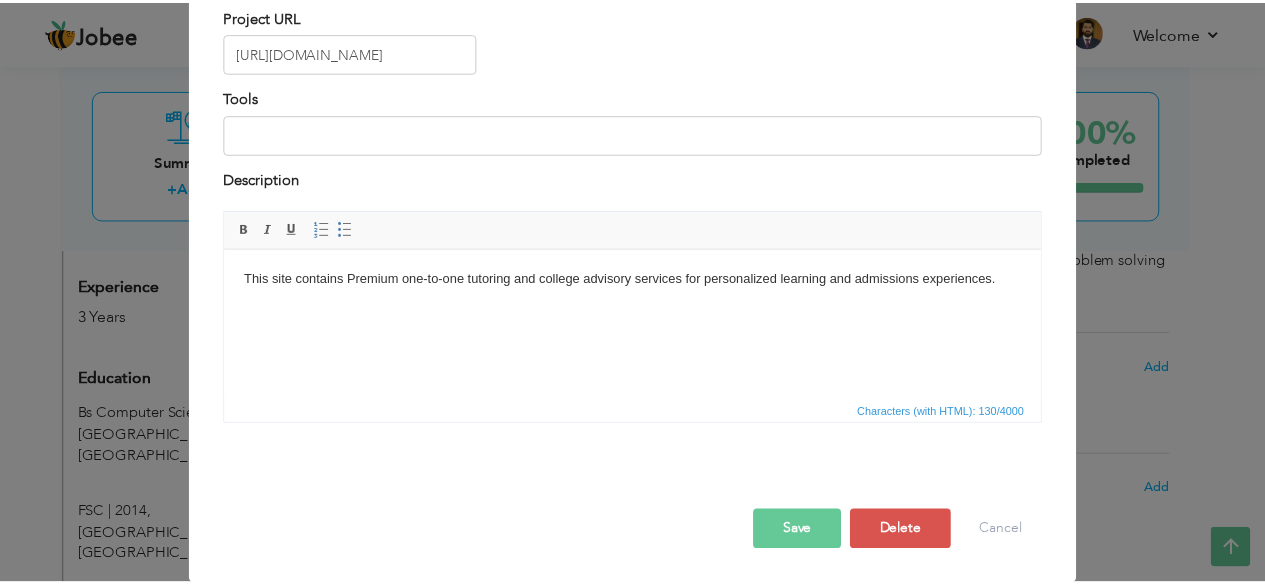 scroll, scrollTop: 0, scrollLeft: 0, axis: both 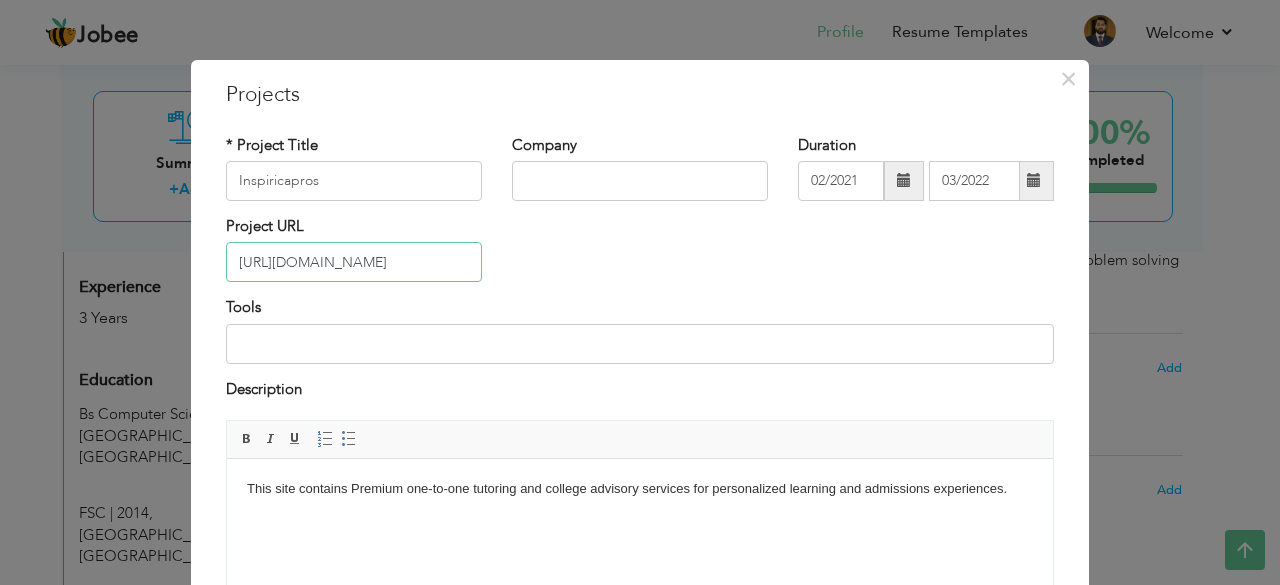 drag, startPoint x: 444, startPoint y: 261, endPoint x: 276, endPoint y: 267, distance: 168.1071 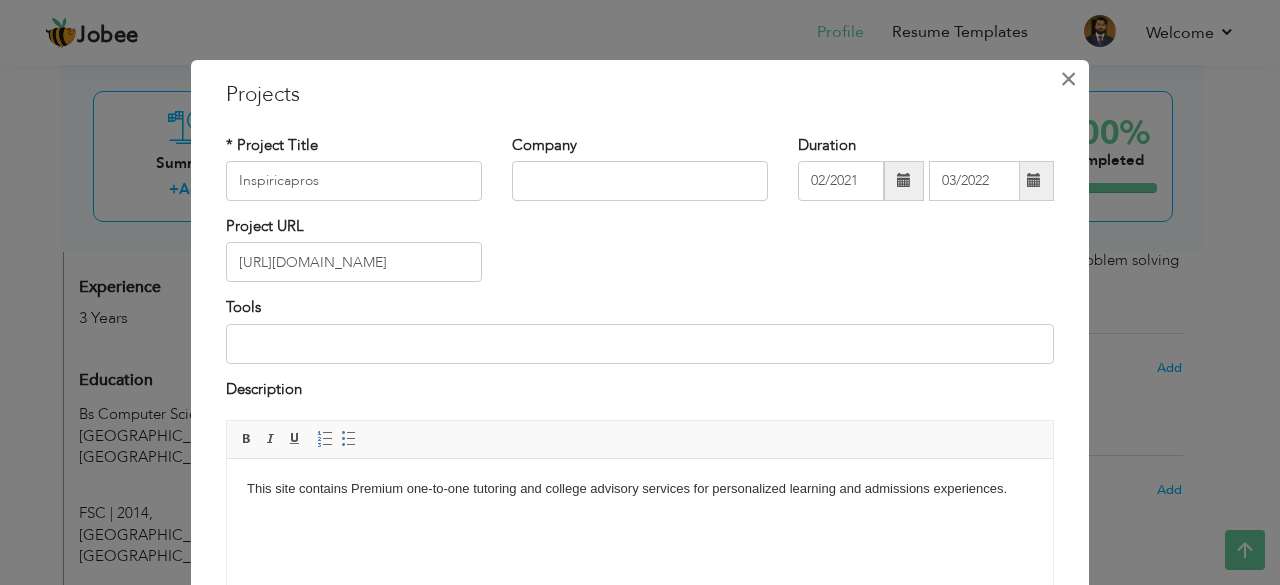 click on "×" at bounding box center [1068, 79] 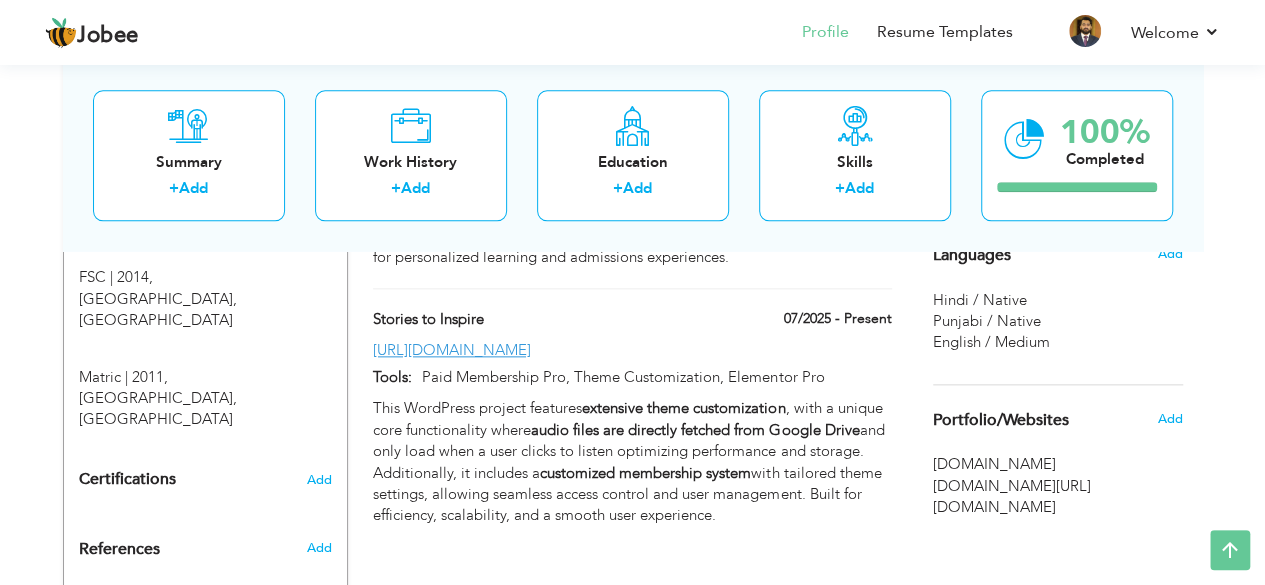 scroll, scrollTop: 1052, scrollLeft: 0, axis: vertical 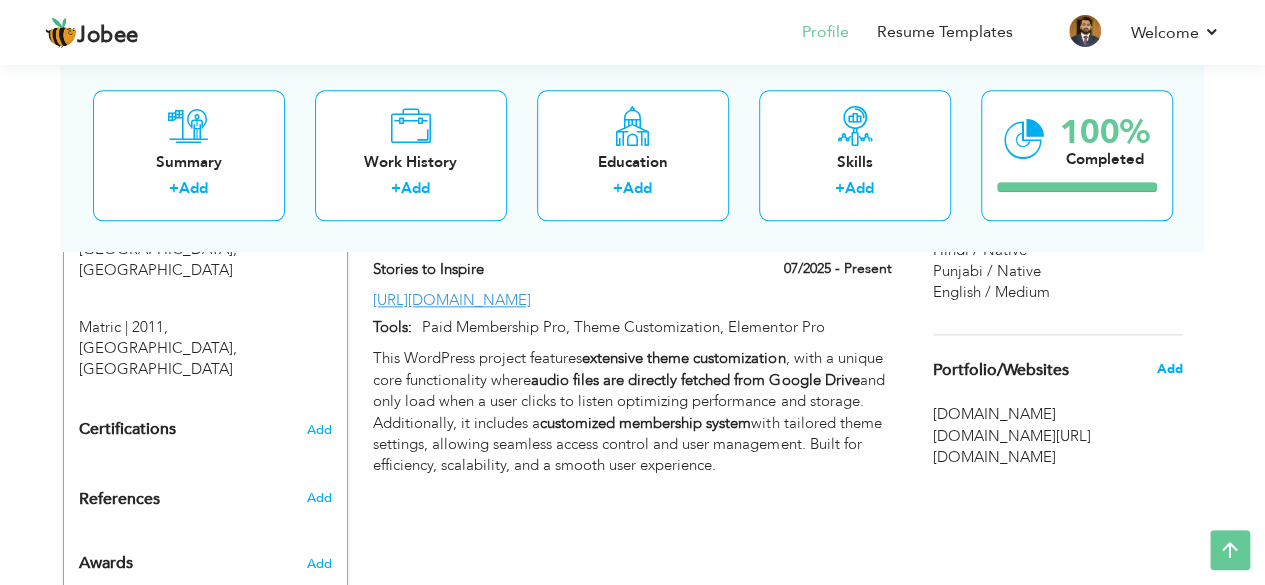 click on "Add" at bounding box center [1169, 369] 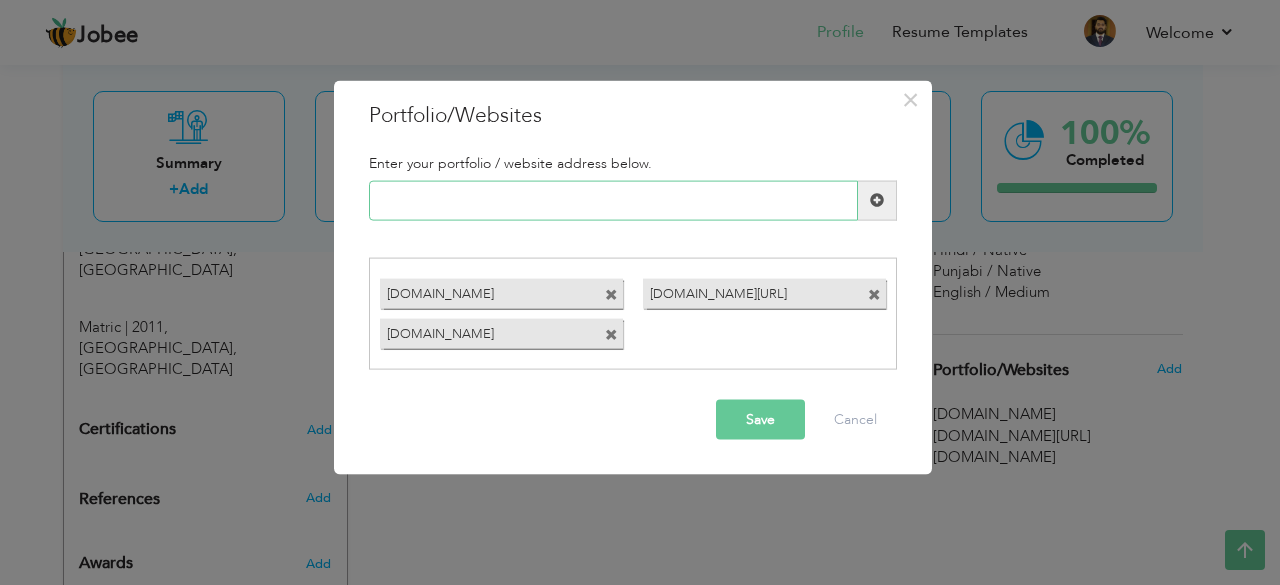click at bounding box center [613, 200] 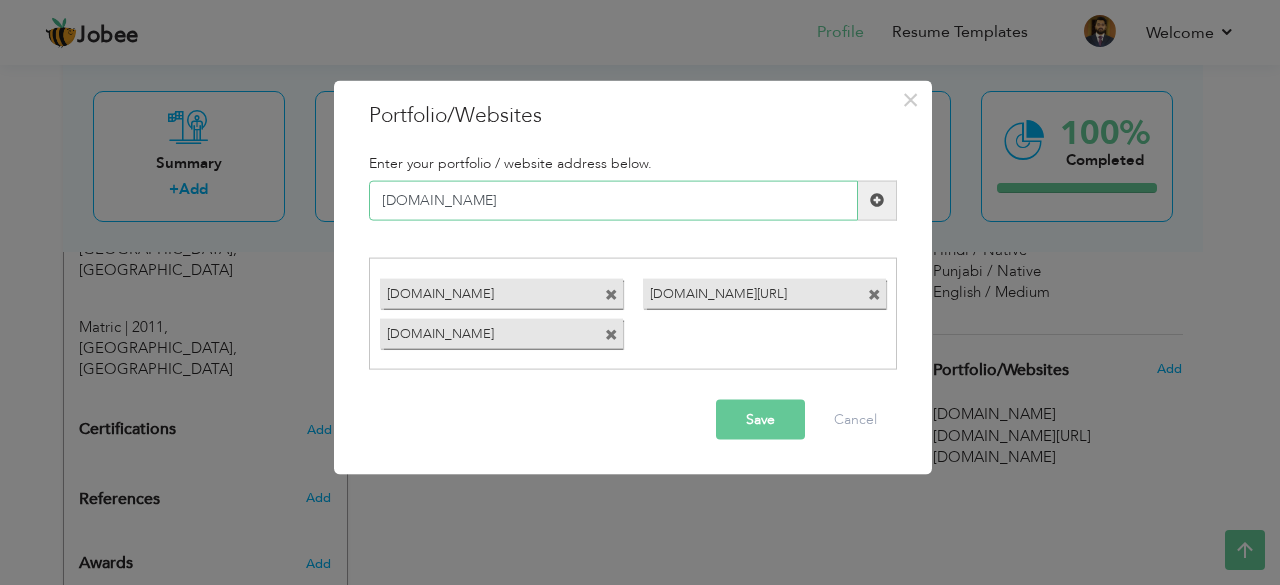 type on "[DOMAIN_NAME]" 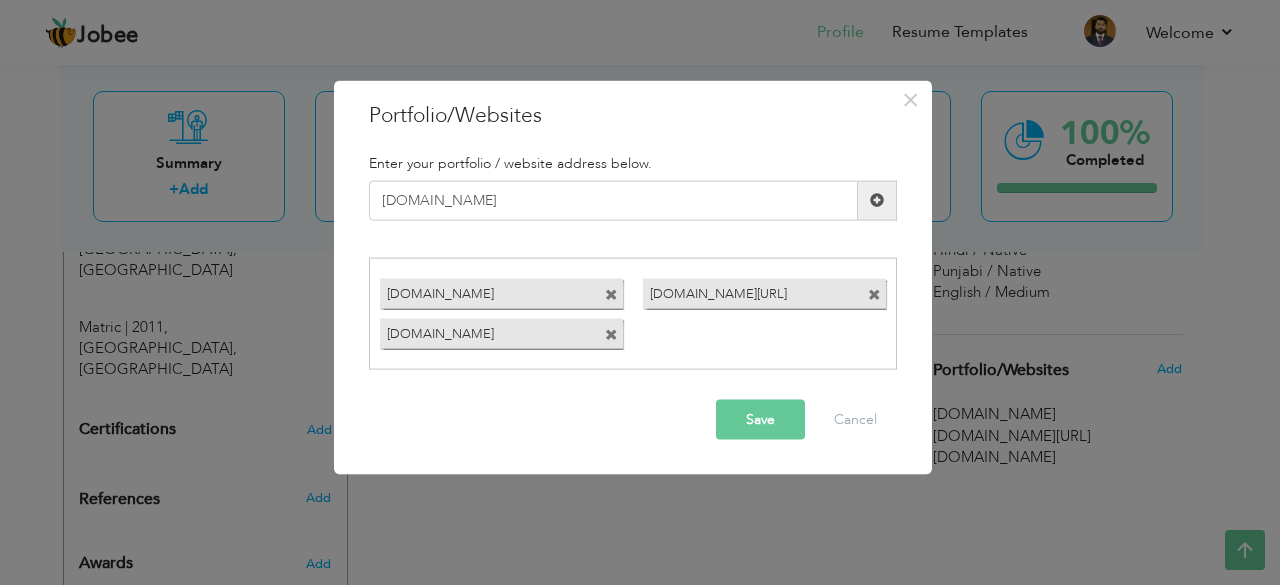 click at bounding box center (877, 200) 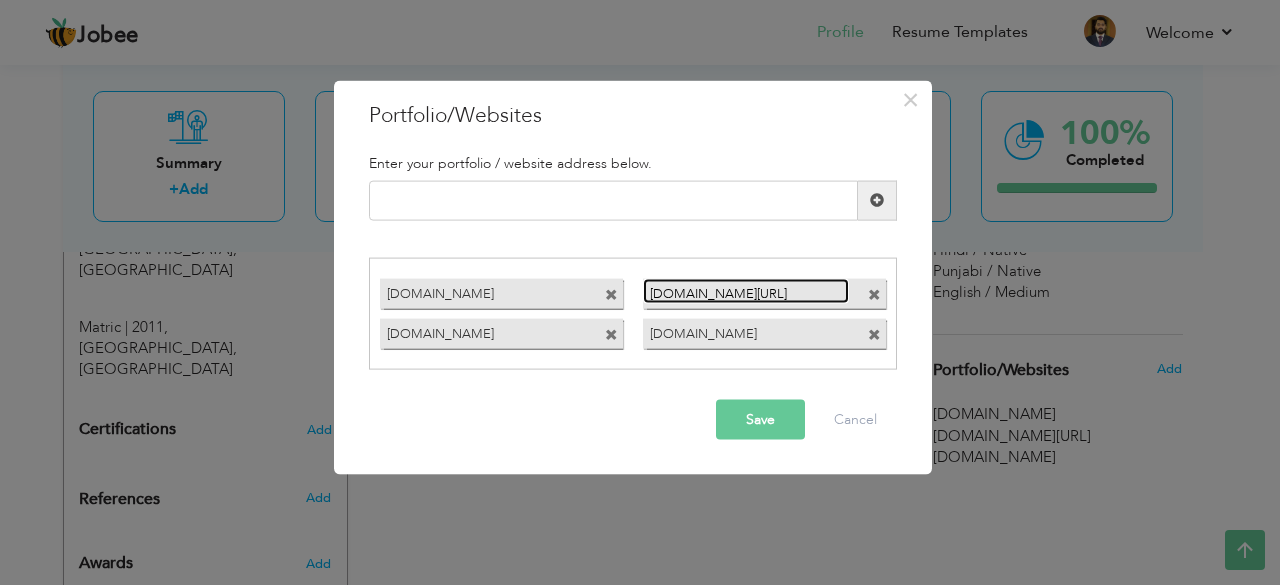 click on "freddywexler.com/" at bounding box center [746, 291] 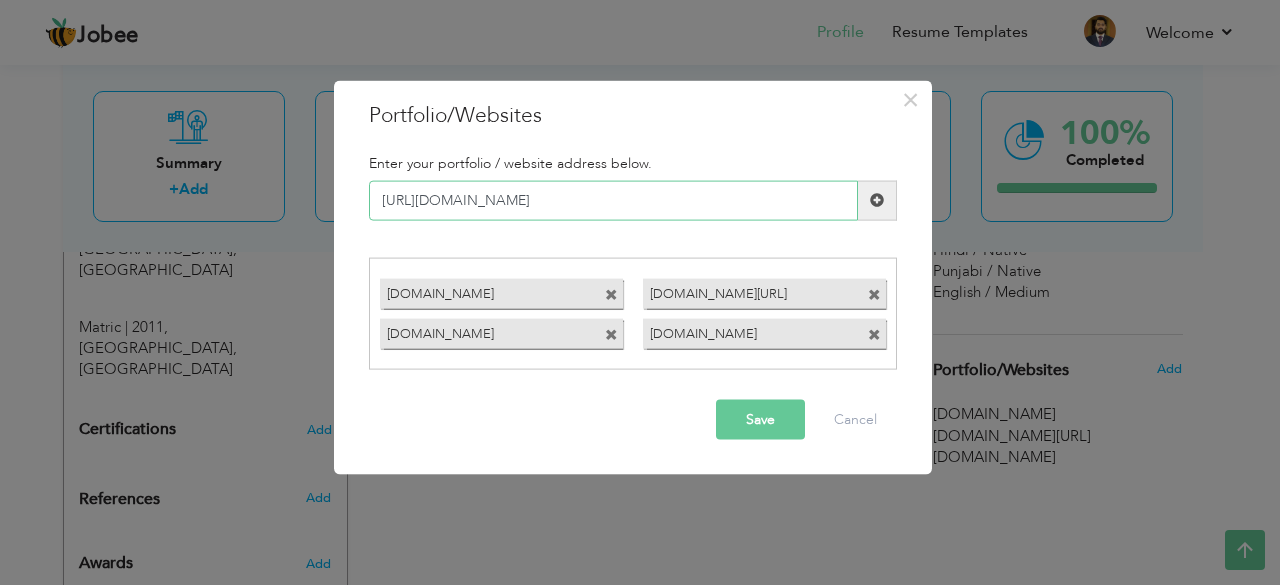 click on "https://freddywexler.com/" at bounding box center (613, 200) 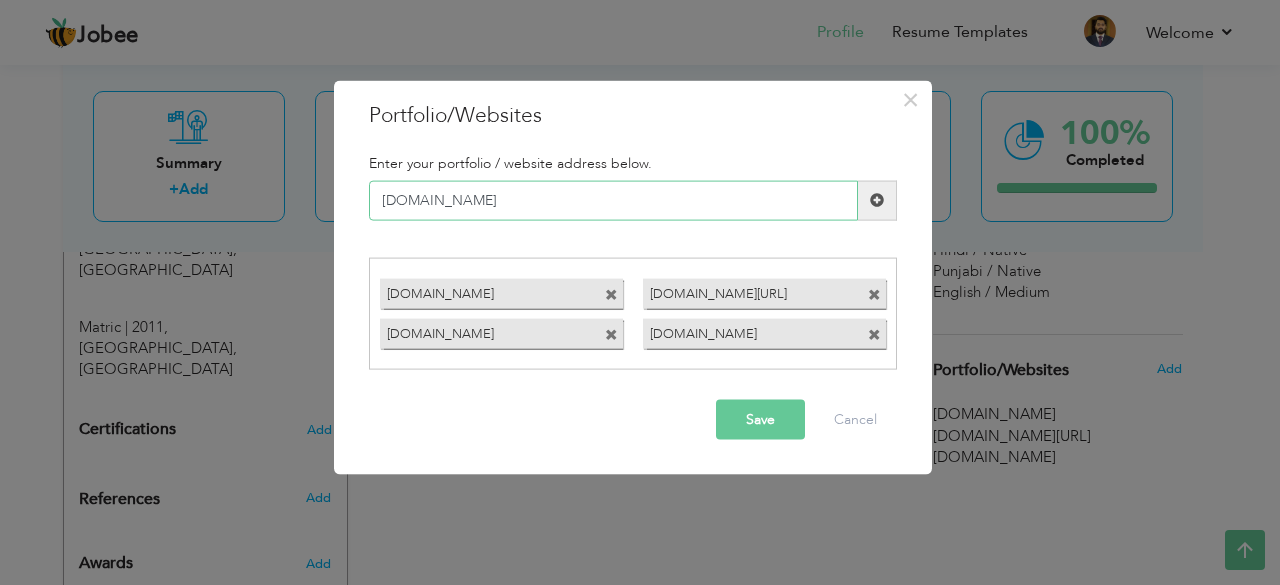 type on "[DOMAIN_NAME]" 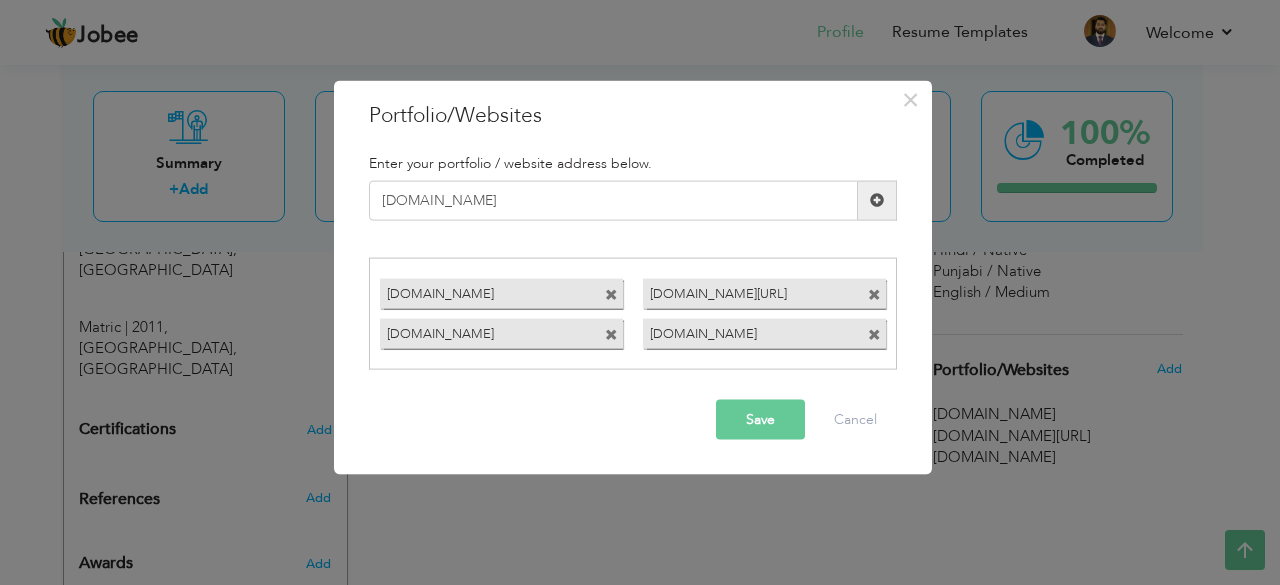 click at bounding box center [877, 200] 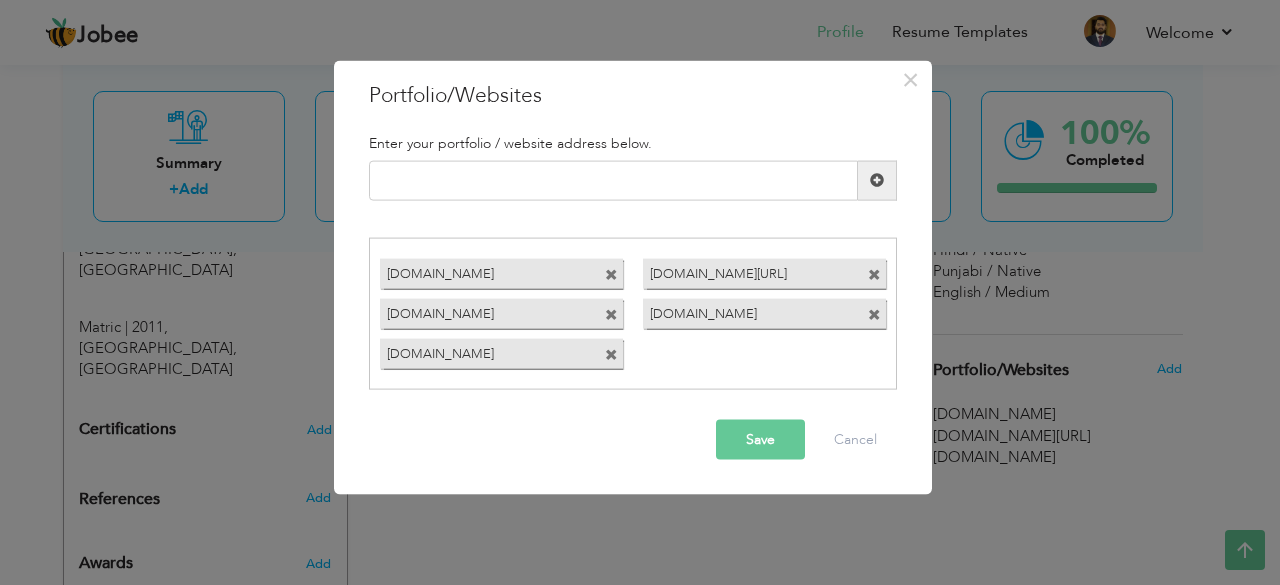 click at bounding box center (874, 275) 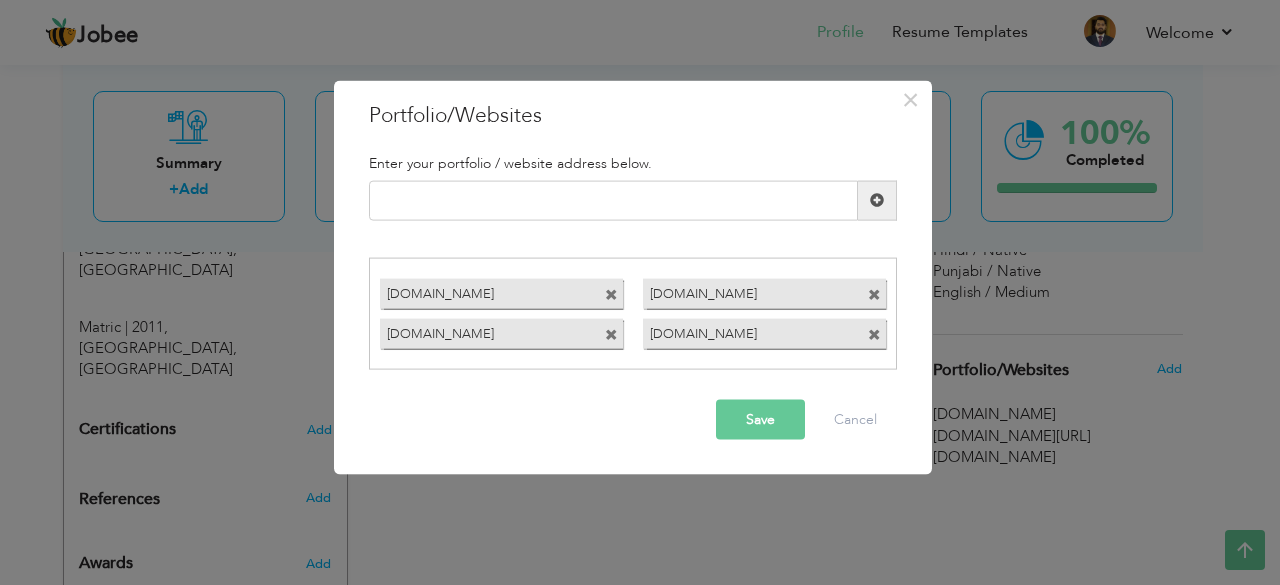 click on "Save" at bounding box center (760, 420) 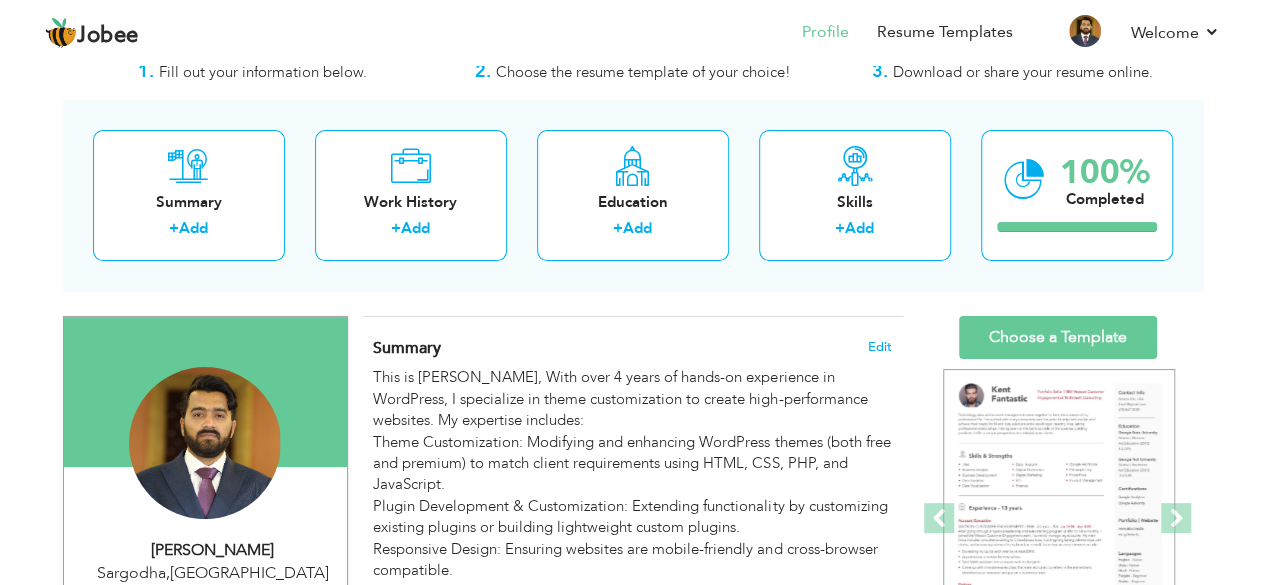 scroll, scrollTop: 59, scrollLeft: 0, axis: vertical 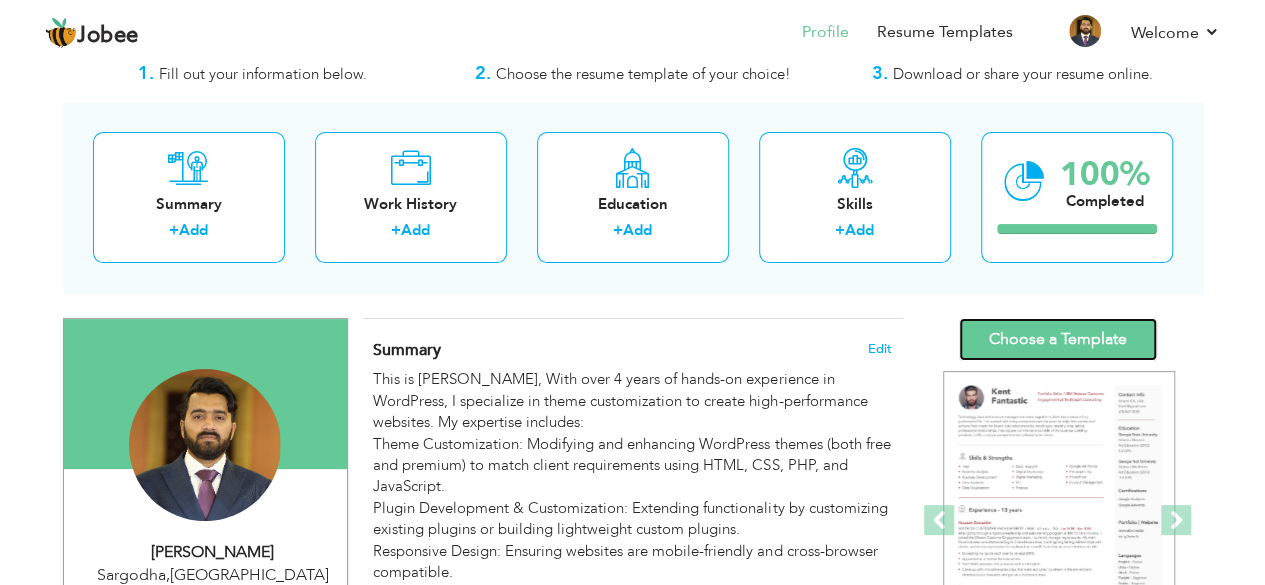 click on "Choose a Template" at bounding box center [1058, 339] 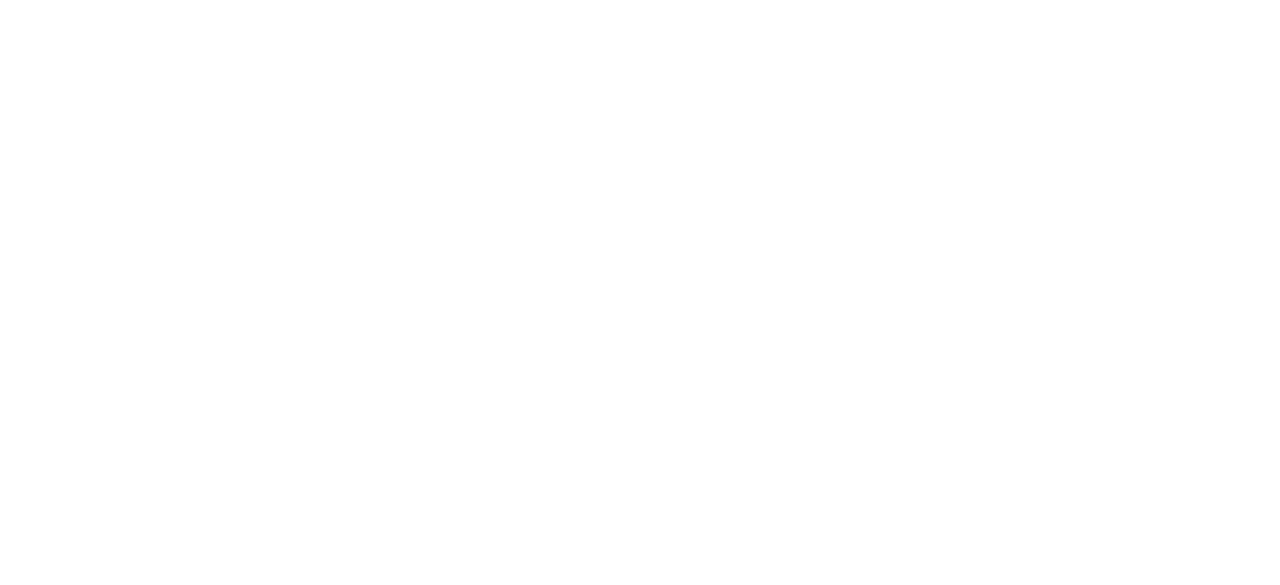 scroll, scrollTop: 0, scrollLeft: 0, axis: both 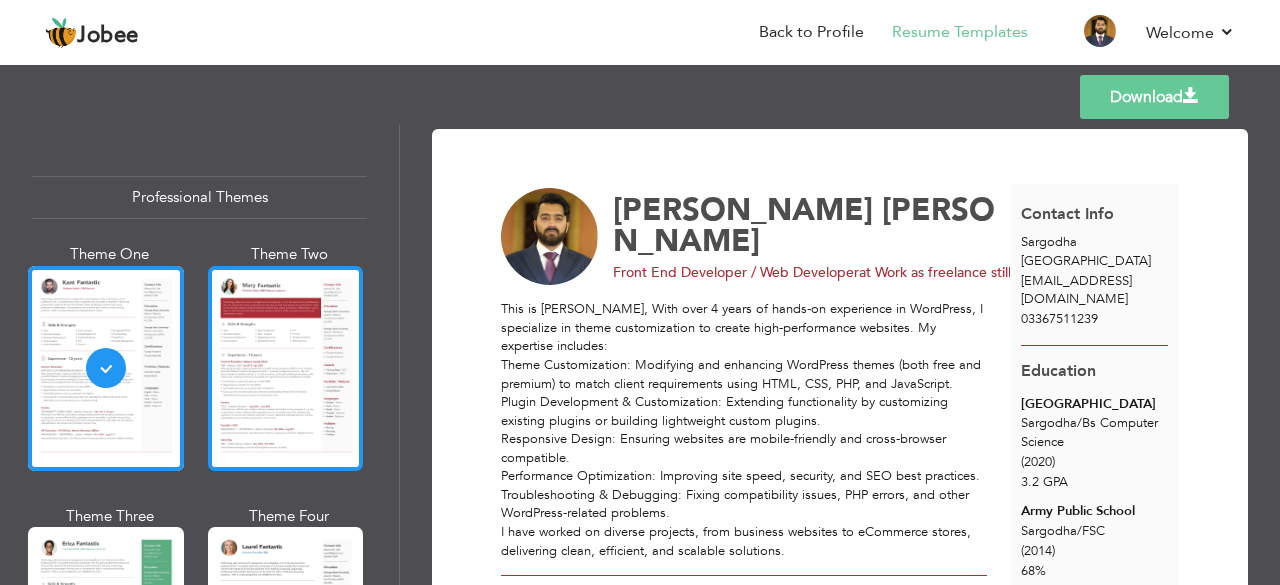 click at bounding box center [286, 368] 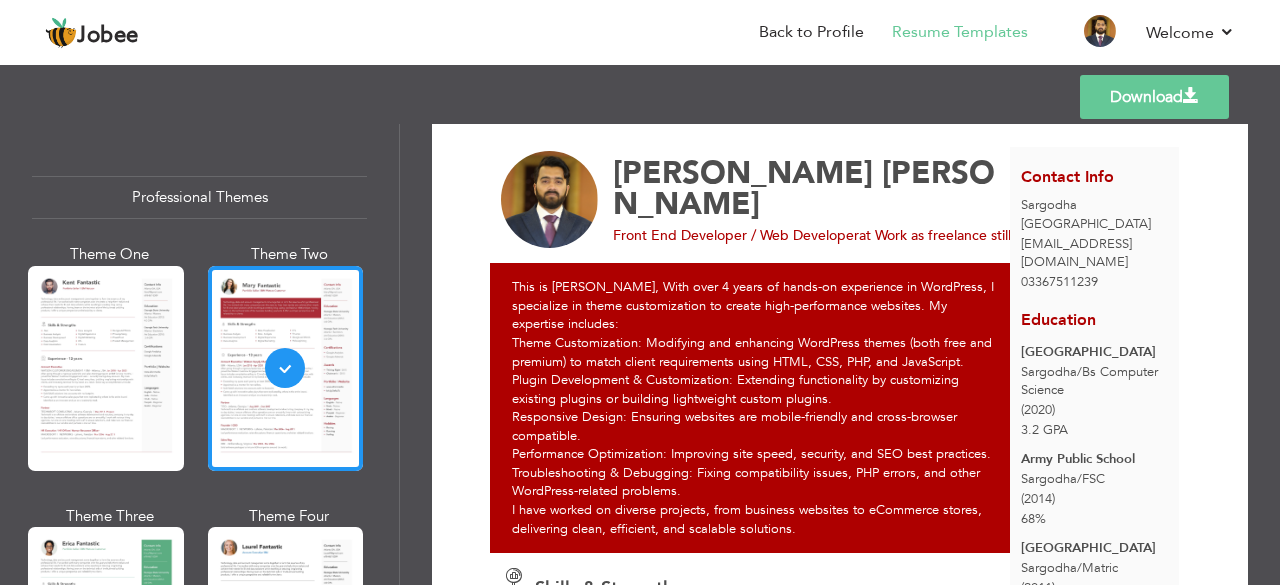 scroll, scrollTop: 0, scrollLeft: 0, axis: both 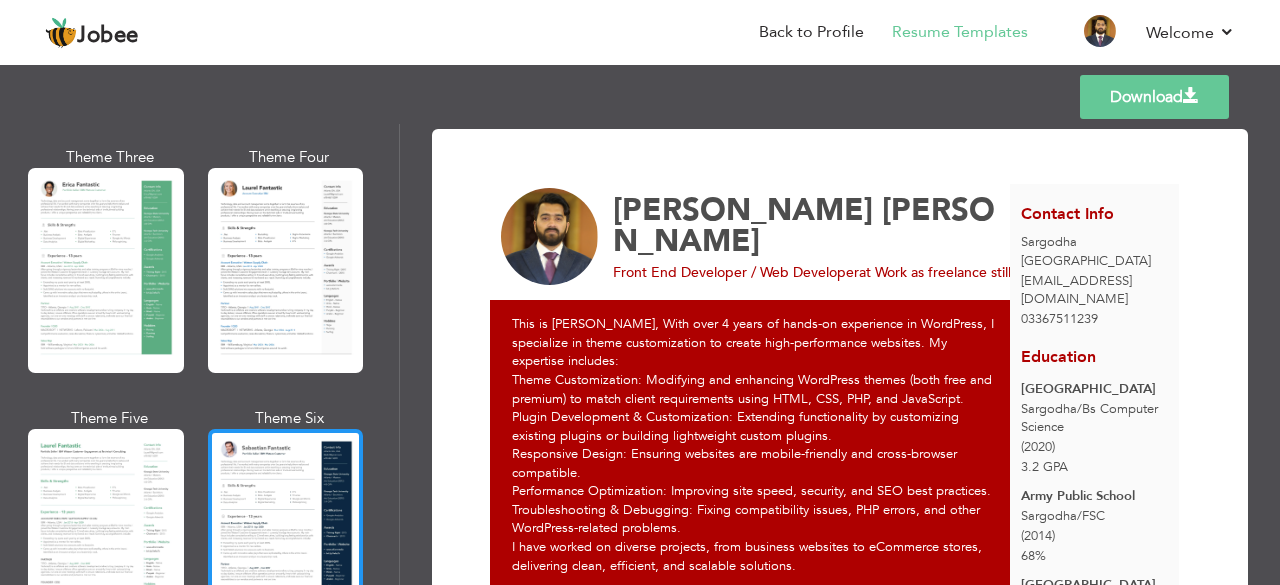 click at bounding box center (286, 531) 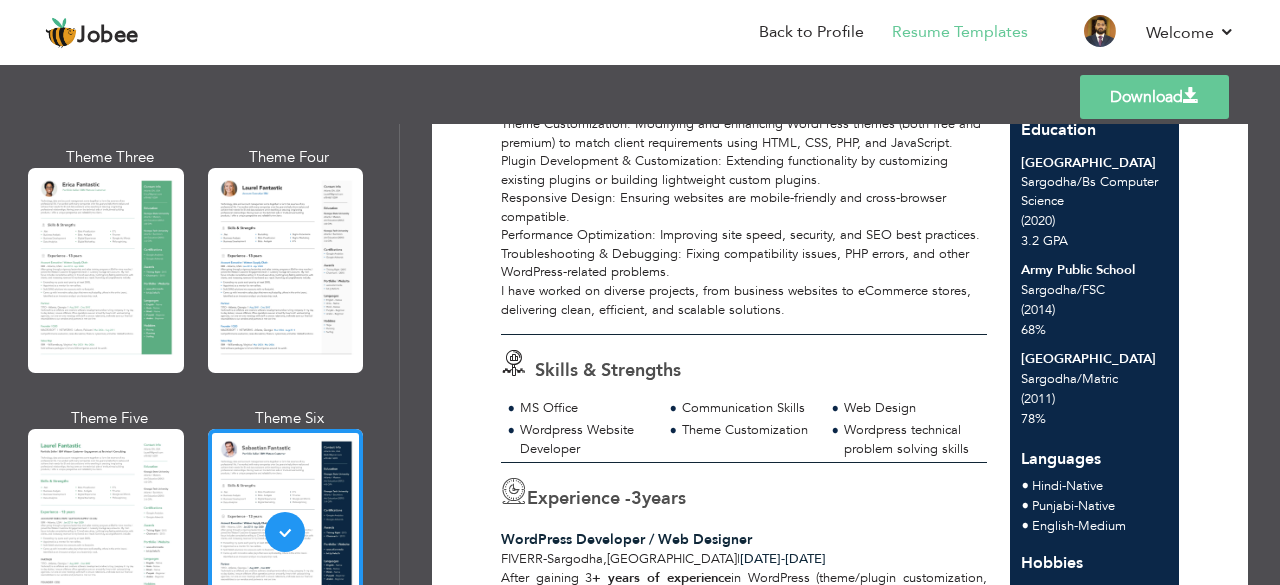 scroll, scrollTop: 0, scrollLeft: 0, axis: both 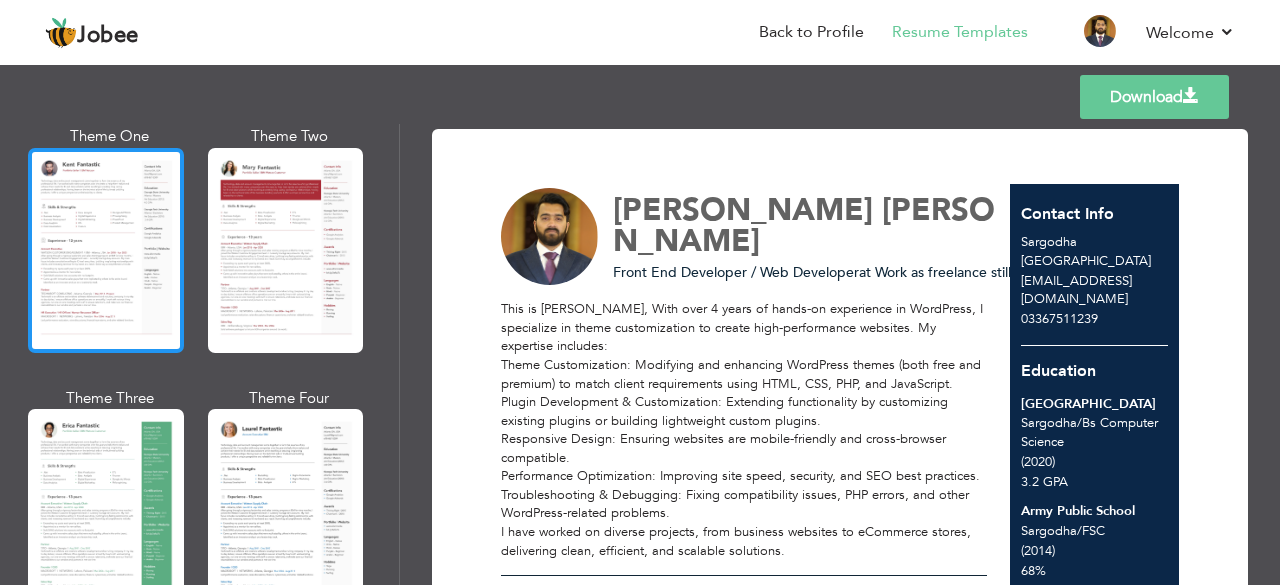 click at bounding box center [106, 250] 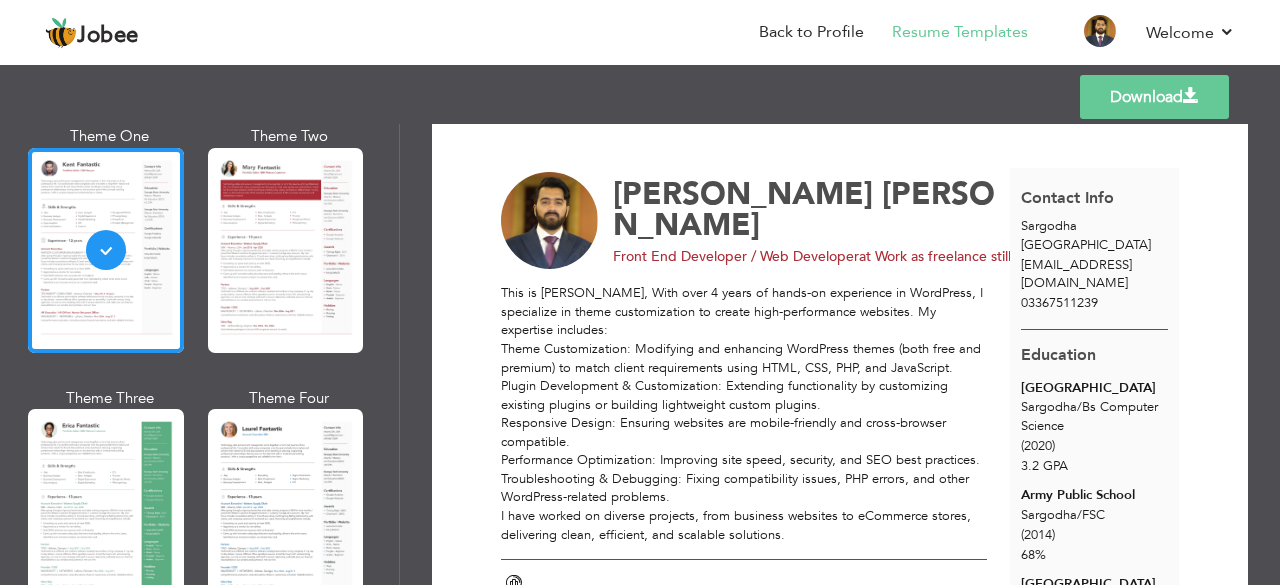 scroll, scrollTop: 0, scrollLeft: 0, axis: both 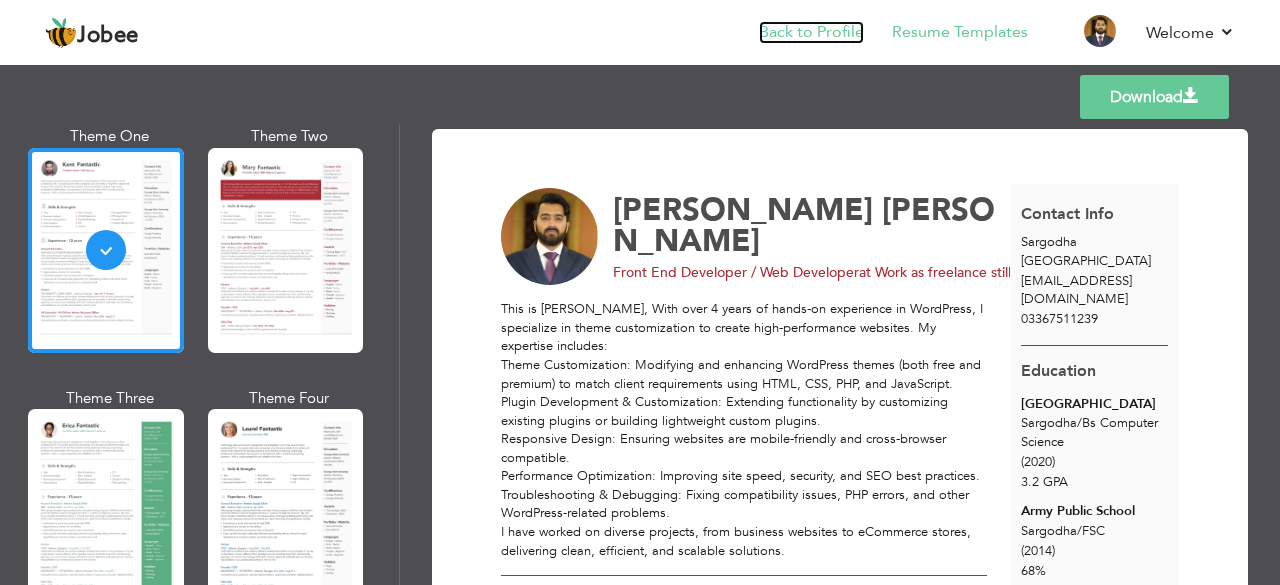 click on "Back to Profile" at bounding box center (811, 32) 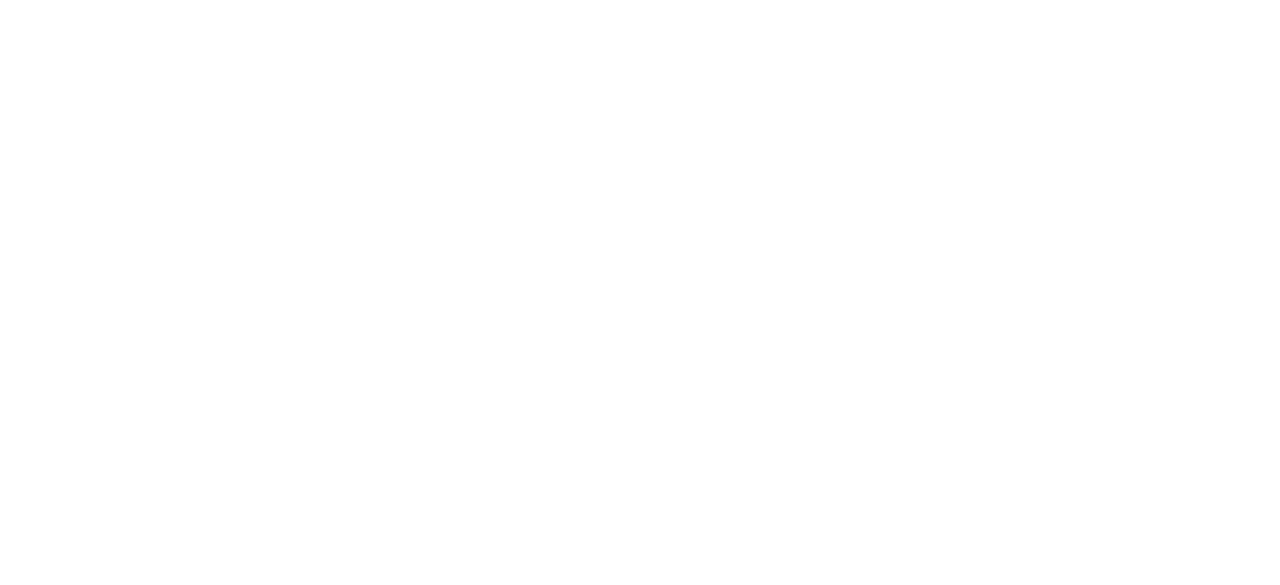 scroll, scrollTop: 0, scrollLeft: 0, axis: both 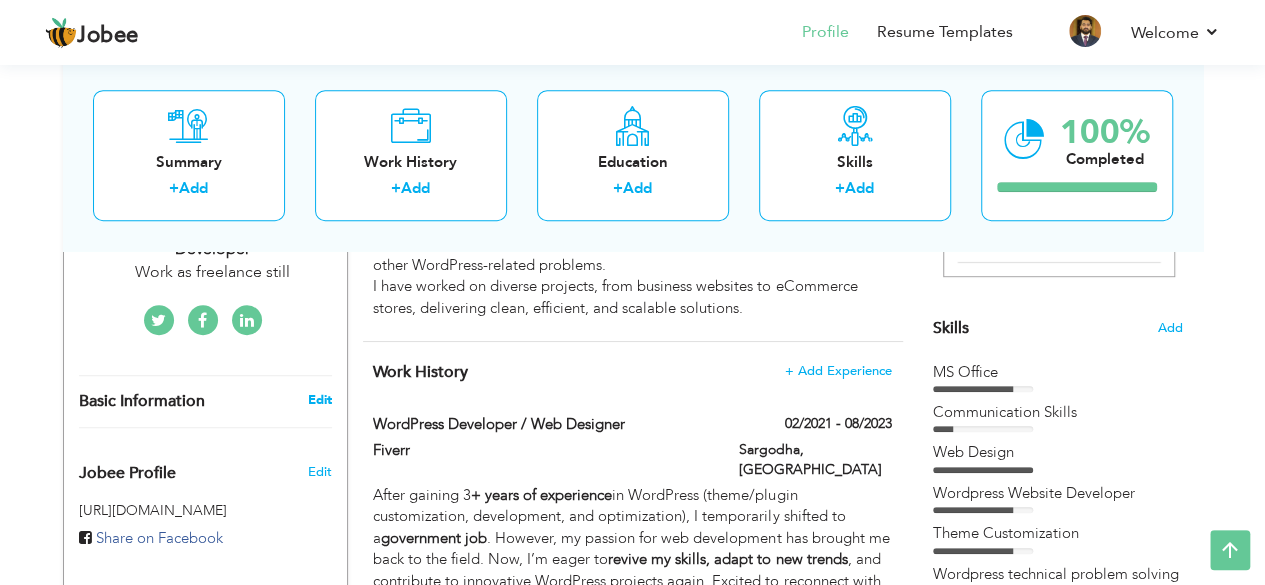 click on "Edit" at bounding box center [319, 400] 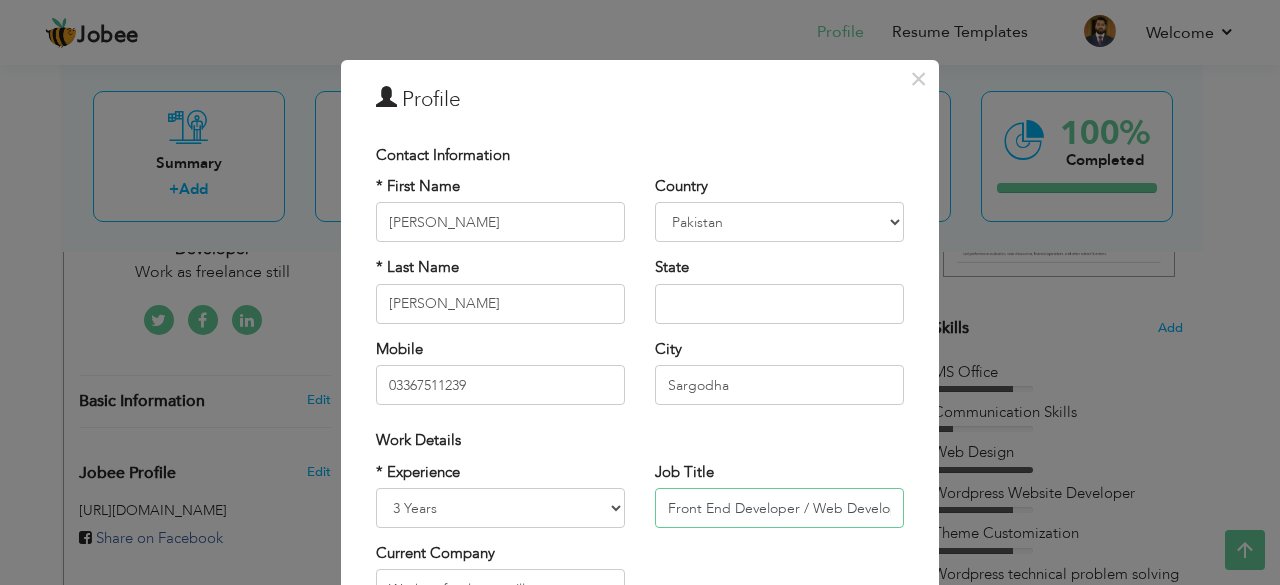 click on "Front End Developer / Web Developer" at bounding box center [779, 508] 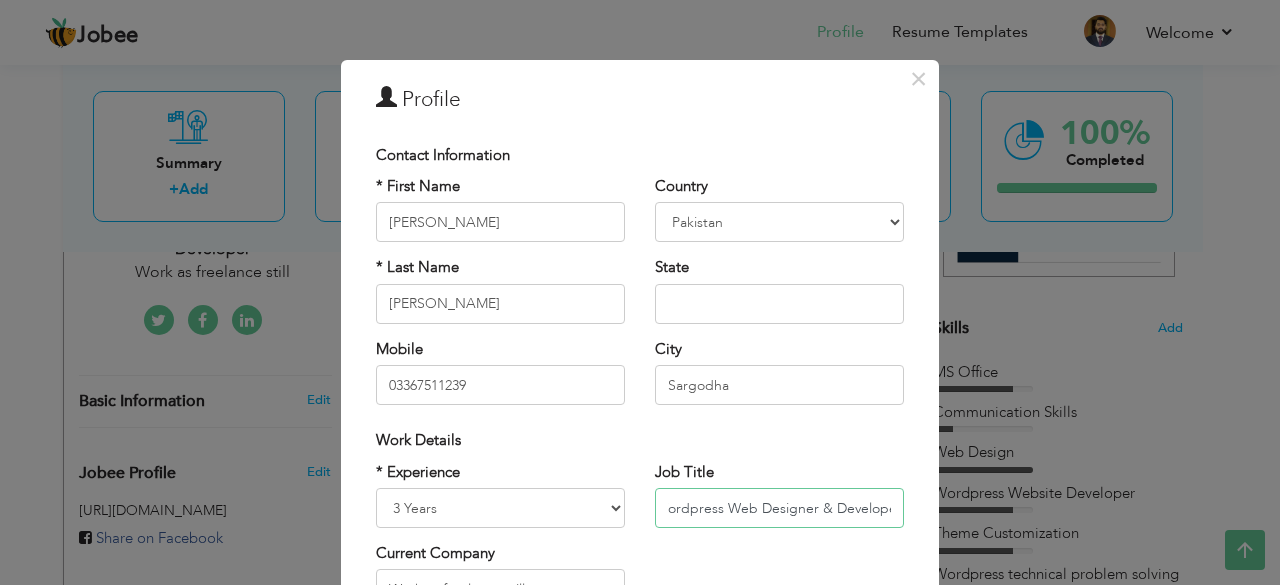 scroll, scrollTop: 0, scrollLeft: 18, axis: horizontal 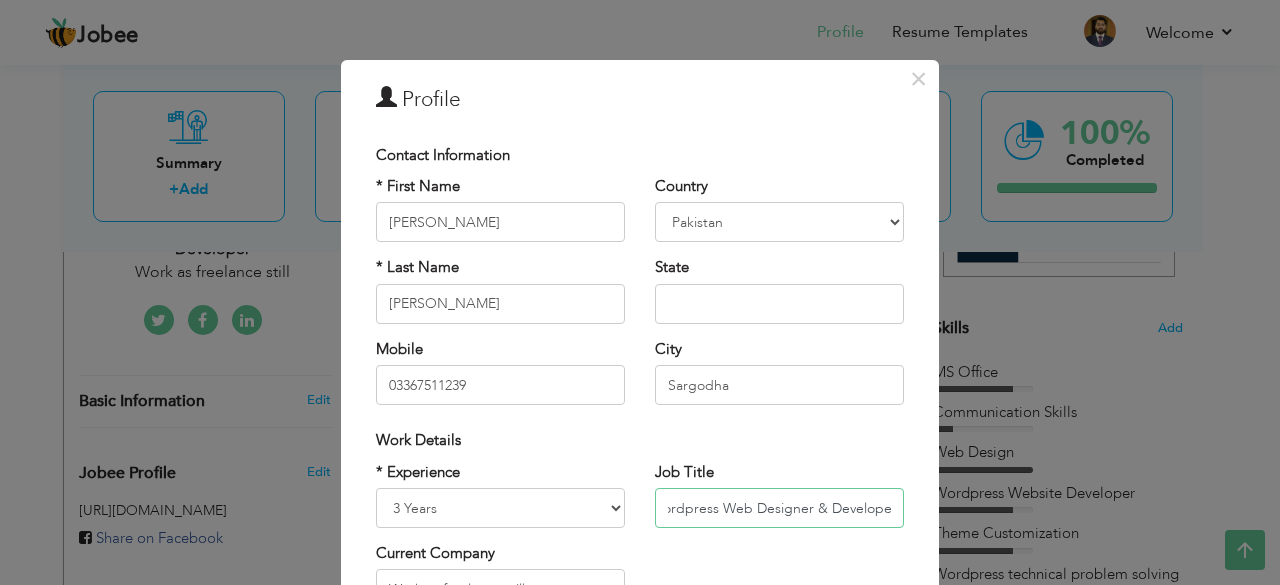type on "Wordpress Web Designer & Developer" 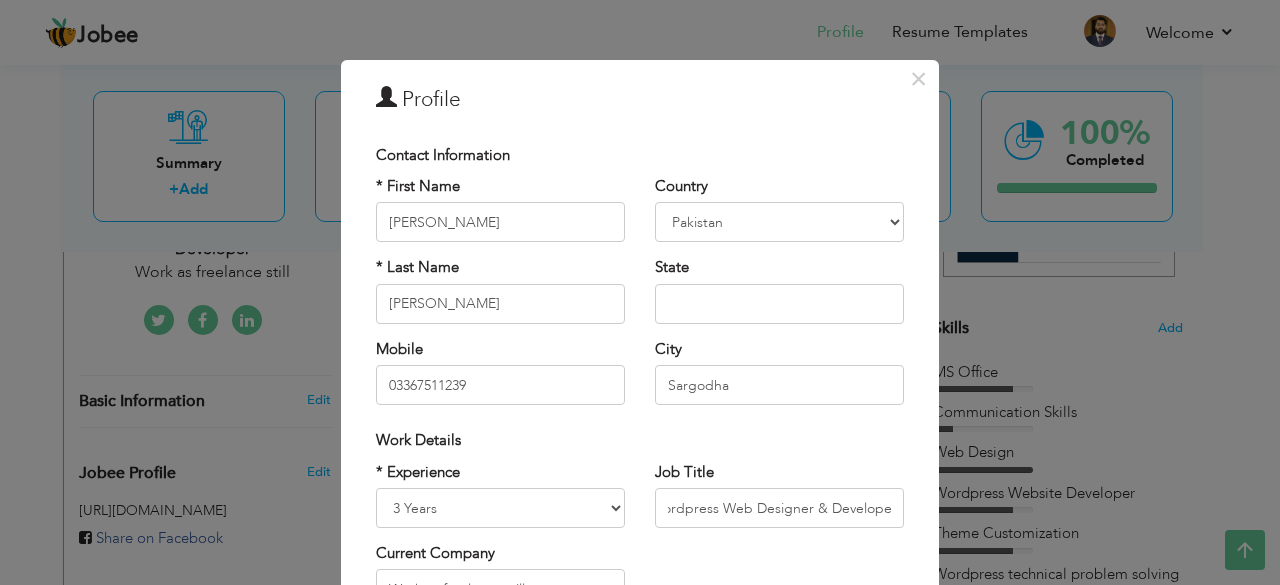 scroll, scrollTop: 0, scrollLeft: 0, axis: both 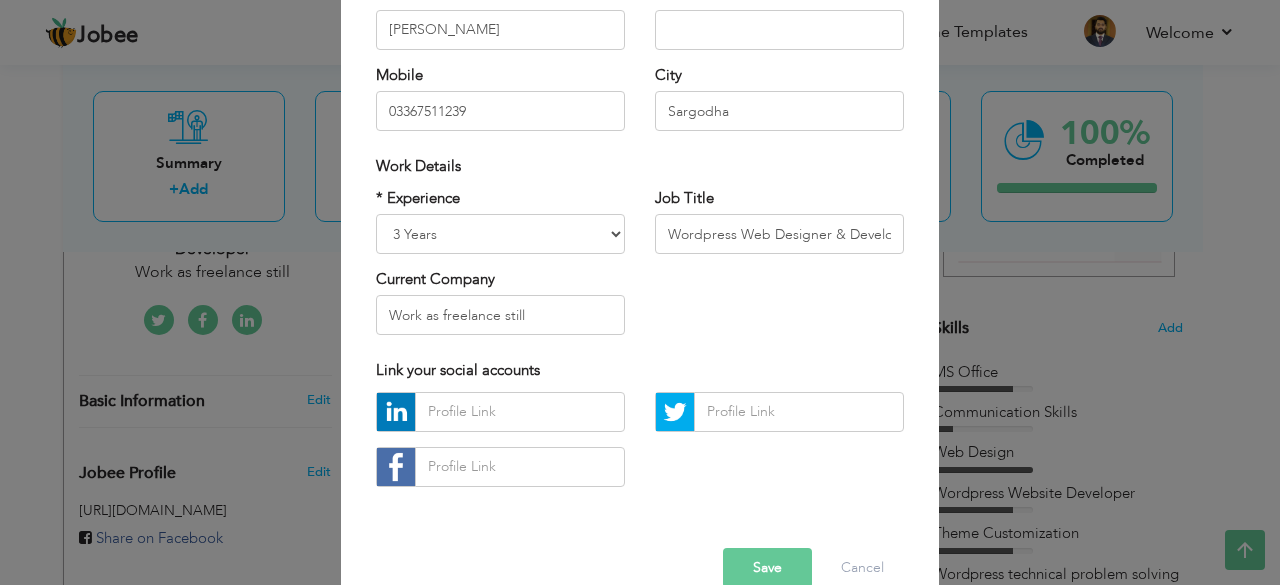 click on "Save" at bounding box center [767, 568] 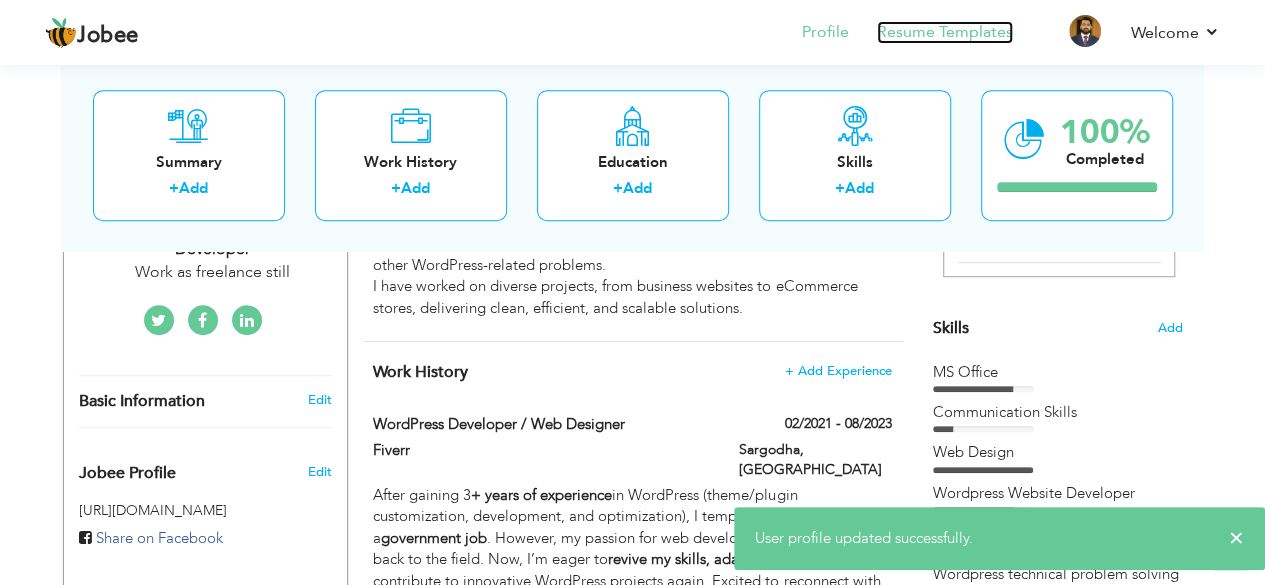 click on "Resume Templates" at bounding box center (945, 32) 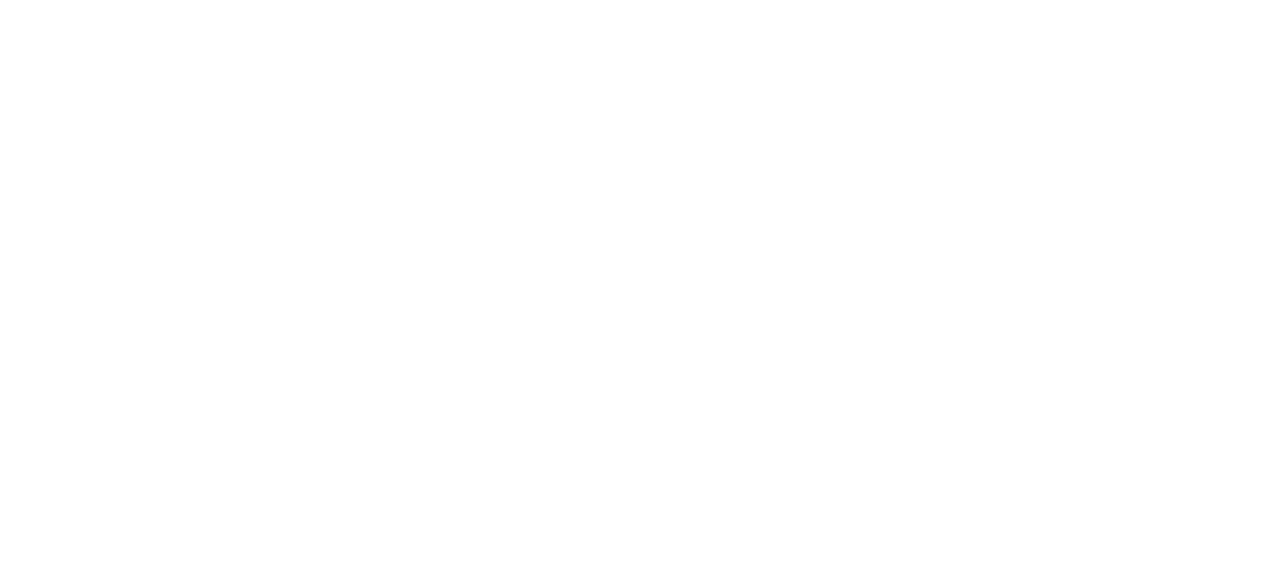 scroll, scrollTop: 0, scrollLeft: 0, axis: both 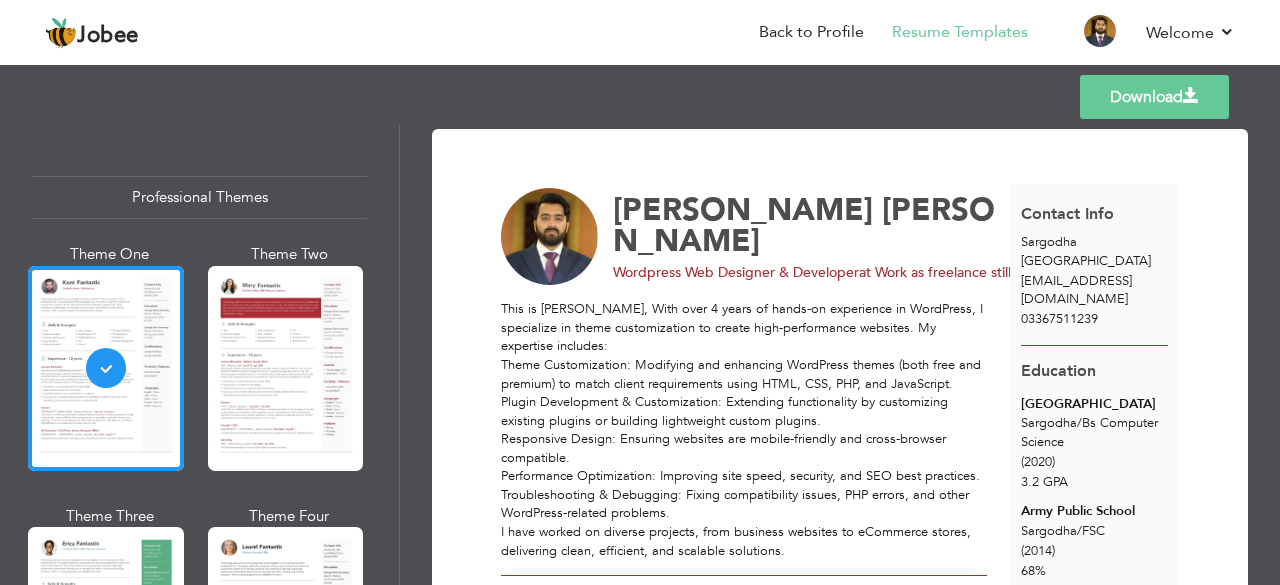 click on "Download" at bounding box center (1154, 97) 